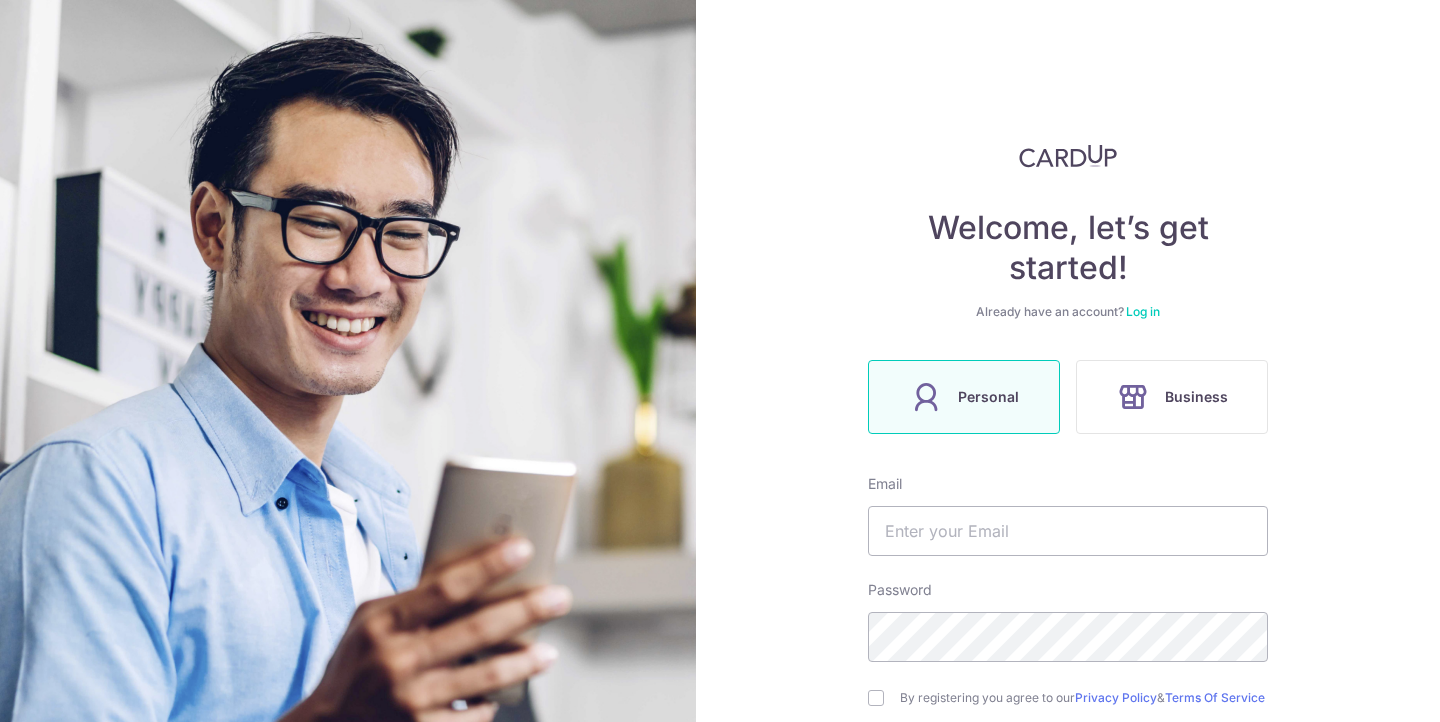 scroll, scrollTop: 0, scrollLeft: 0, axis: both 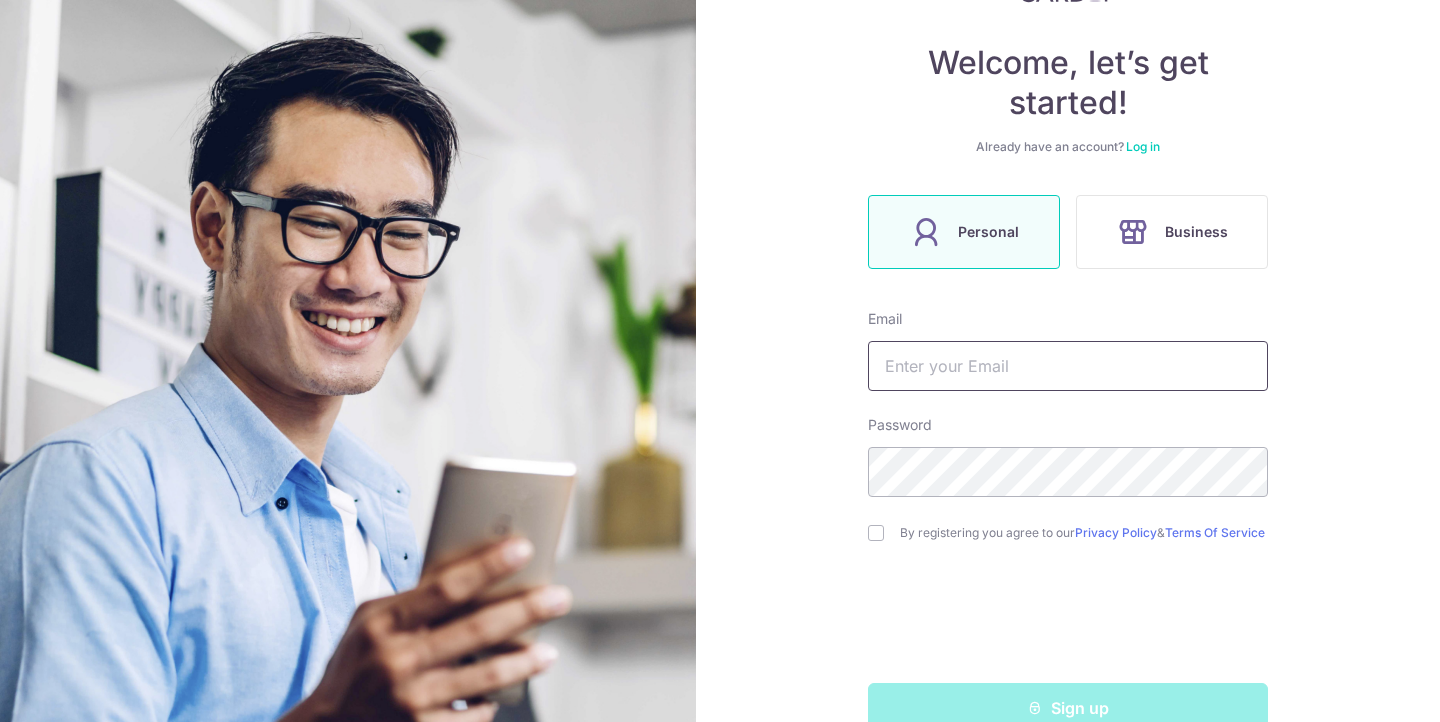 click at bounding box center (1068, 366) 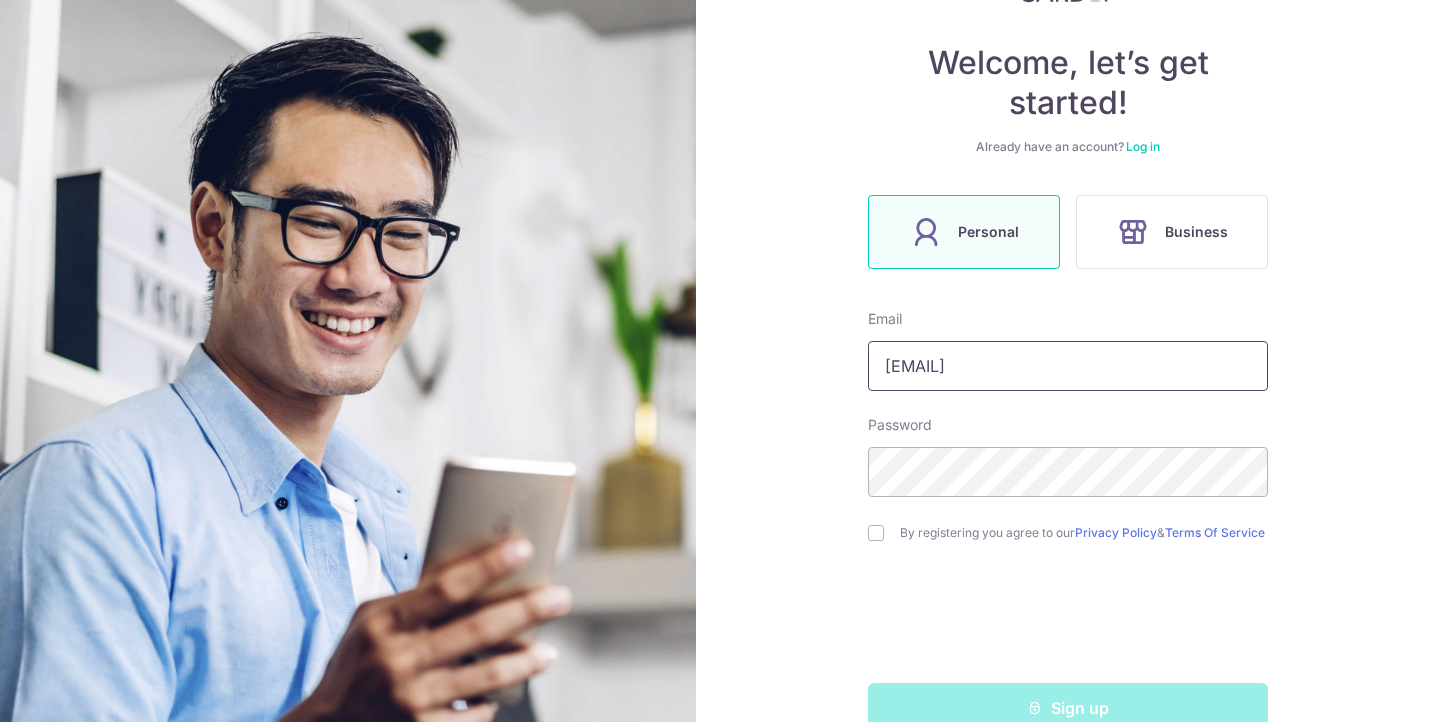 type on "samanthalork.sl@gmail.com" 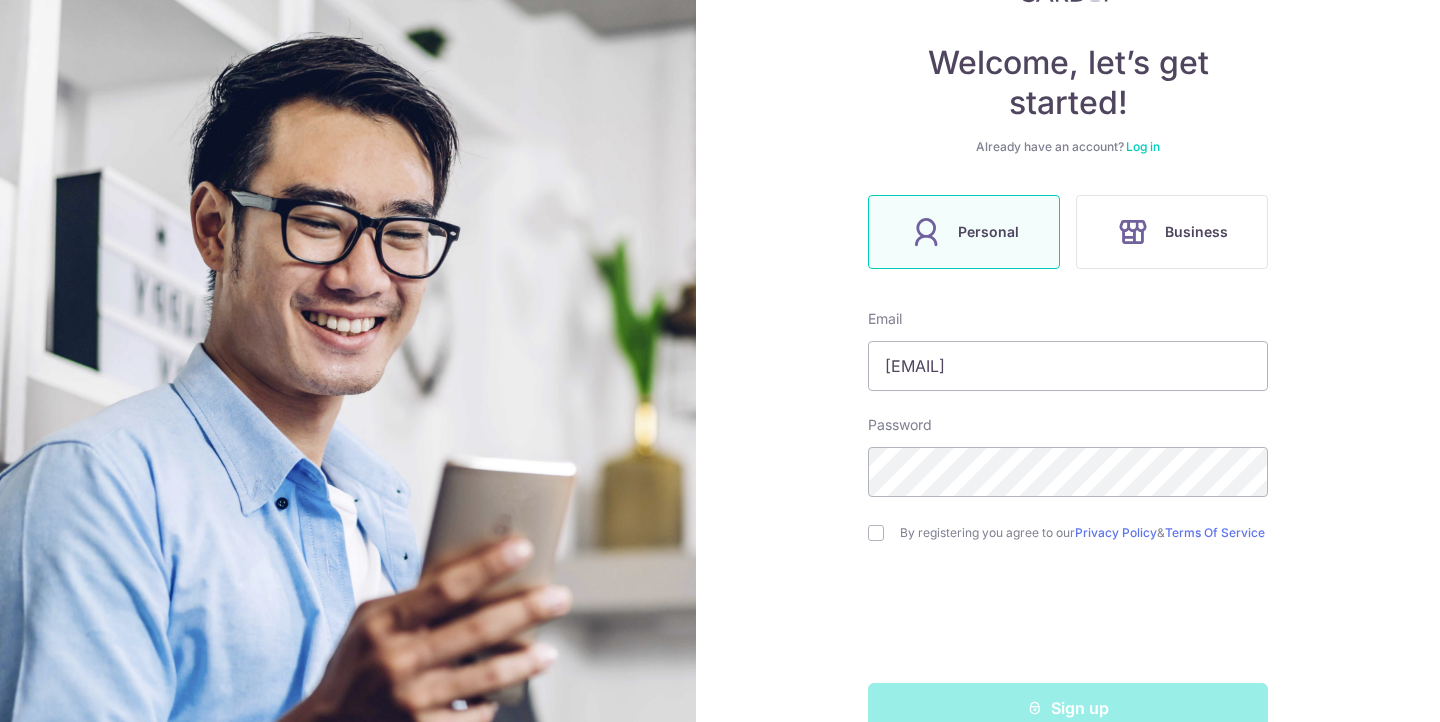 click on "Welcome, let’s get started!
Already have an account?  Log in
Personal
Business
Email
samanthalork.sl@gmail.com
Password
By registering you agree to our
Privacy Policy
&  Terms Of Service
Sign up" at bounding box center (1068, 361) 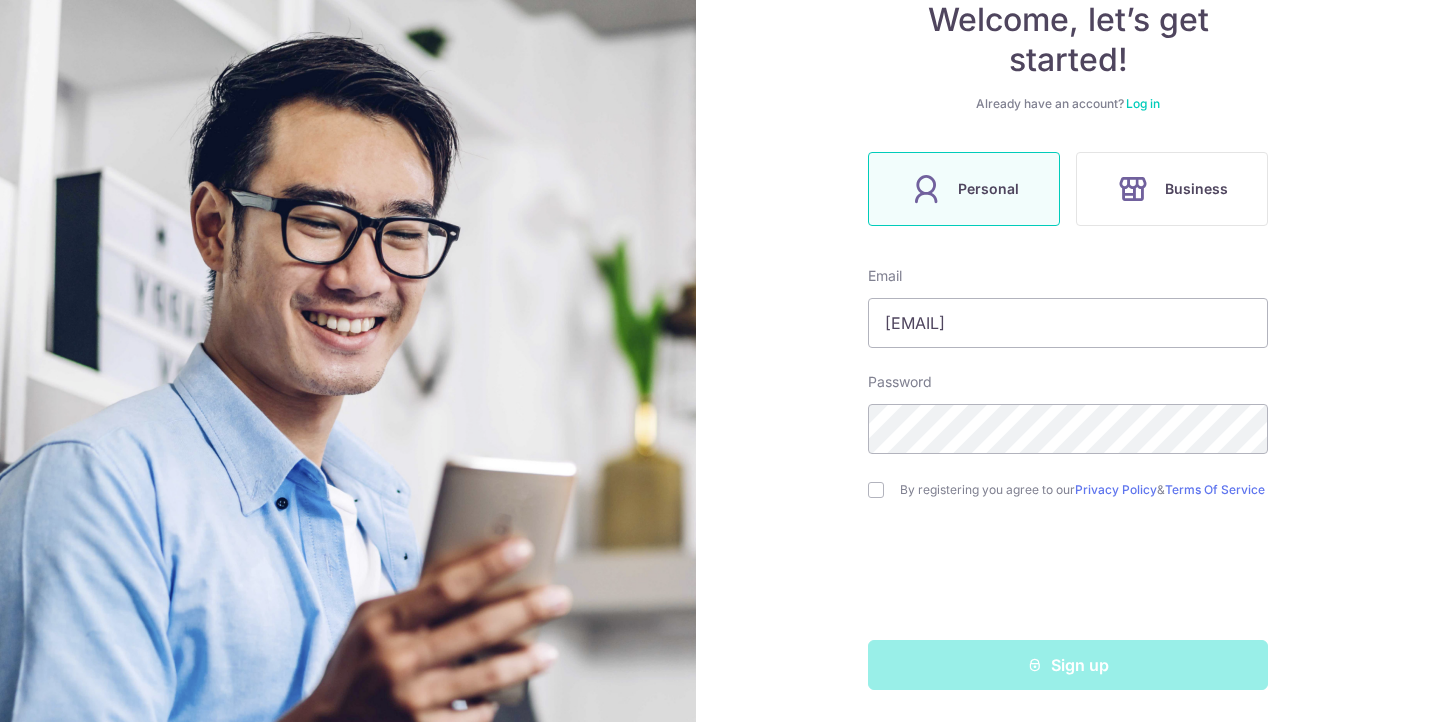 click on "Email
samanthalork.sl@gmail.com
Password
By registering you agree to our
Privacy Policy
&  Terms Of Service
Sign up" at bounding box center [1068, 478] 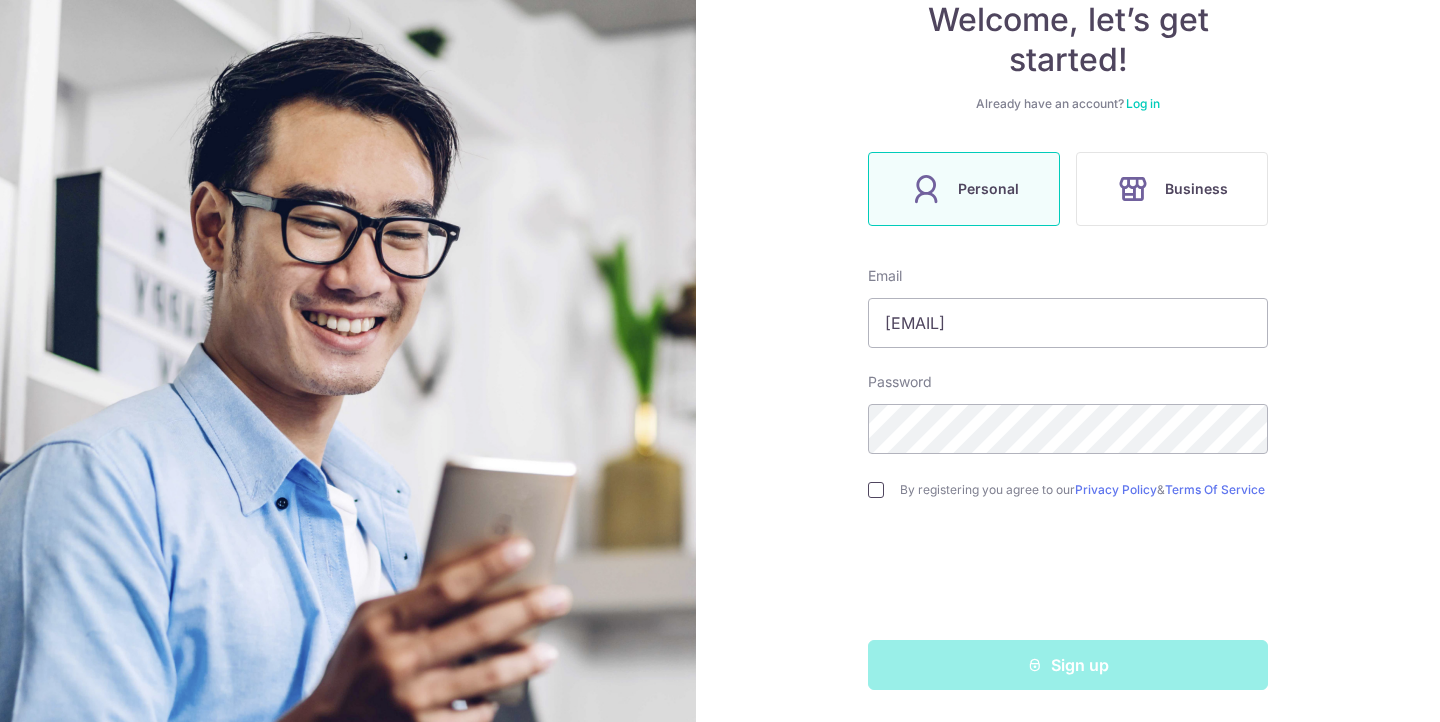 click at bounding box center [876, 490] 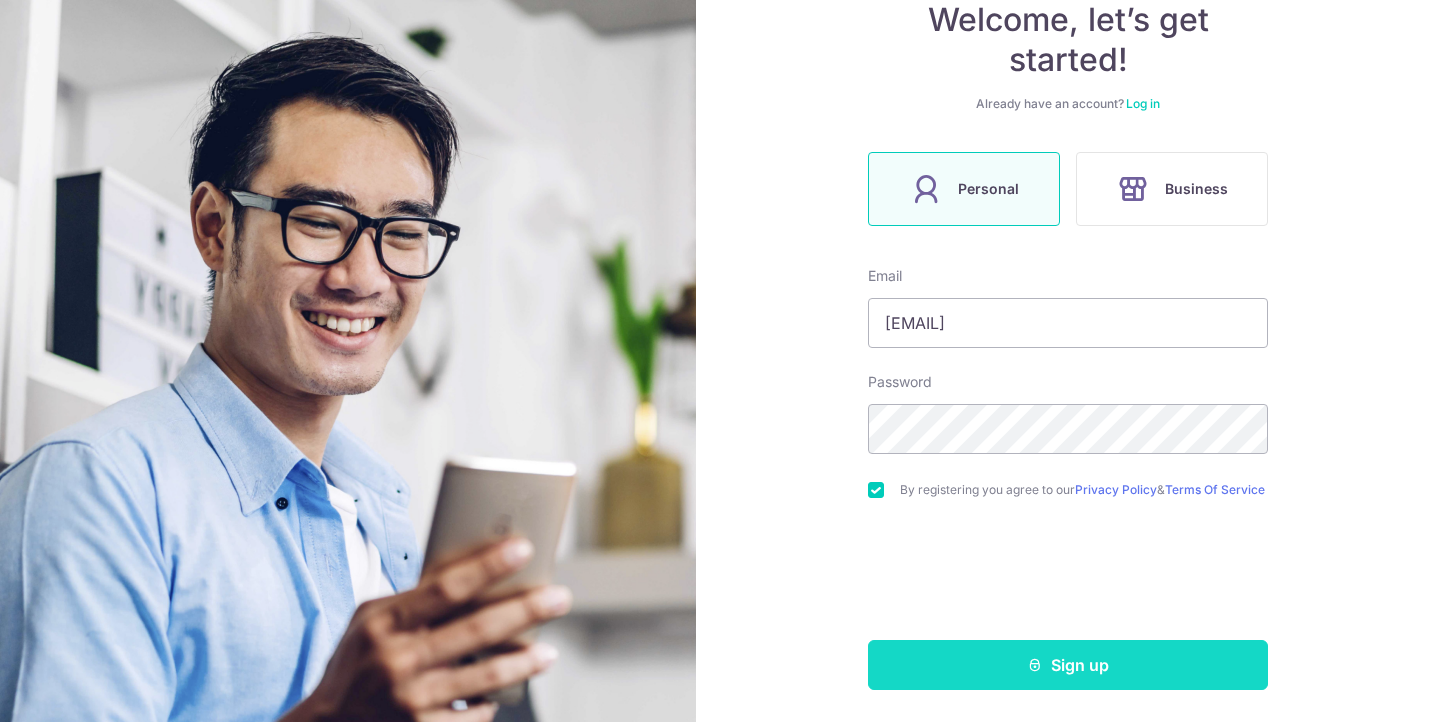 click on "Sign up" at bounding box center [1068, 665] 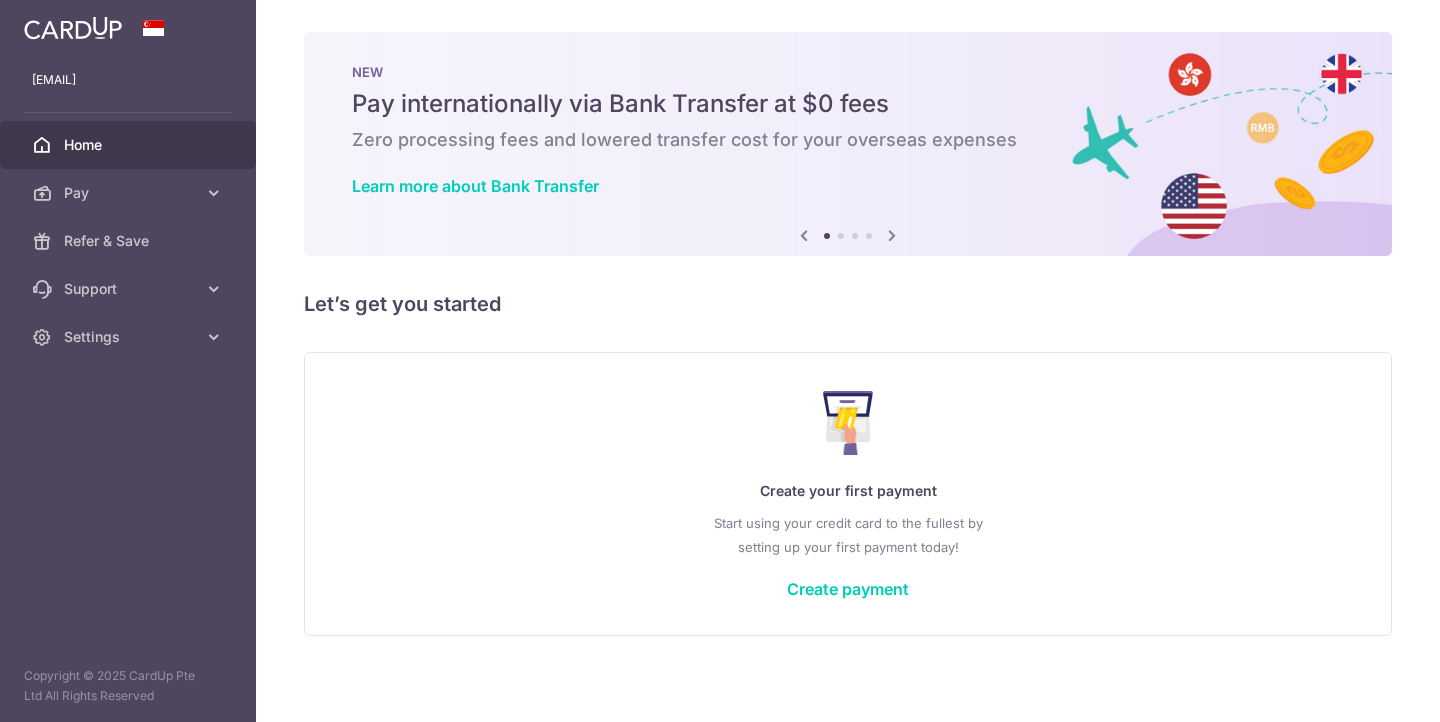 scroll, scrollTop: 0, scrollLeft: 0, axis: both 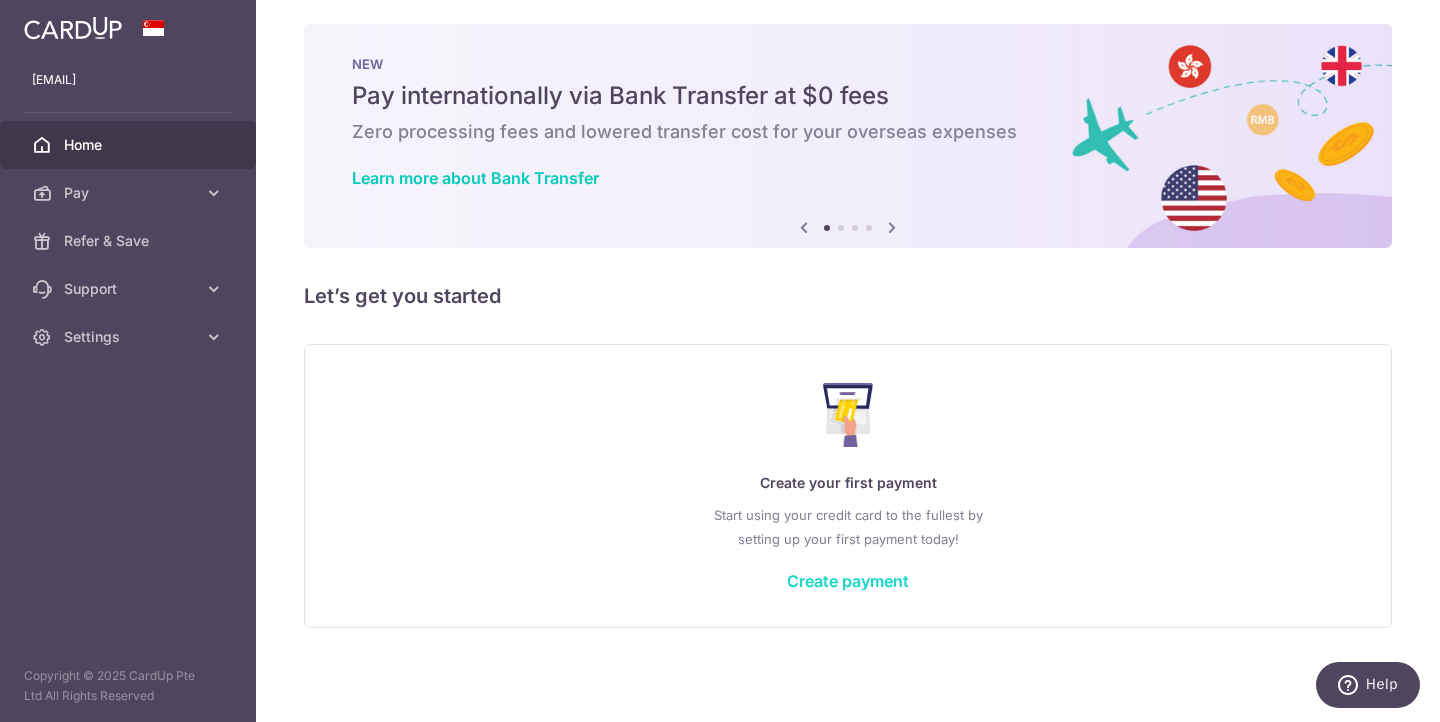 click on "Create payment" at bounding box center (848, 581) 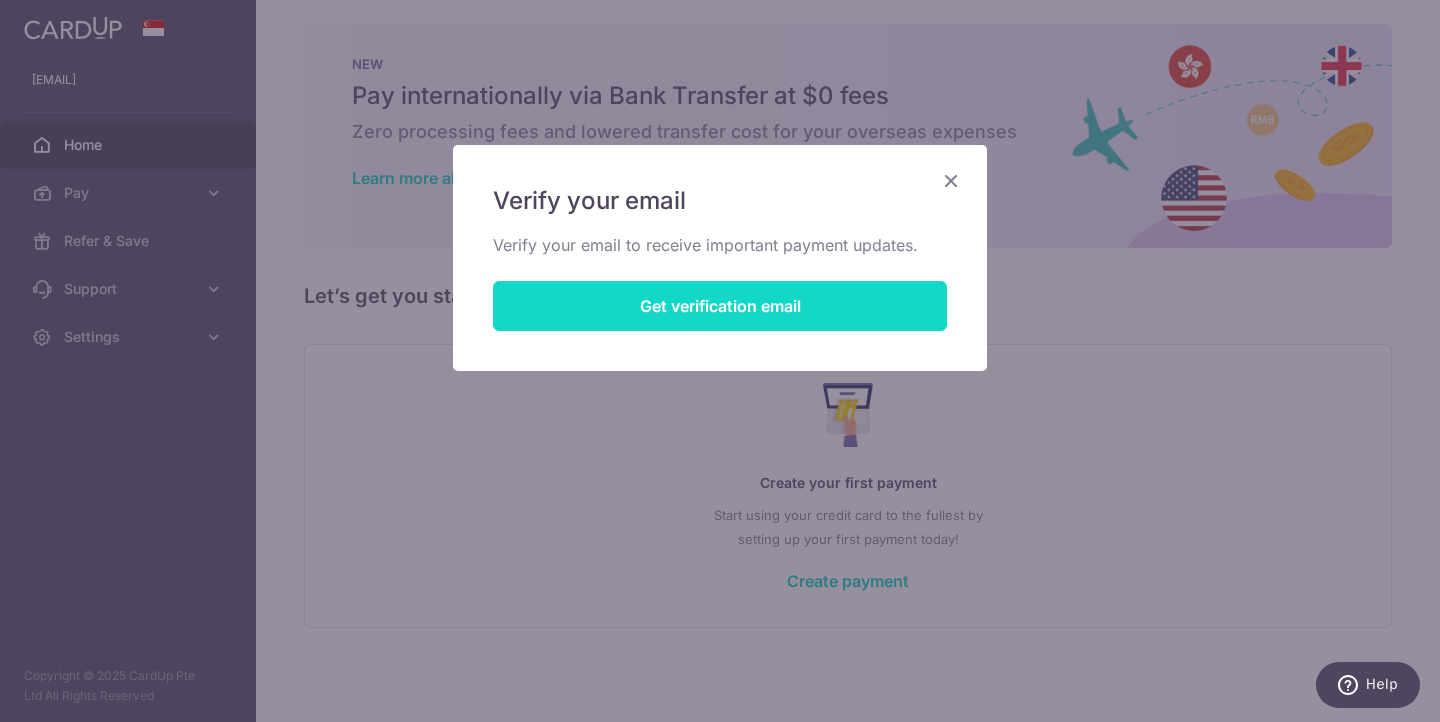 click on "Get verification email" at bounding box center (720, 306) 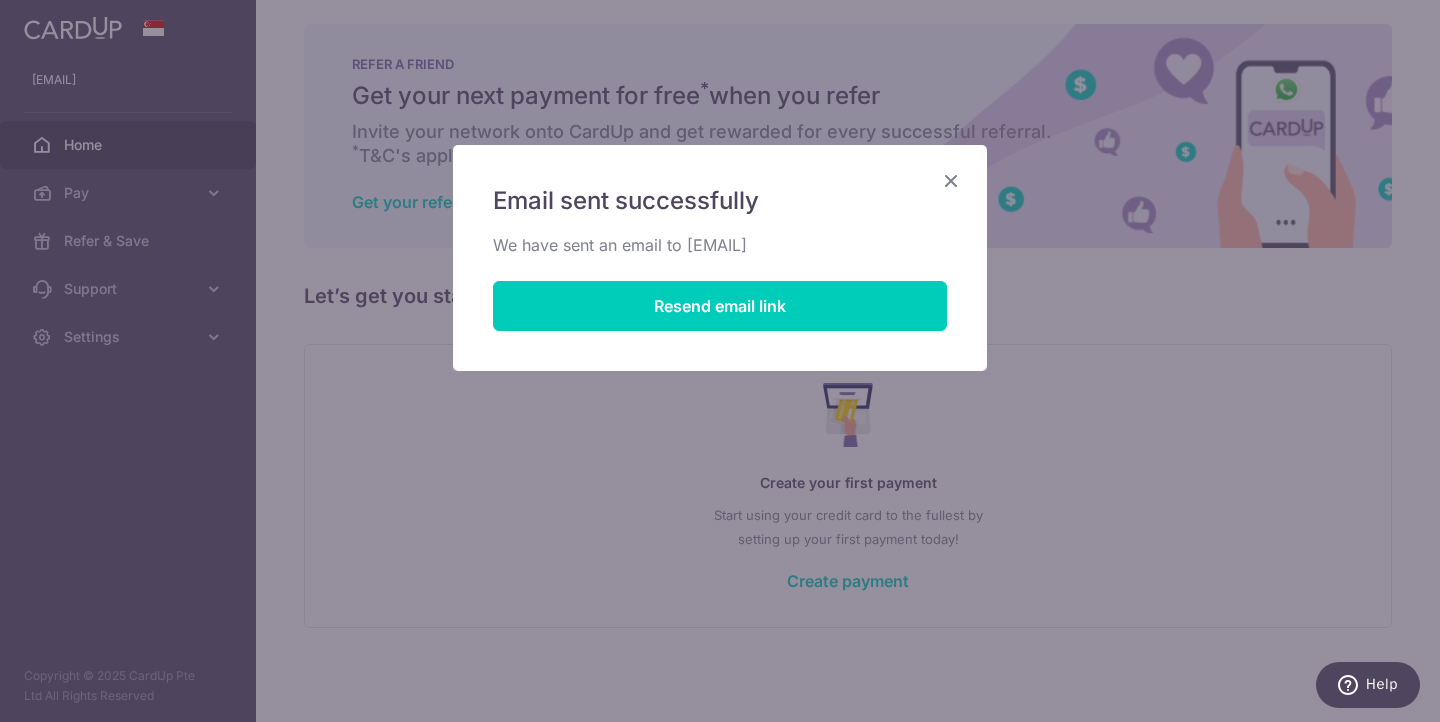 click at bounding box center [951, 180] 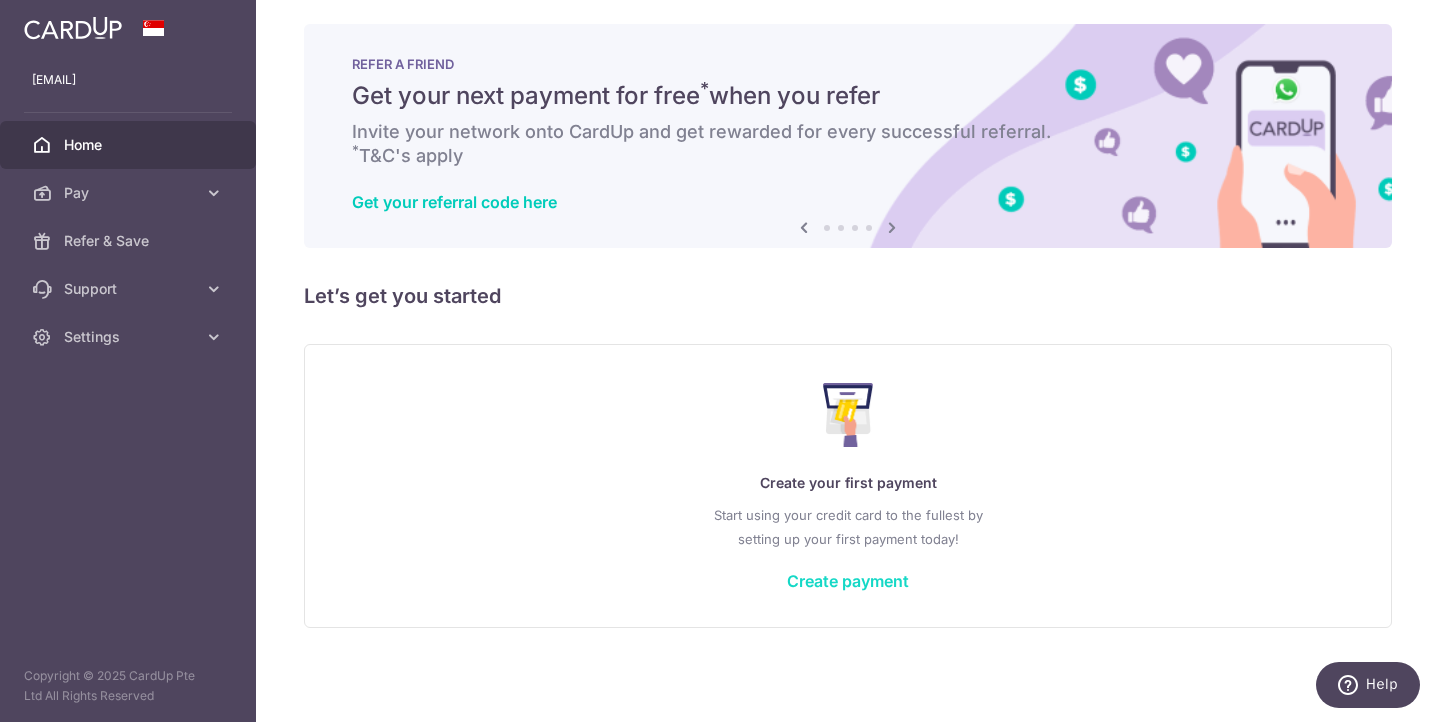 click on "Create payment" at bounding box center [848, 581] 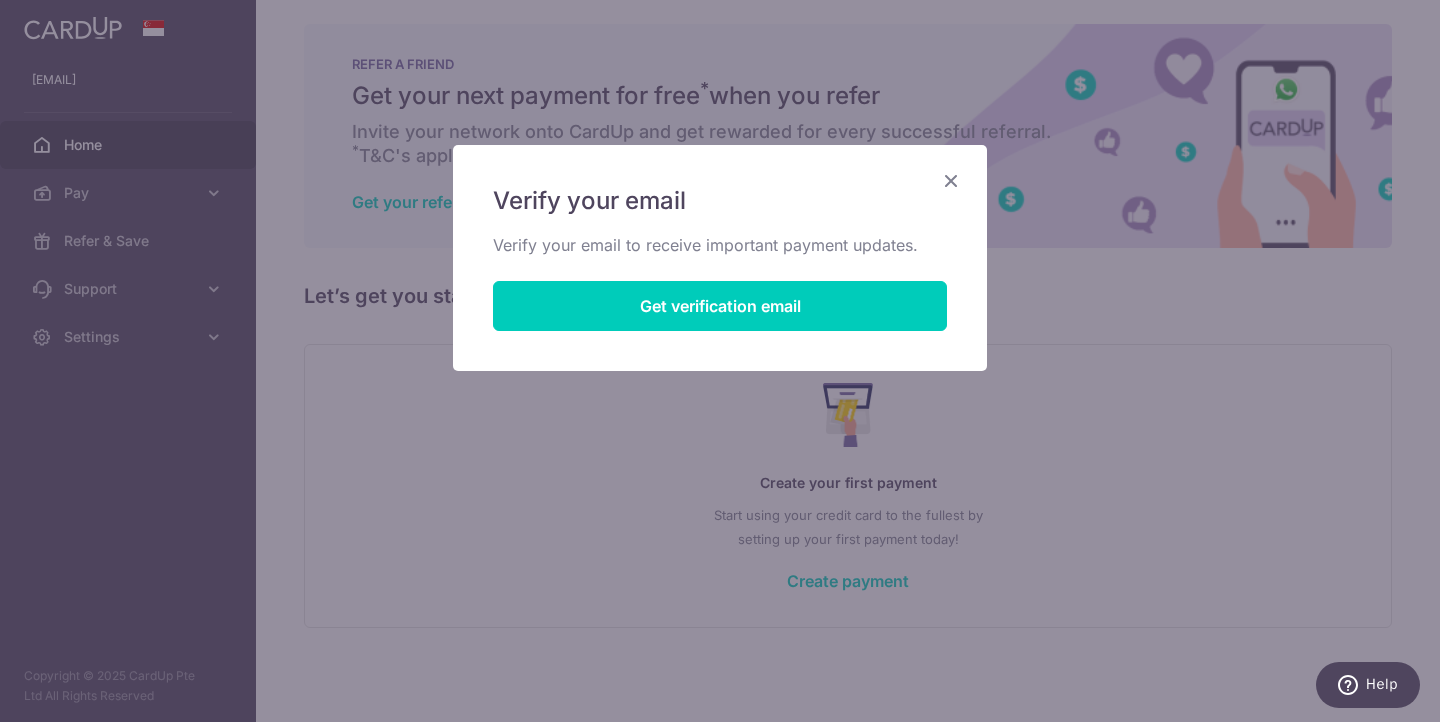 click at bounding box center (951, 180) 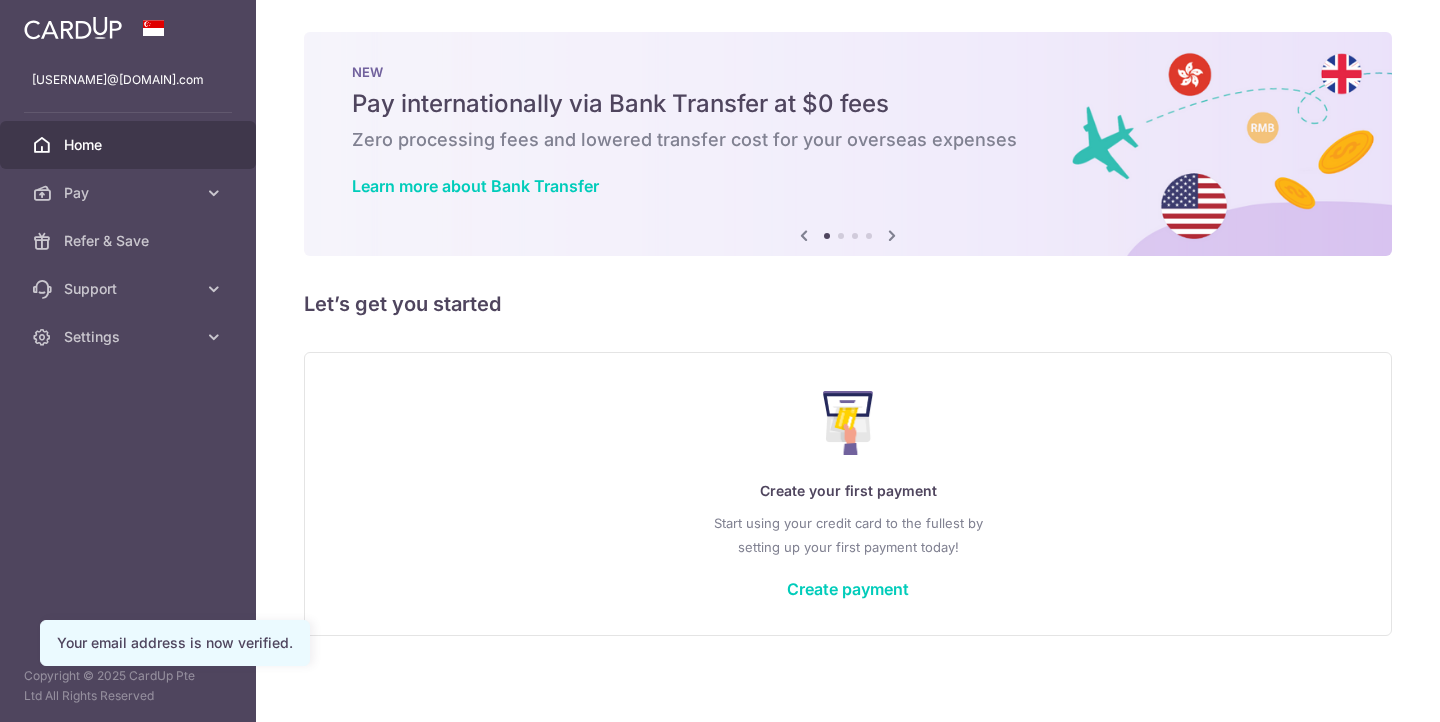 scroll, scrollTop: 0, scrollLeft: 0, axis: both 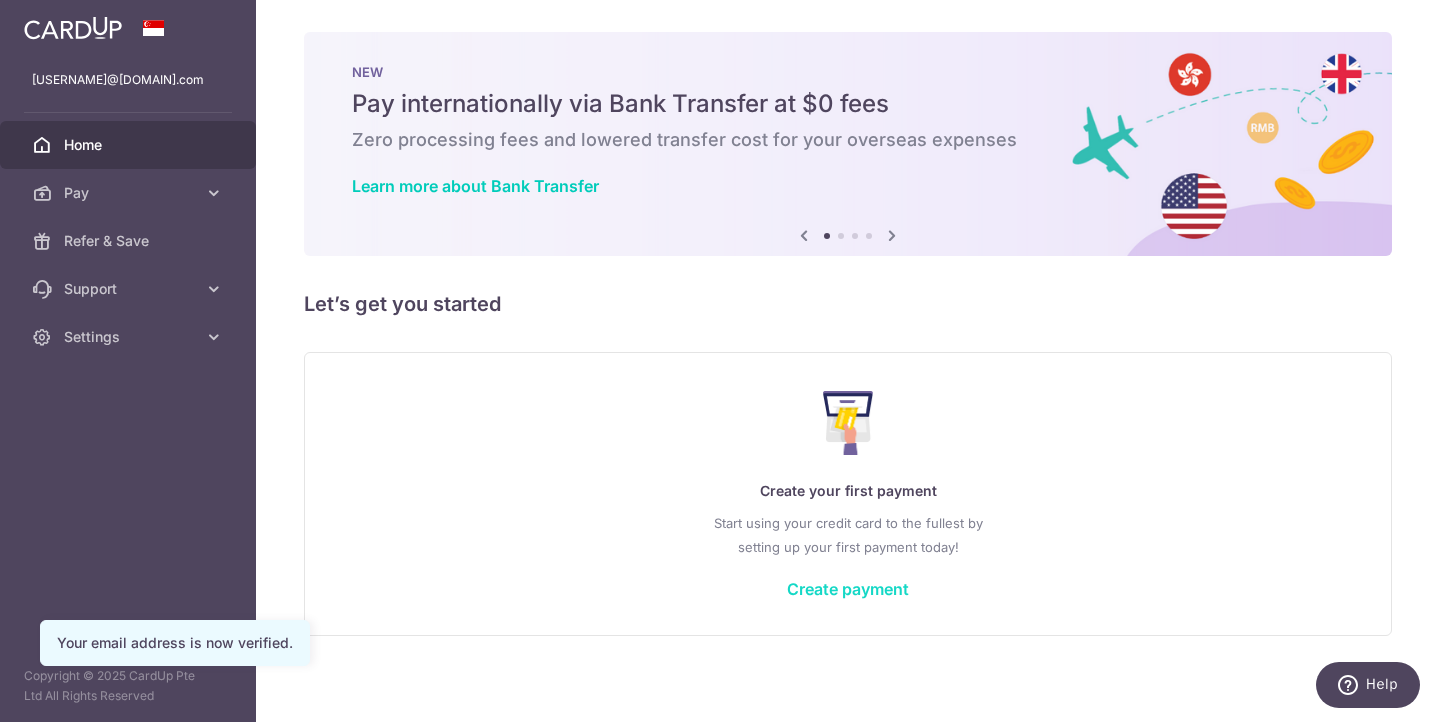 click on "Create payment" at bounding box center (848, 589) 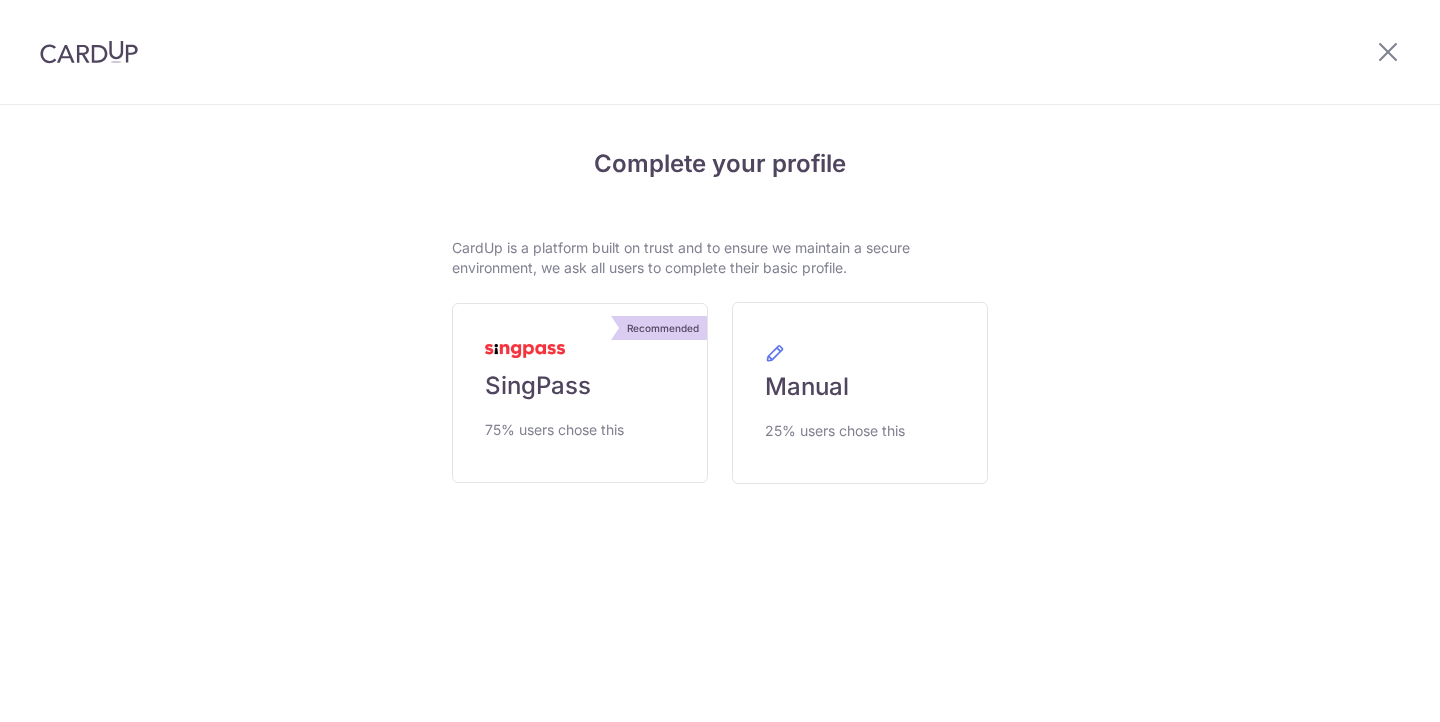 scroll, scrollTop: 0, scrollLeft: 0, axis: both 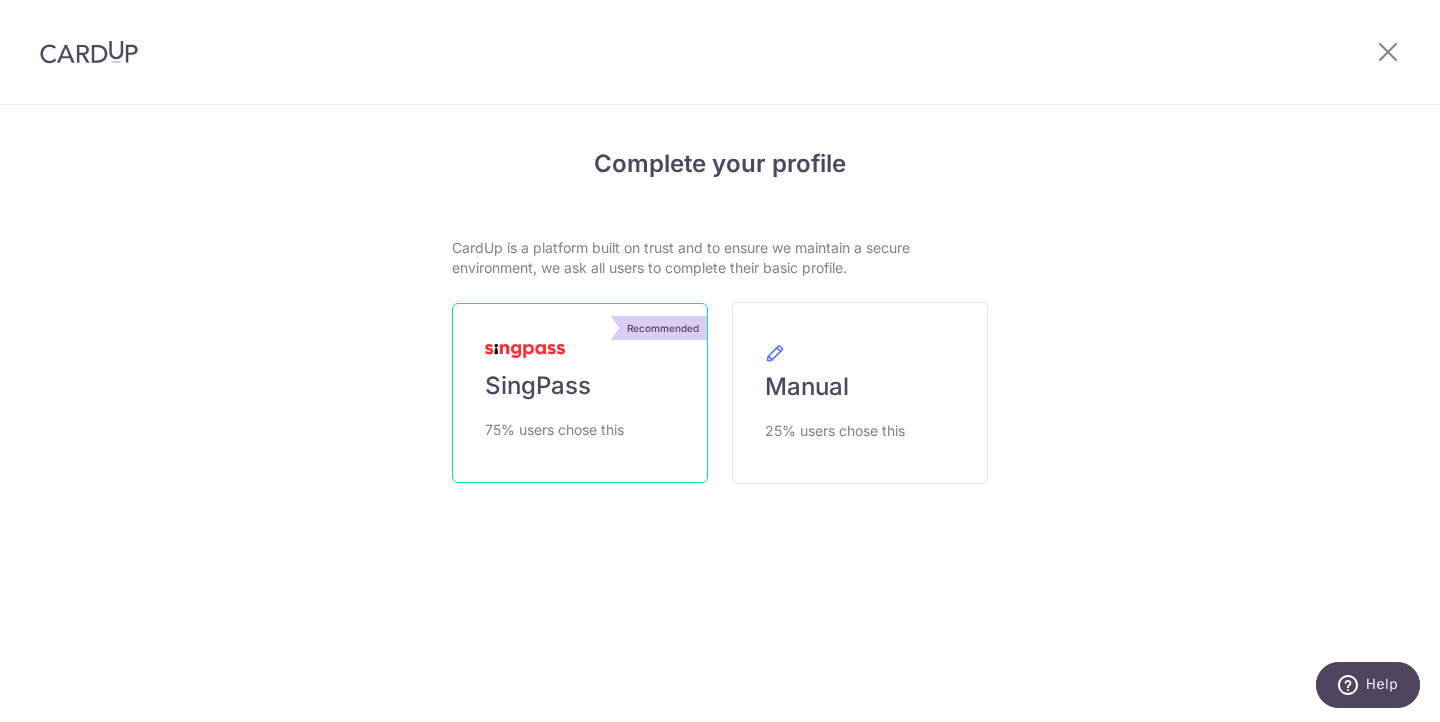 click on "SingPass" at bounding box center (538, 386) 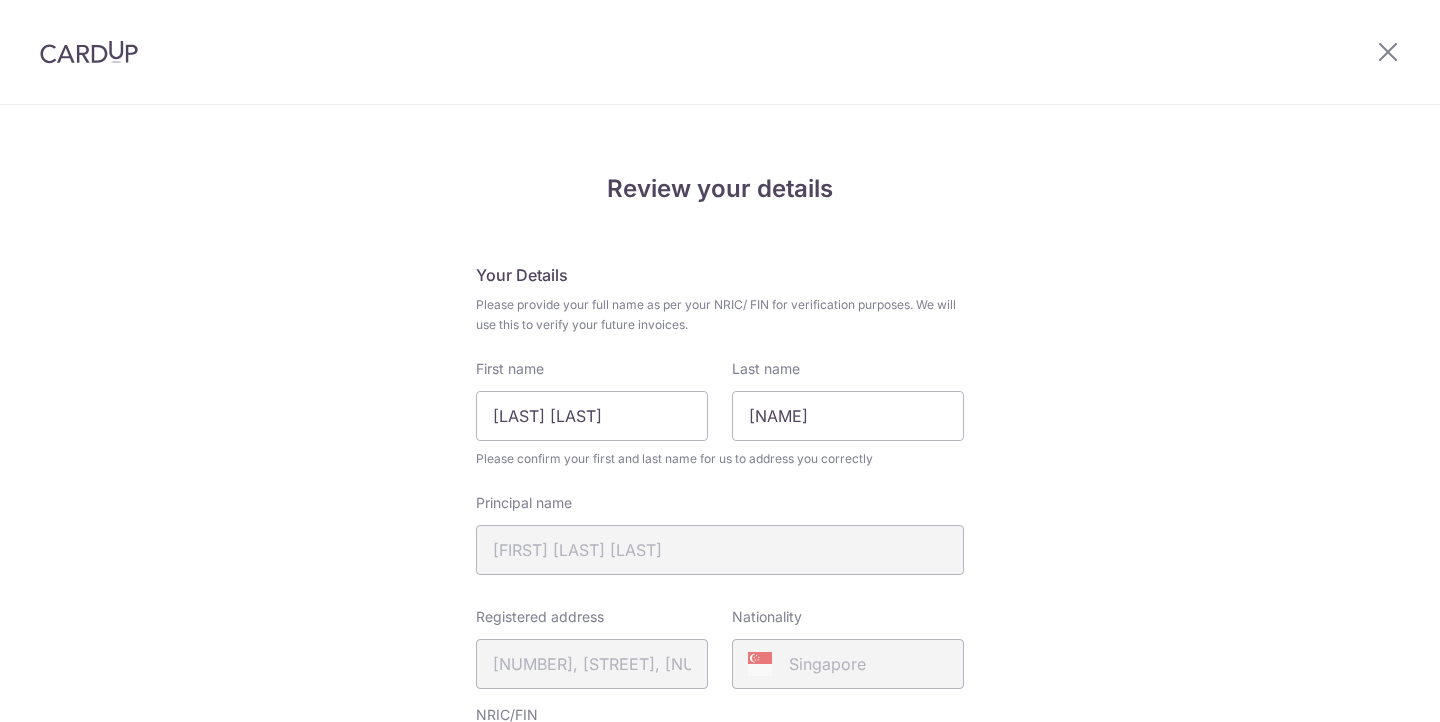 scroll, scrollTop: 0, scrollLeft: 0, axis: both 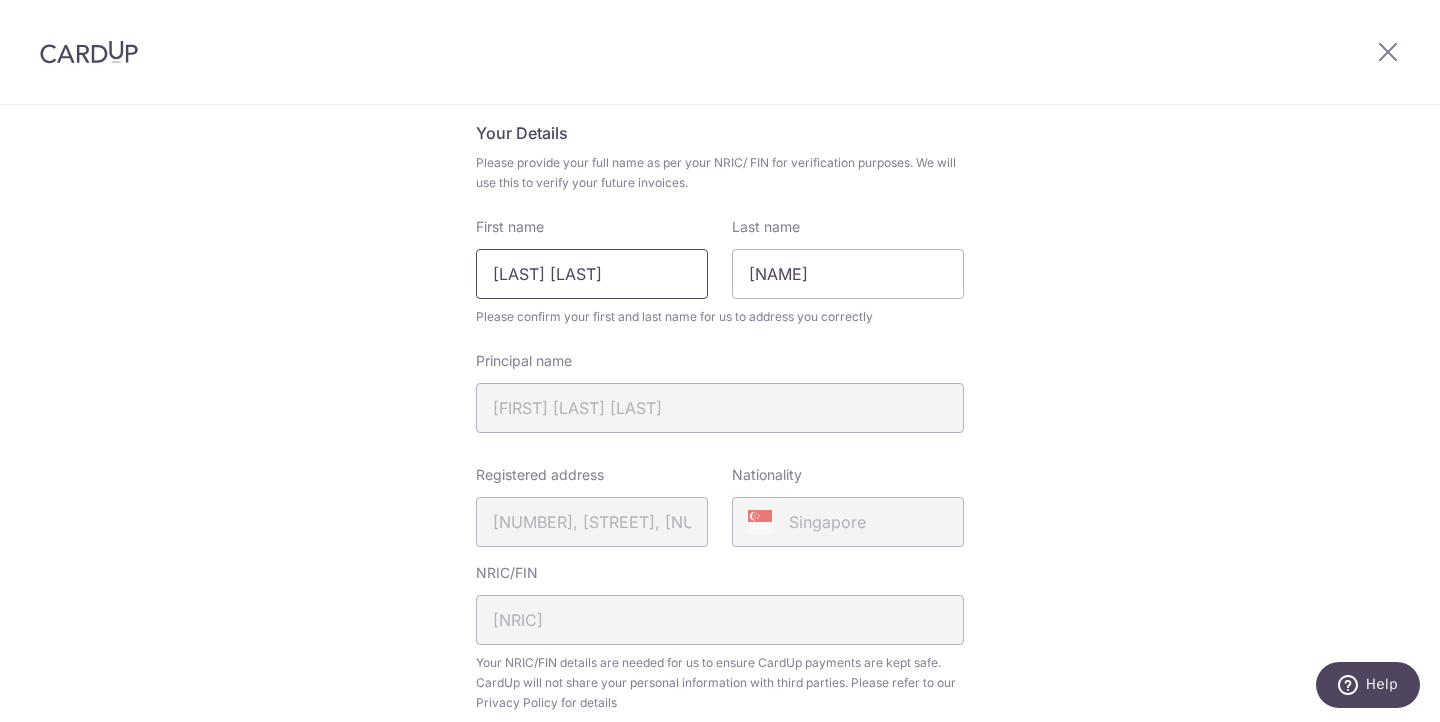 drag, startPoint x: 619, startPoint y: 273, endPoint x: 269, endPoint y: 273, distance: 350 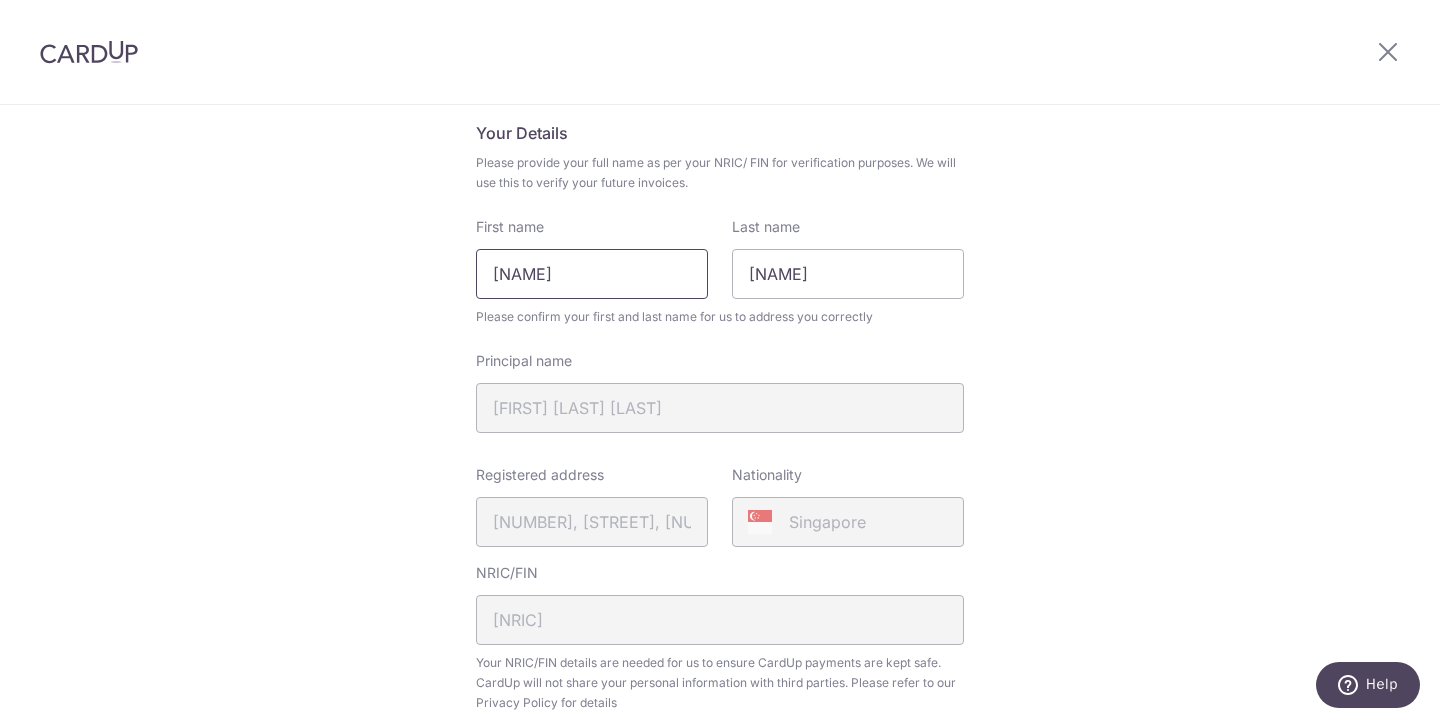 type on "[NAME]" 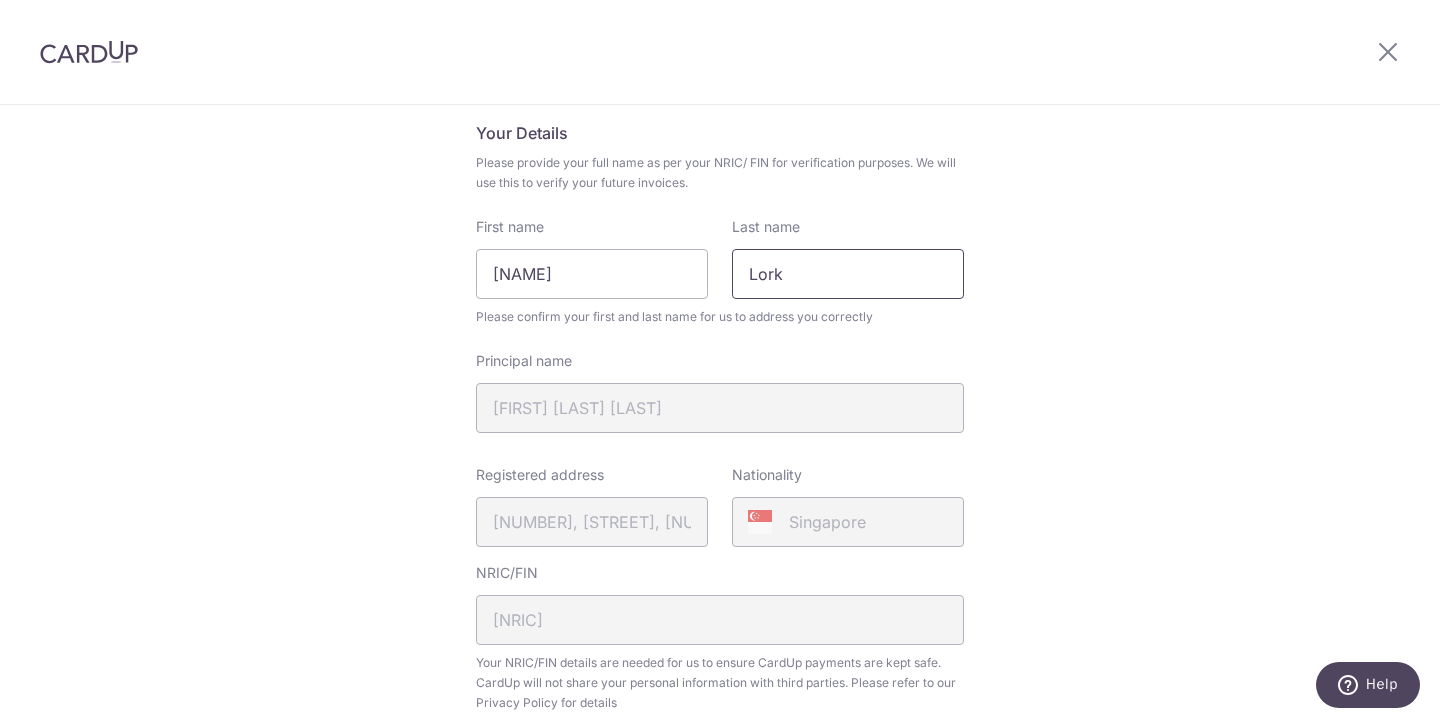 type on "Lork" 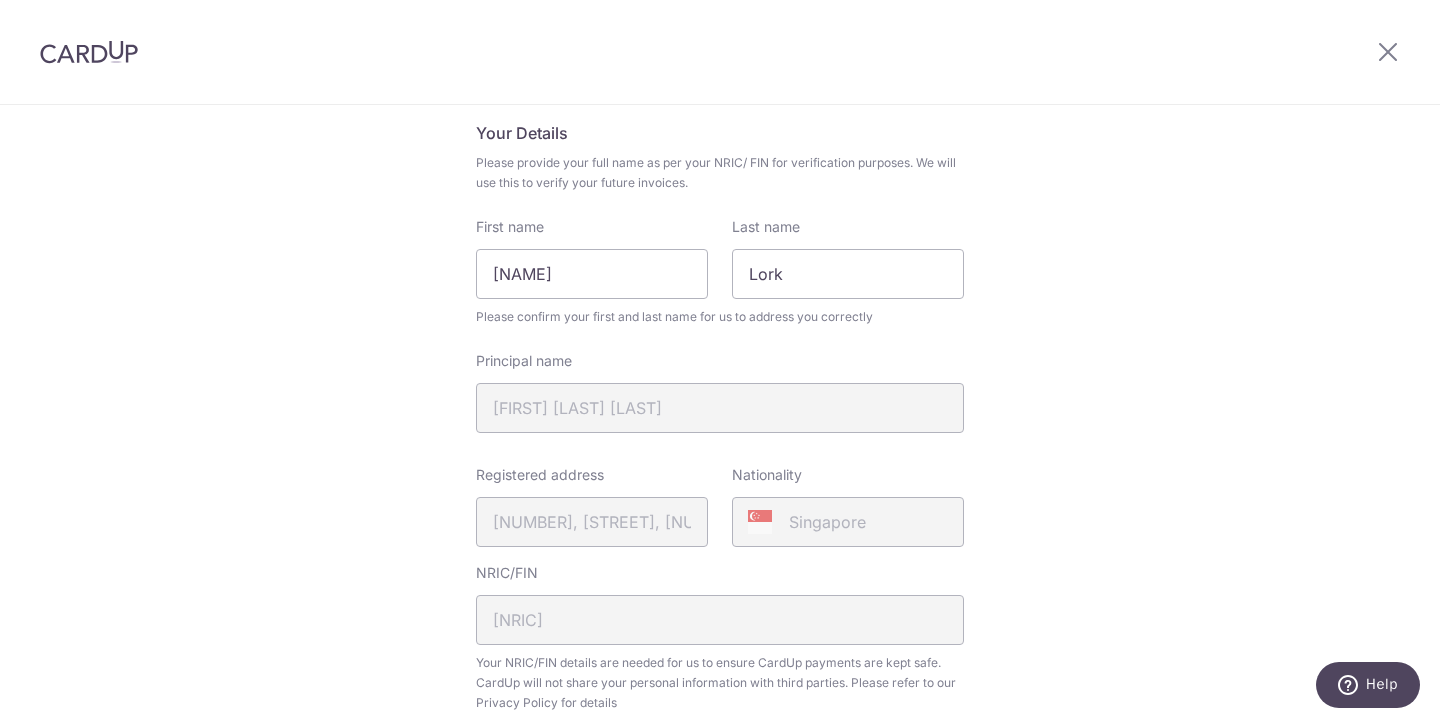 click on "Review your details
Your Details
Please provide your full name as per your NRIC/ FIN for verification purposes. We will use this to verify your future invoices.
First name
[FIRST]
Last name
[LAST]
Please confirm your first and last name for us to address you correctly
Principal name
[FIRST] [LAST] [LAST]
Registered address
[NUMBER], [STREET], [NUMBER], [NUMBER], [CITY], [POSTAL_CODE]" at bounding box center (720, 651) 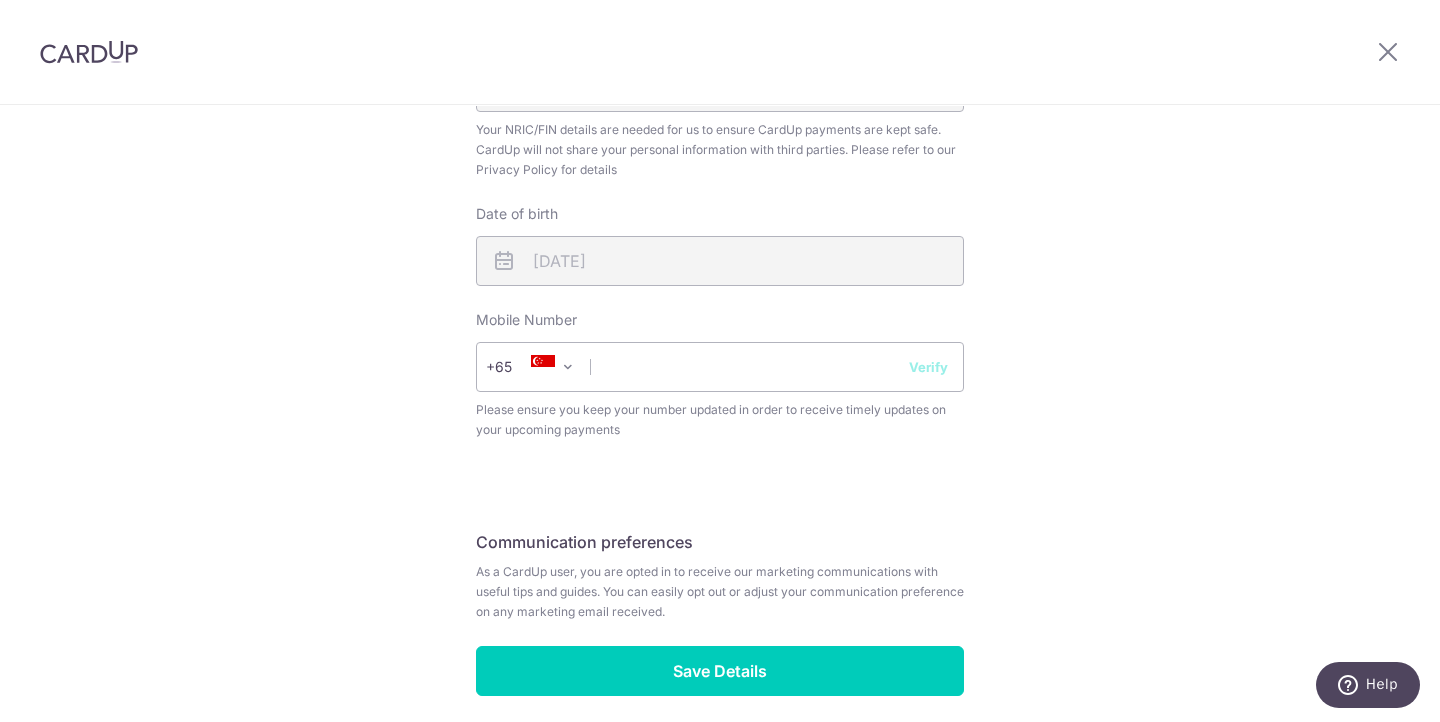 scroll, scrollTop: 694, scrollLeft: 0, axis: vertical 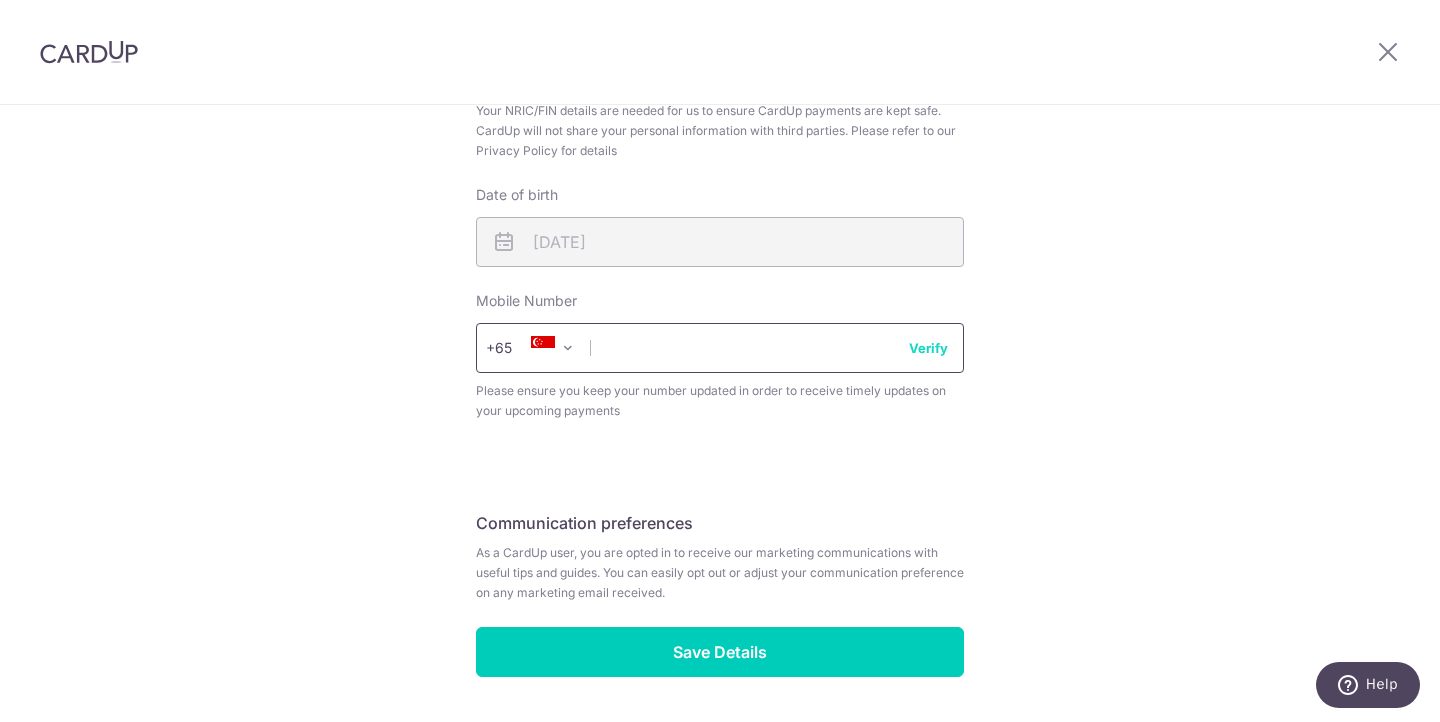 click at bounding box center [720, 348] 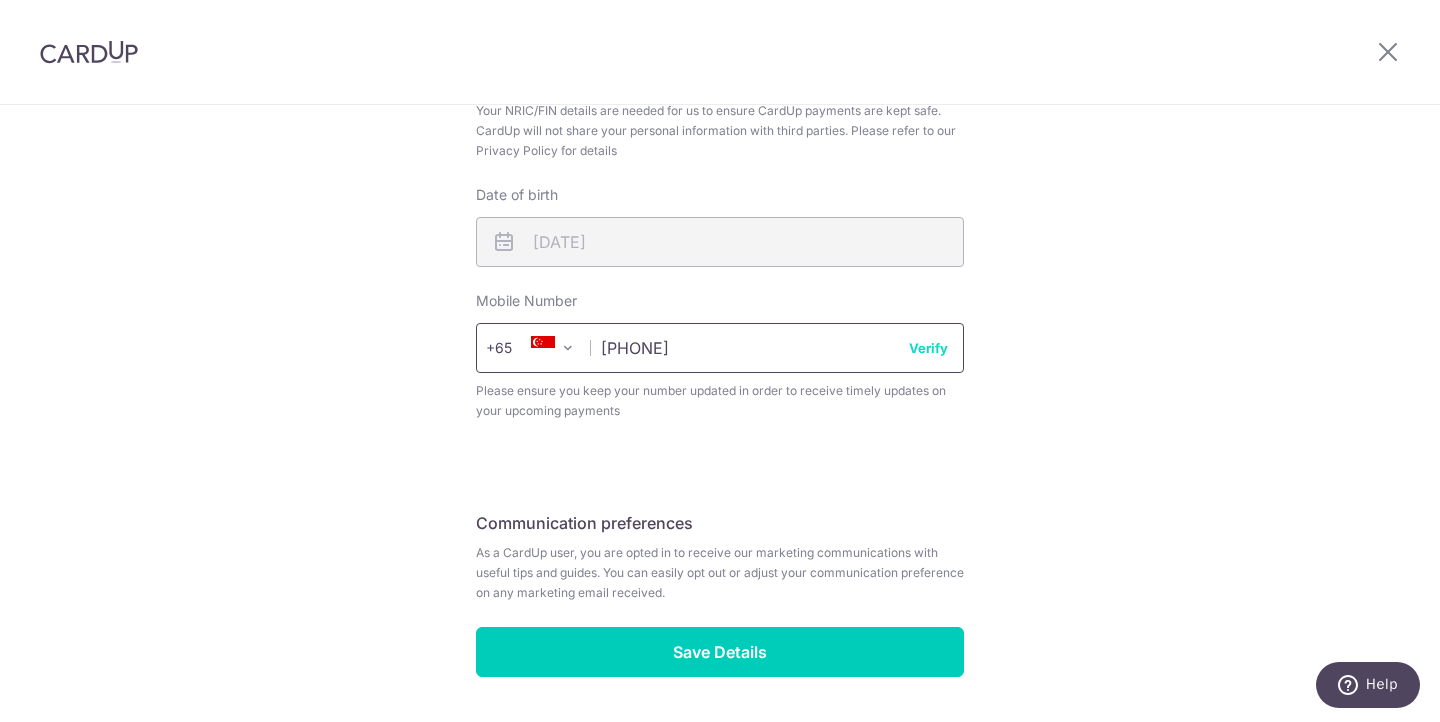 type on "98768001" 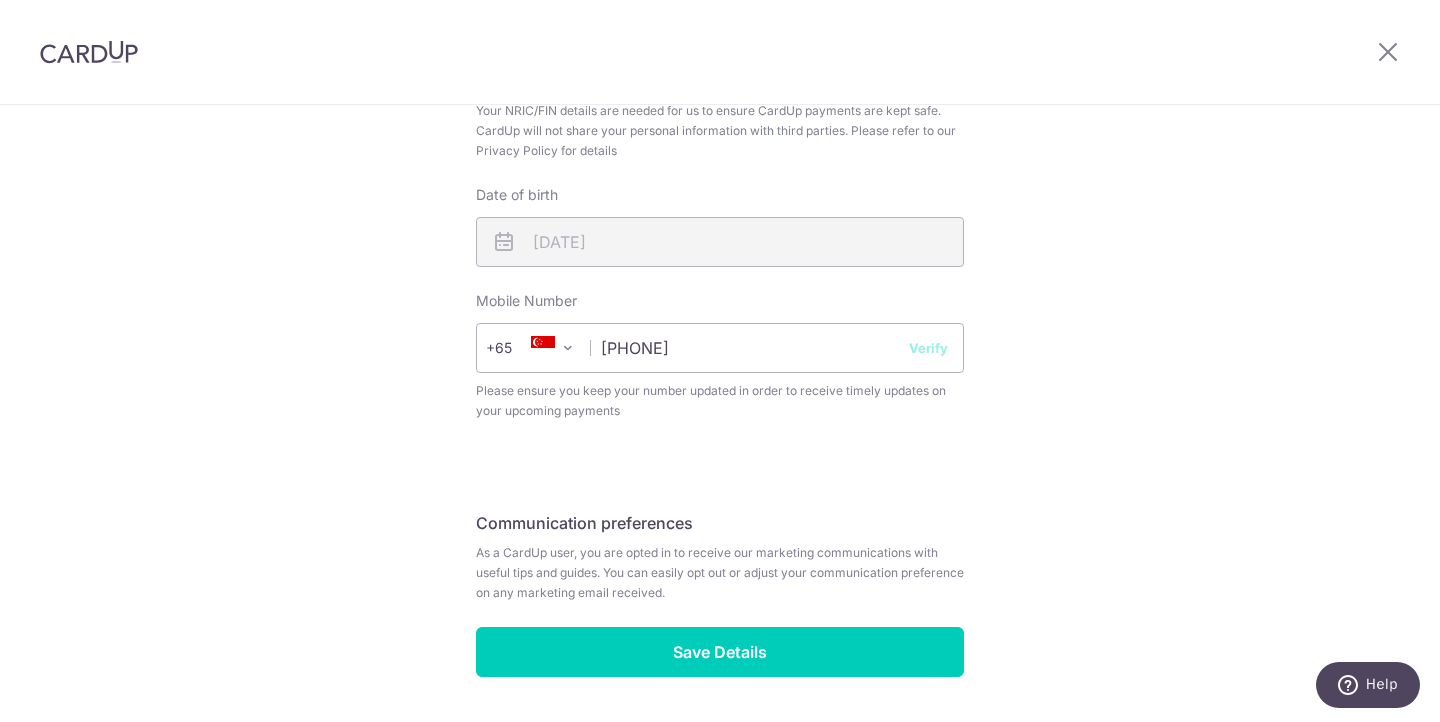 click on "Review your details
Your Details
Please provide your full name as per your NRIC/ FIN for verification purposes. We will use this to verify your future invoices.
First name
Samantha
Last name
Lork
Please confirm your first and last name for us to address you correctly
Principal name
SAMANTHA LORK SI JING
Registered address
29, TERRASSE LANE, 02, 53, SINGAPORE, 544778" at bounding box center (720, 99) 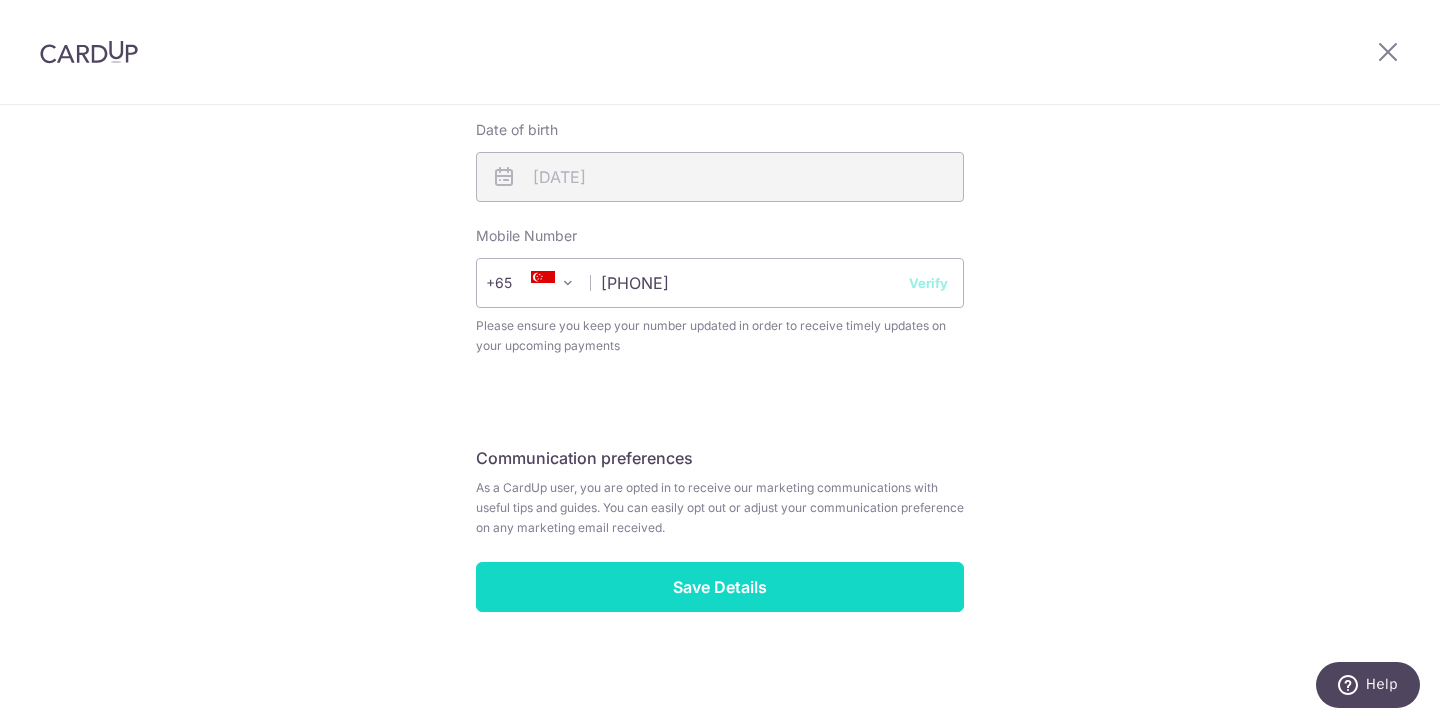 click on "Save Details" at bounding box center (720, 587) 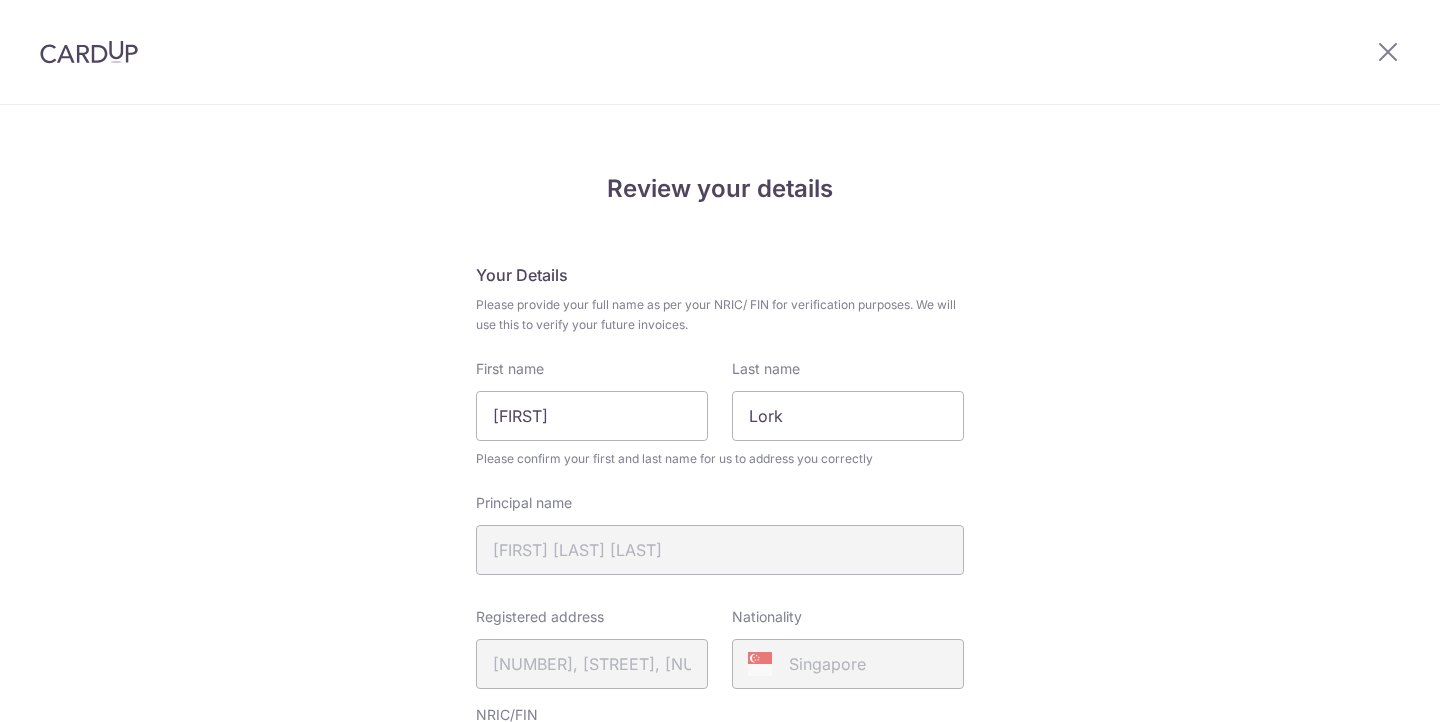 scroll, scrollTop: 0, scrollLeft: 0, axis: both 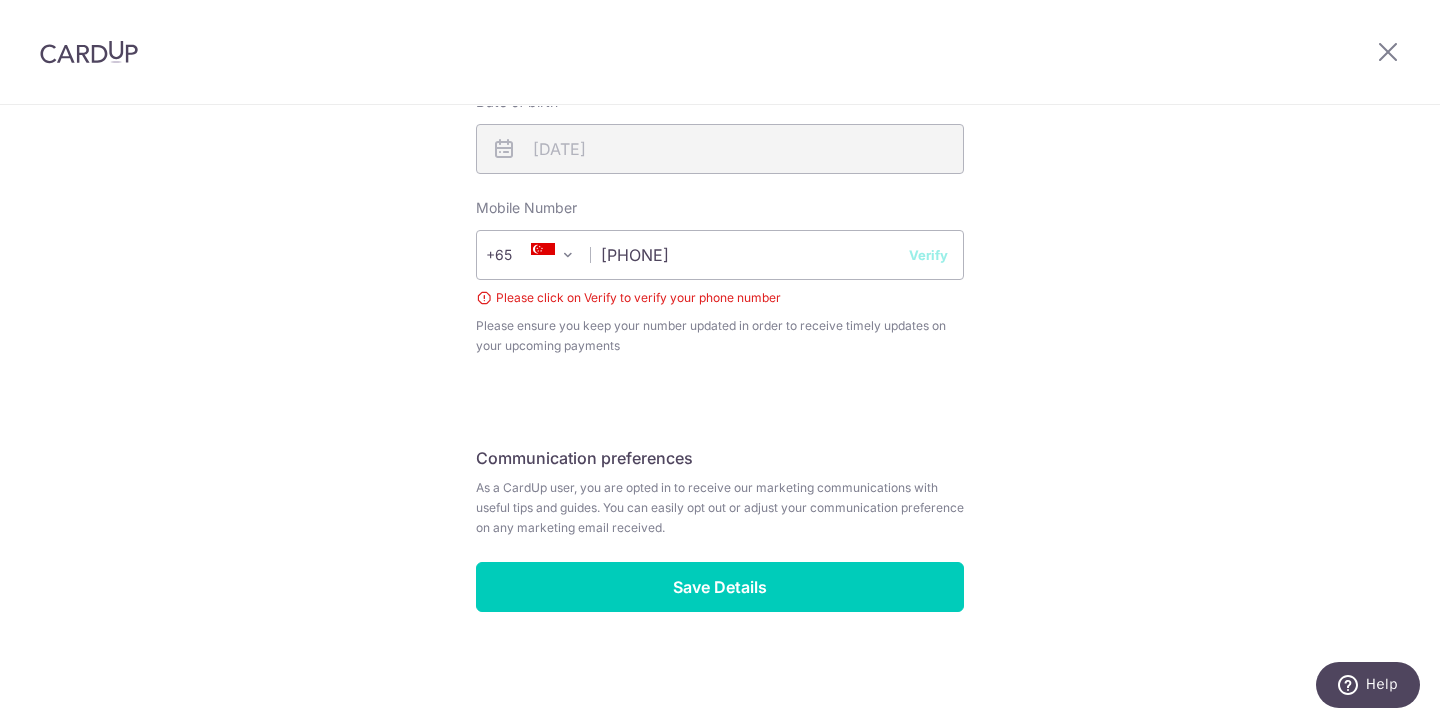 click on "Verify" at bounding box center [928, 255] 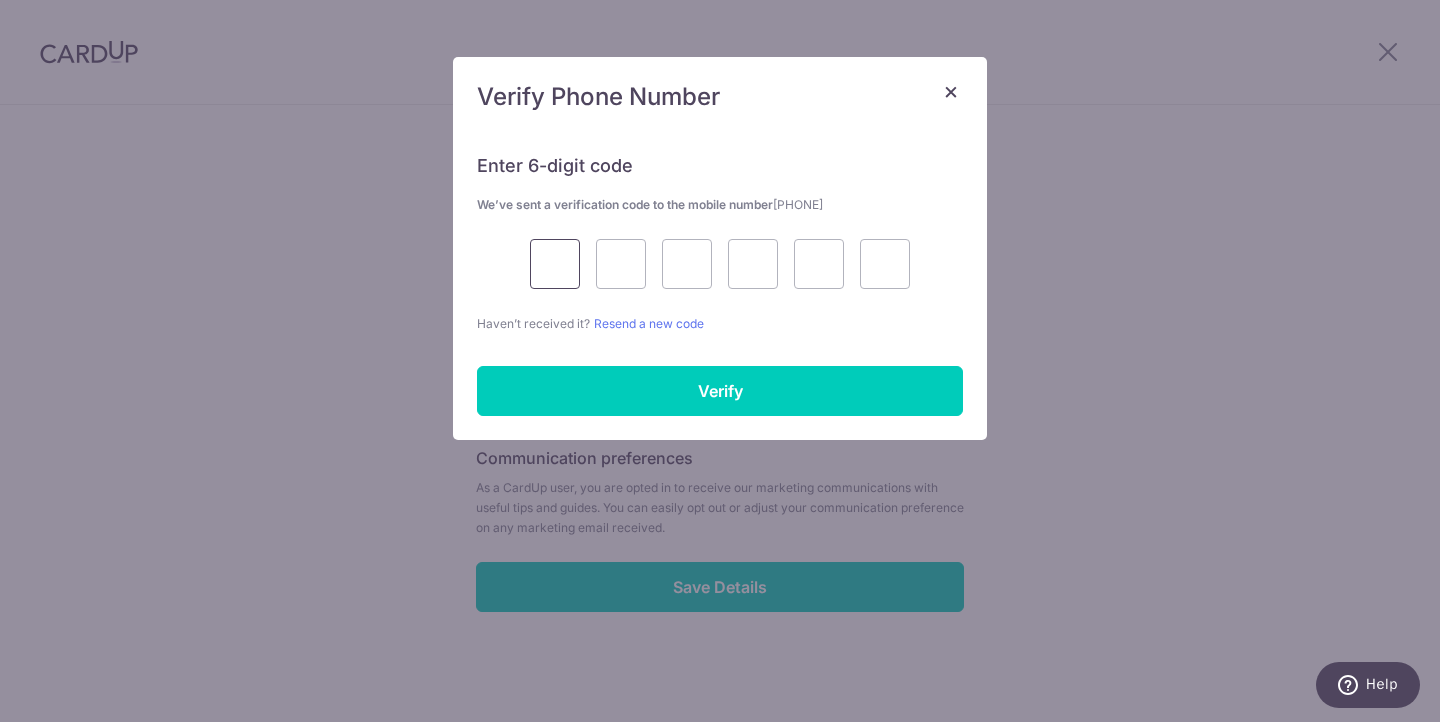click at bounding box center (555, 264) 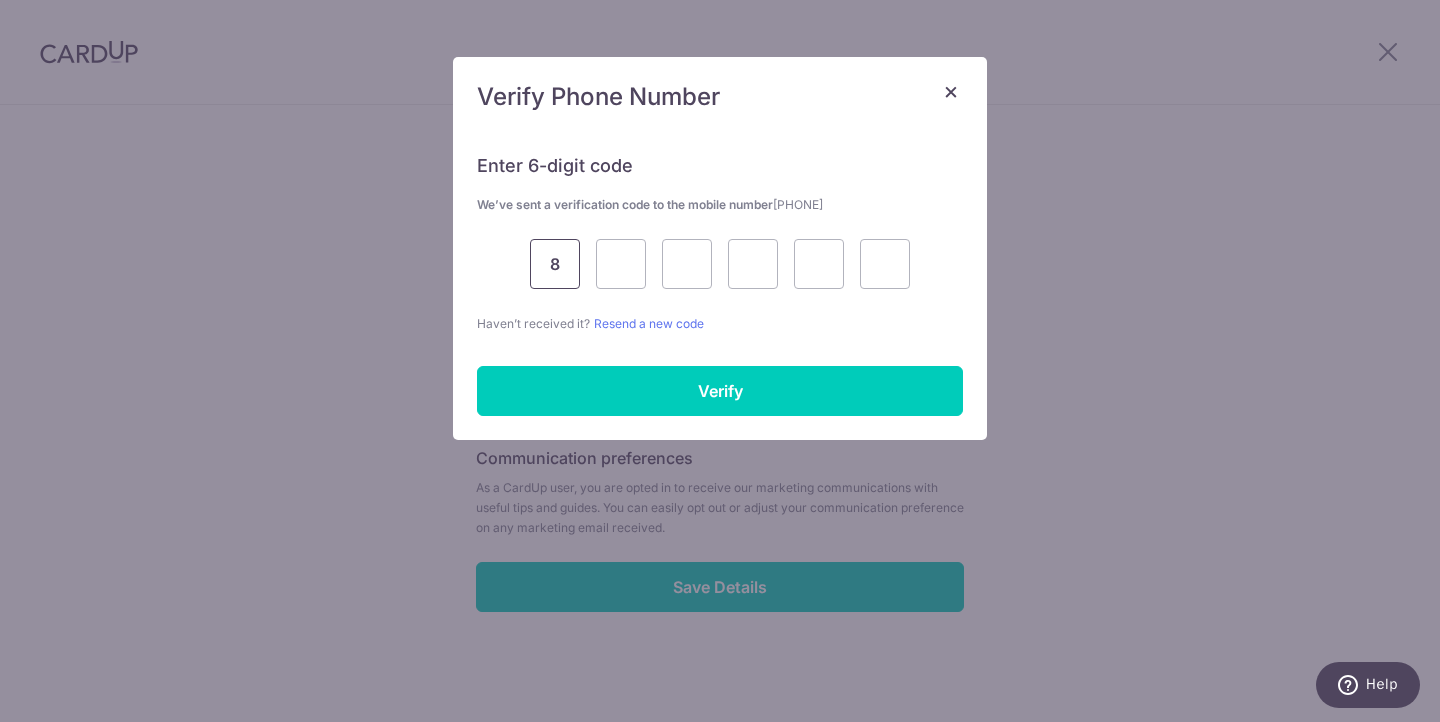 type on "8" 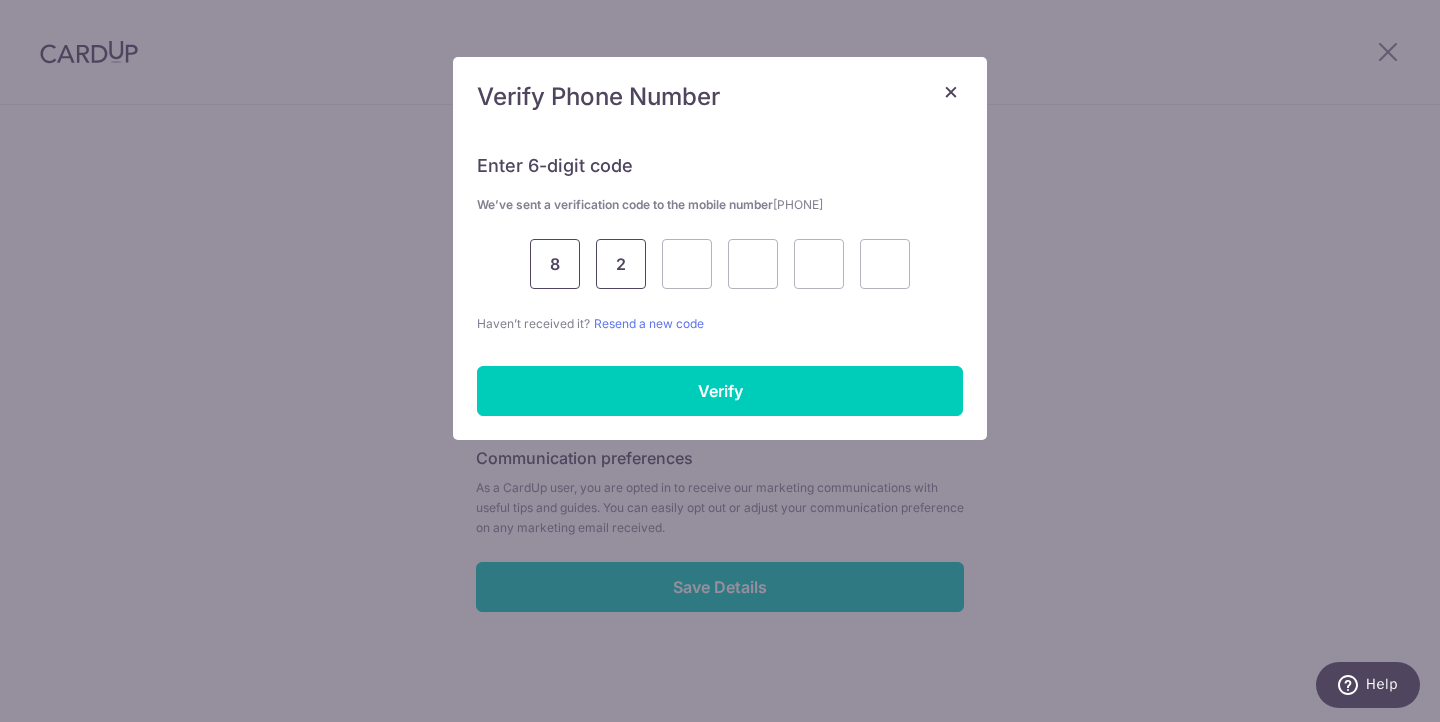 type on "2" 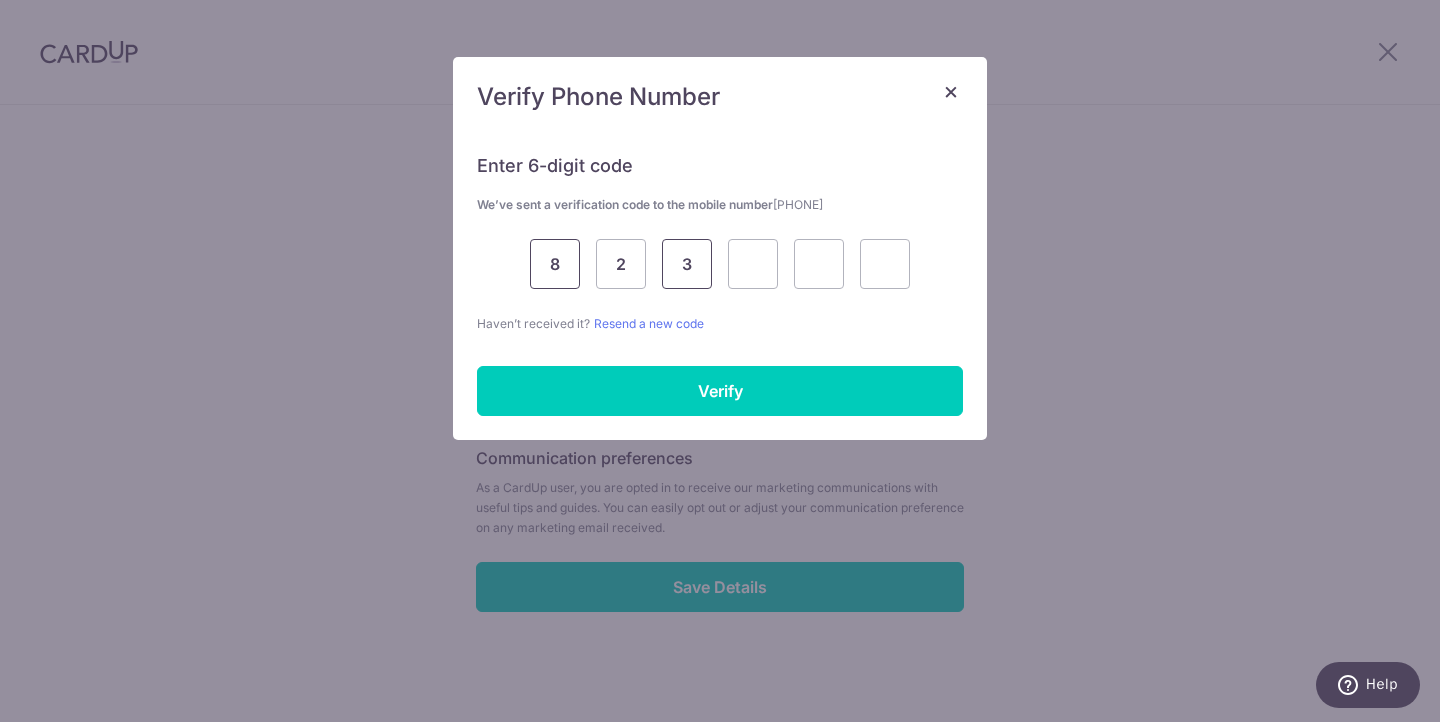 type on "3" 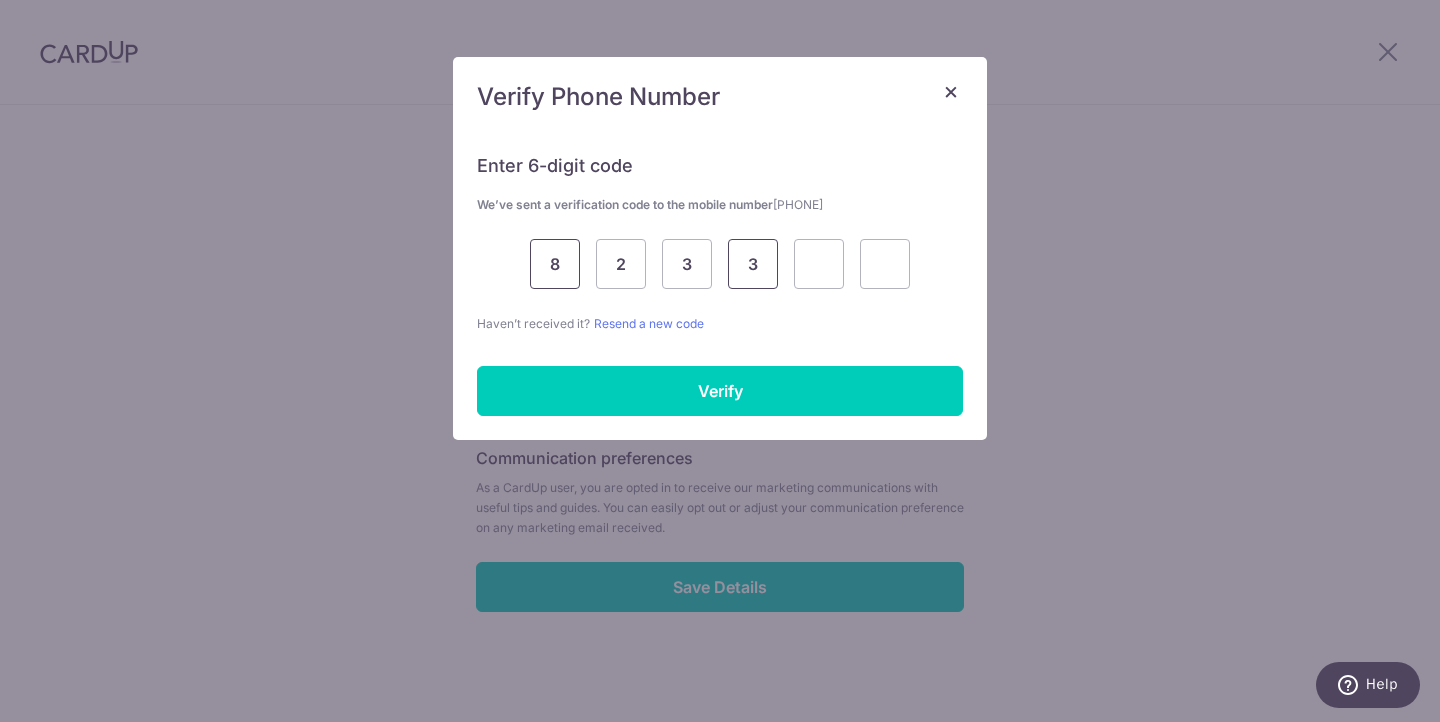 type on "3" 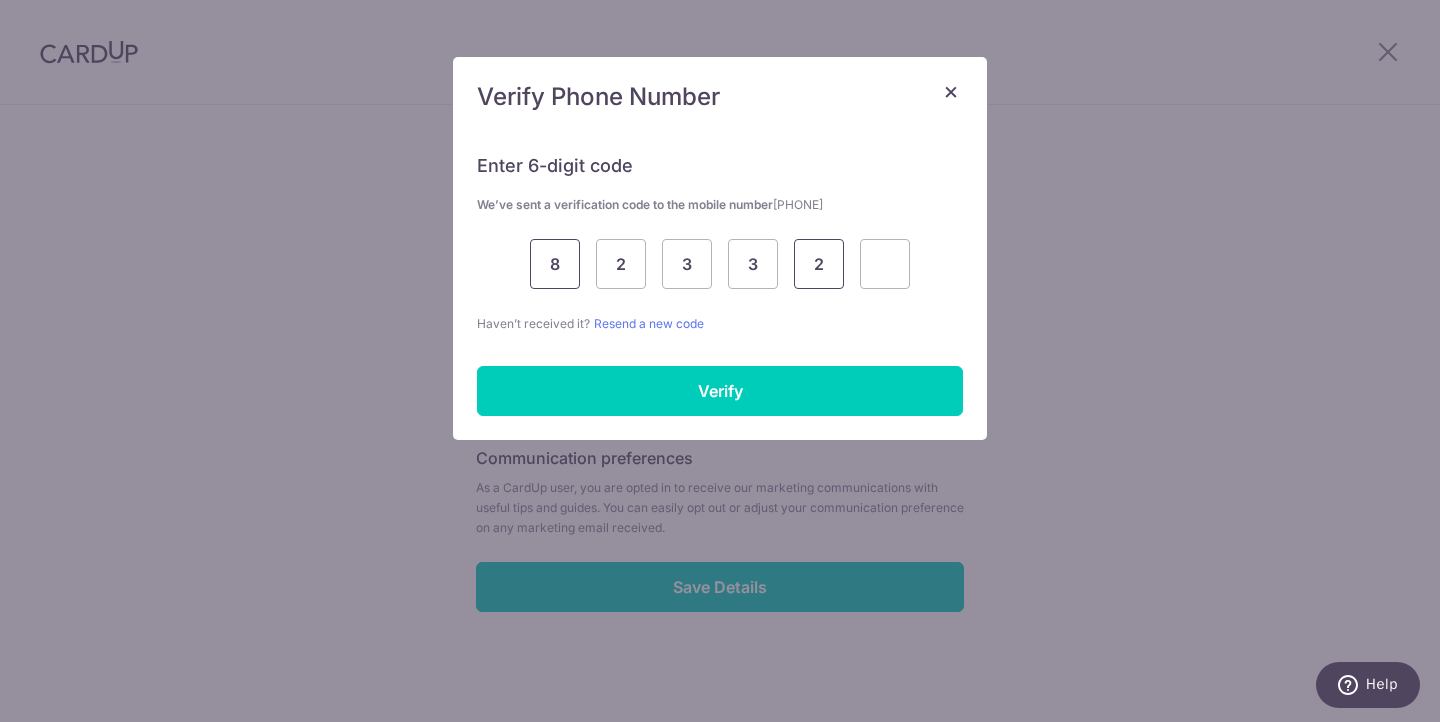 type on "2" 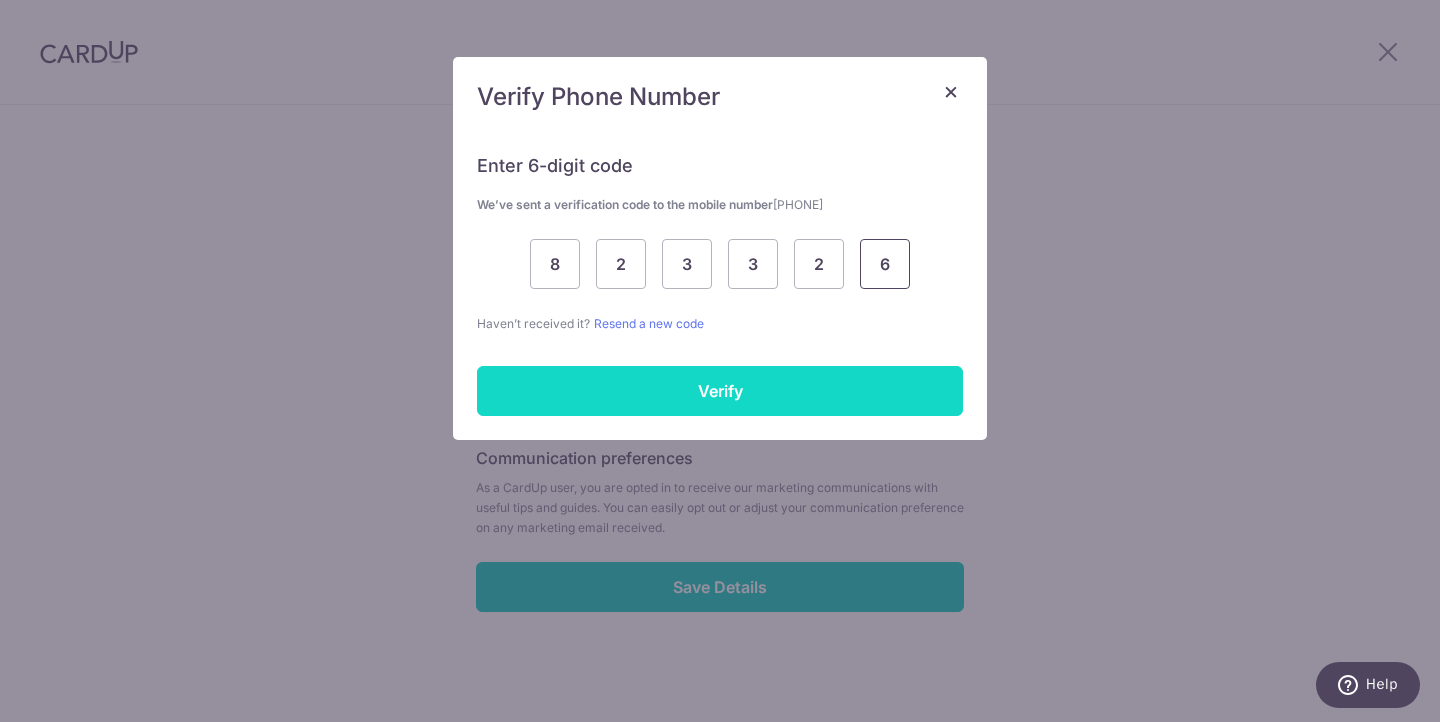 type on "6" 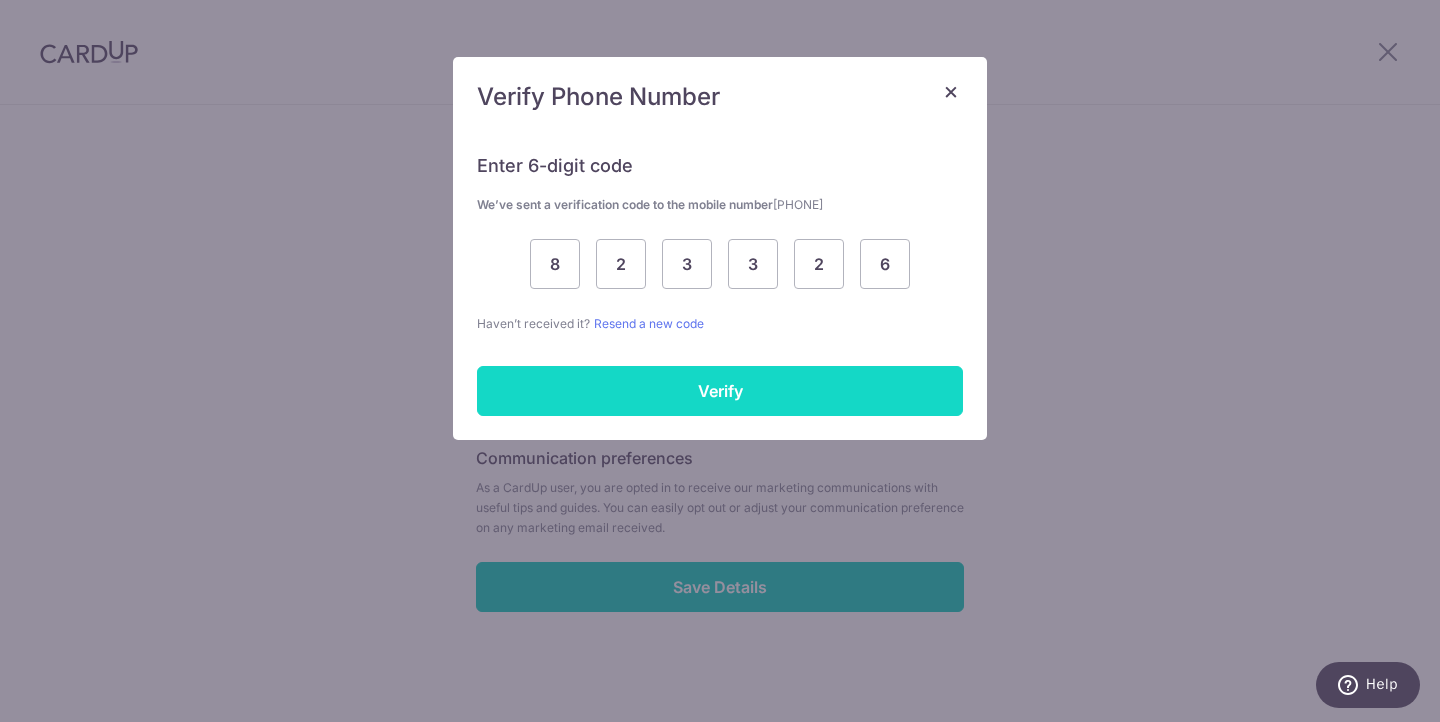 click on "Verify" at bounding box center [720, 391] 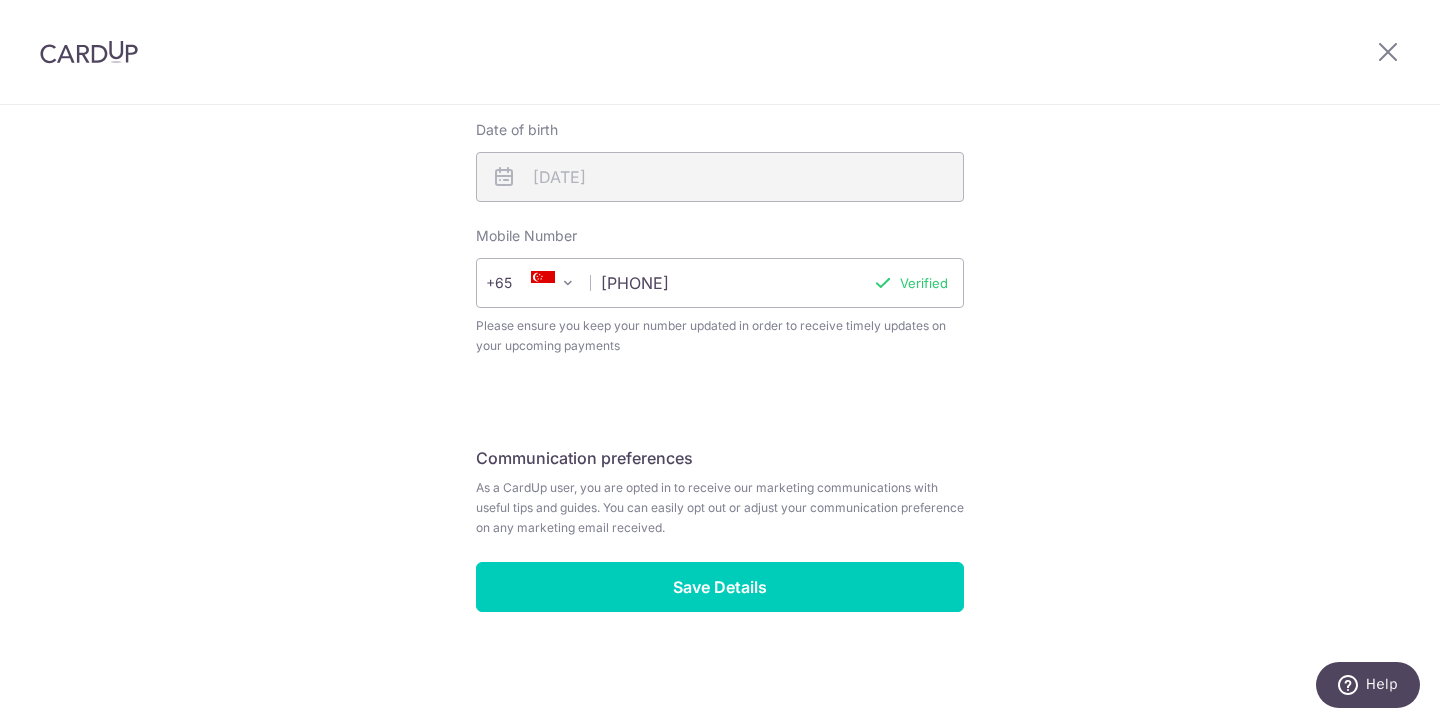 scroll, scrollTop: 759, scrollLeft: 0, axis: vertical 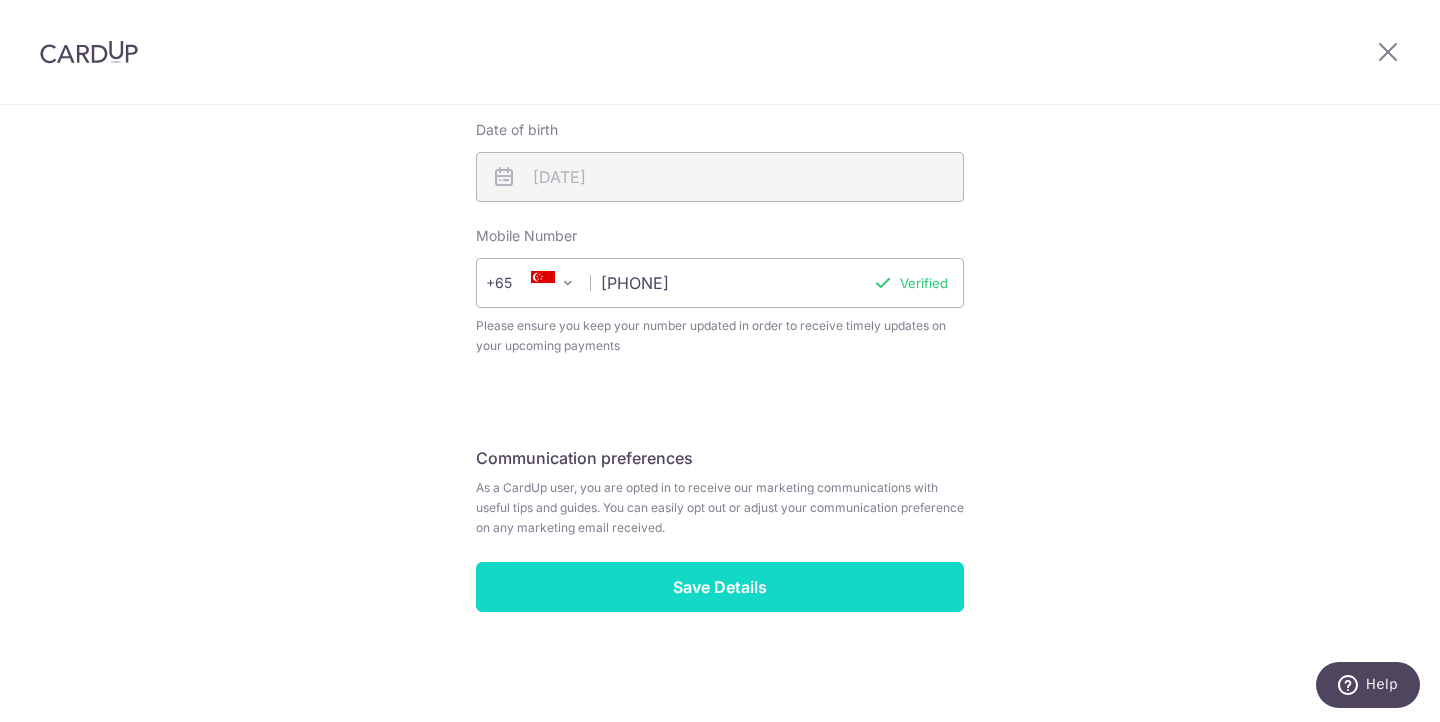 click on "Save Details" at bounding box center [720, 587] 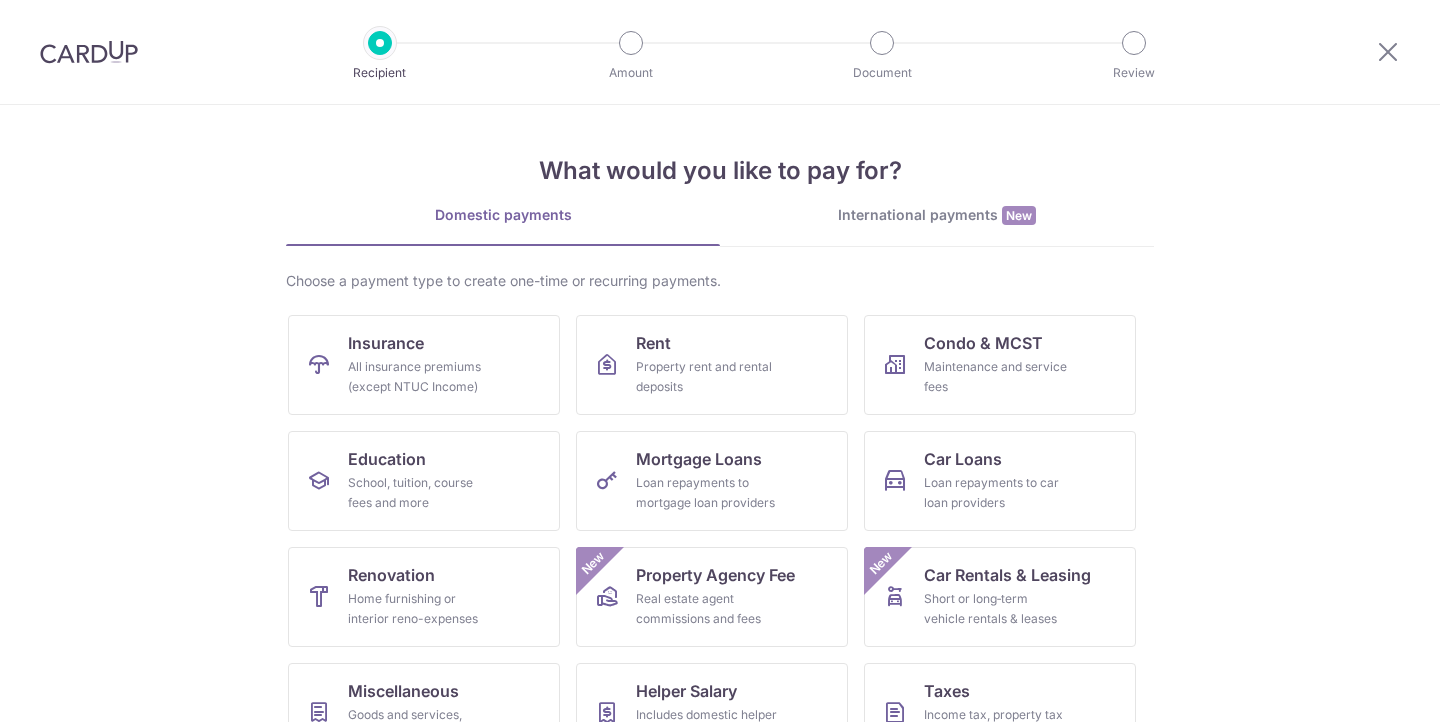 scroll, scrollTop: 0, scrollLeft: 0, axis: both 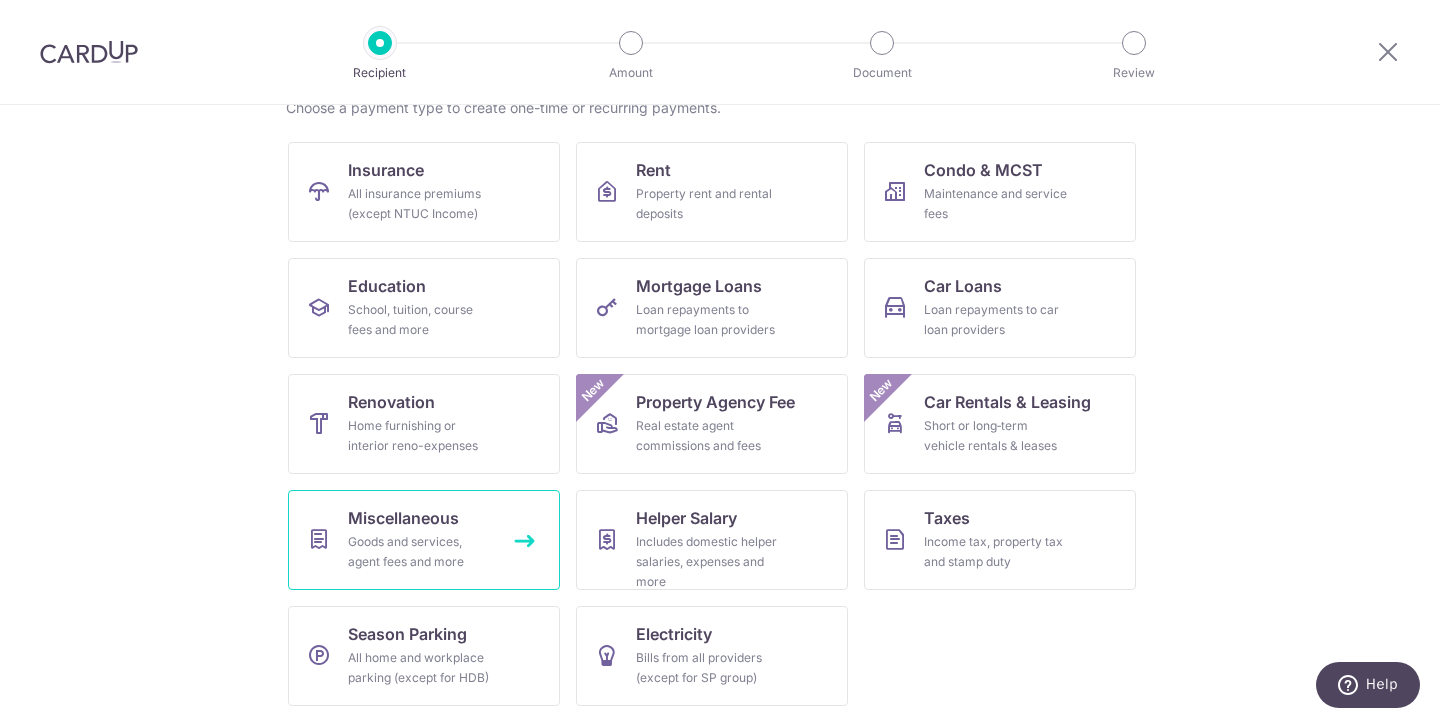 click on "Miscellaneous Goods and services, agent fees and more" at bounding box center (424, 540) 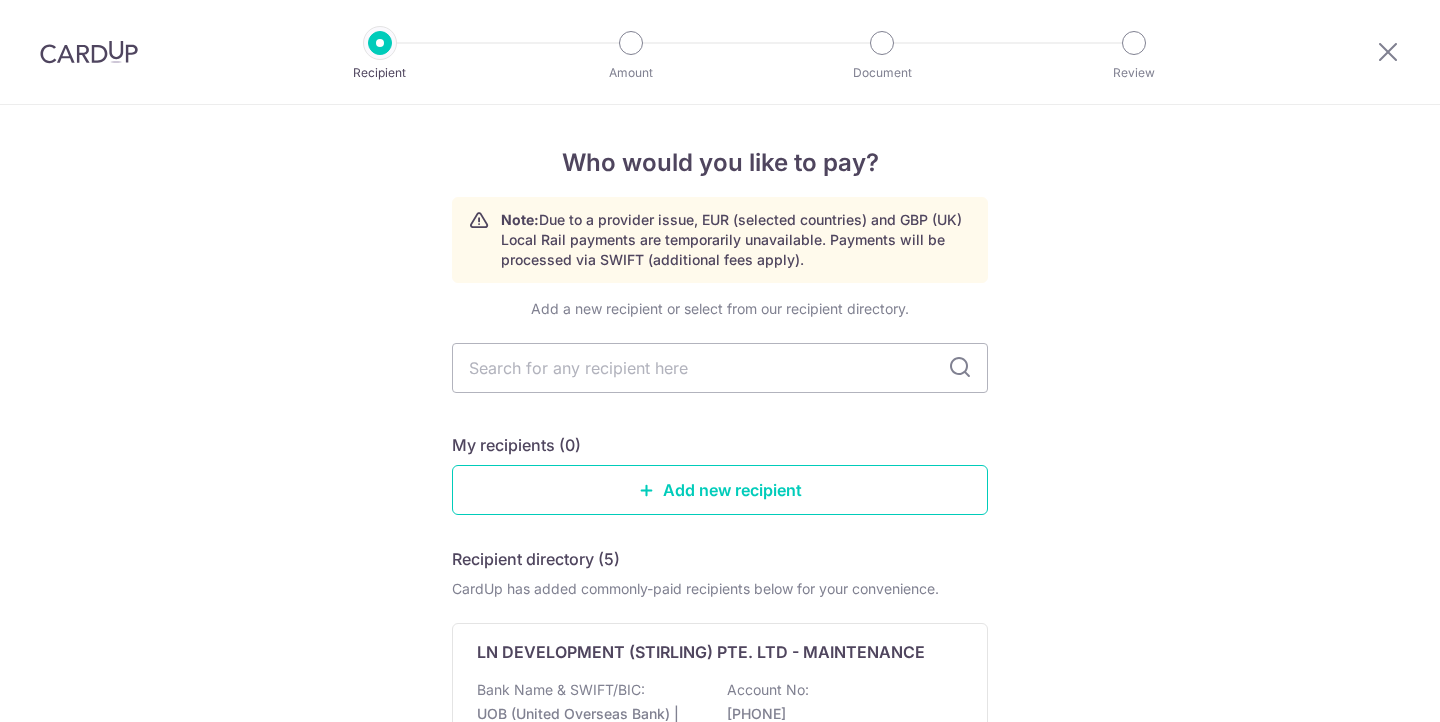 scroll, scrollTop: 0, scrollLeft: 0, axis: both 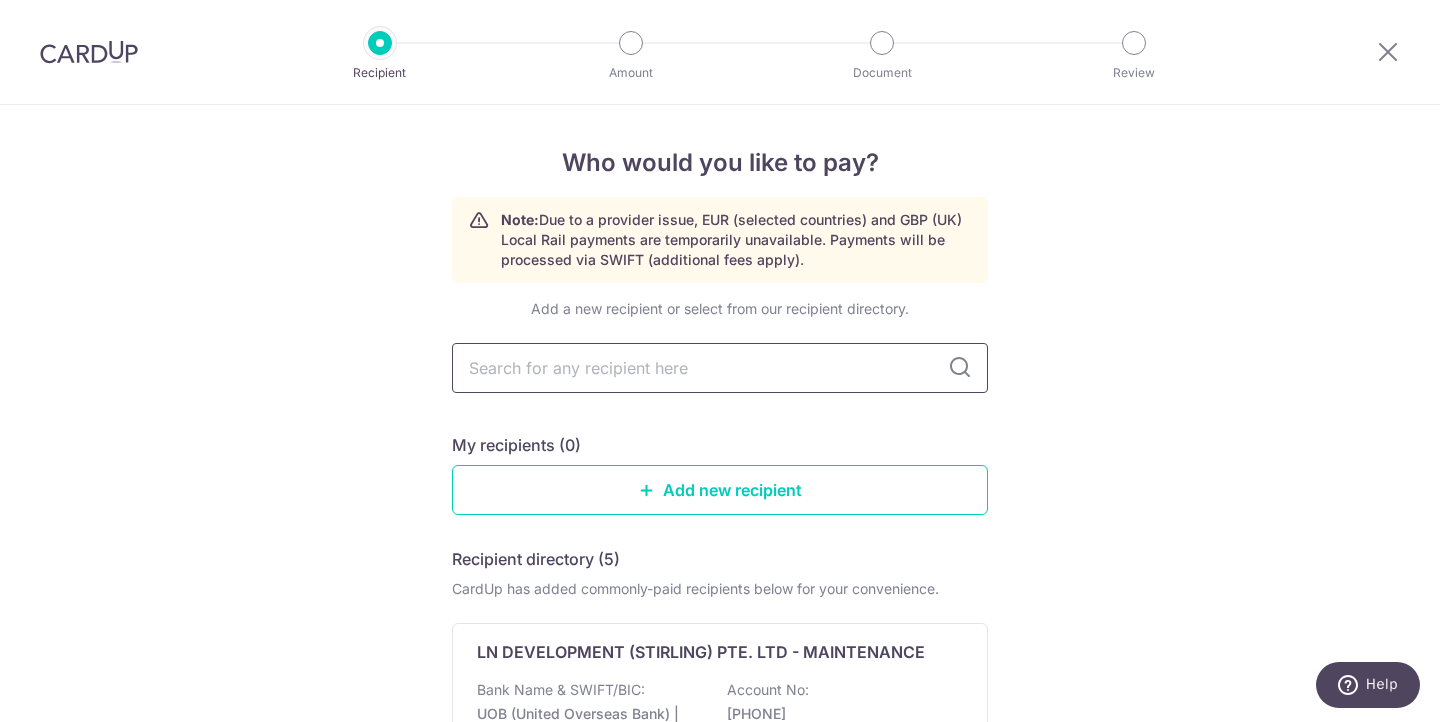 click at bounding box center [720, 368] 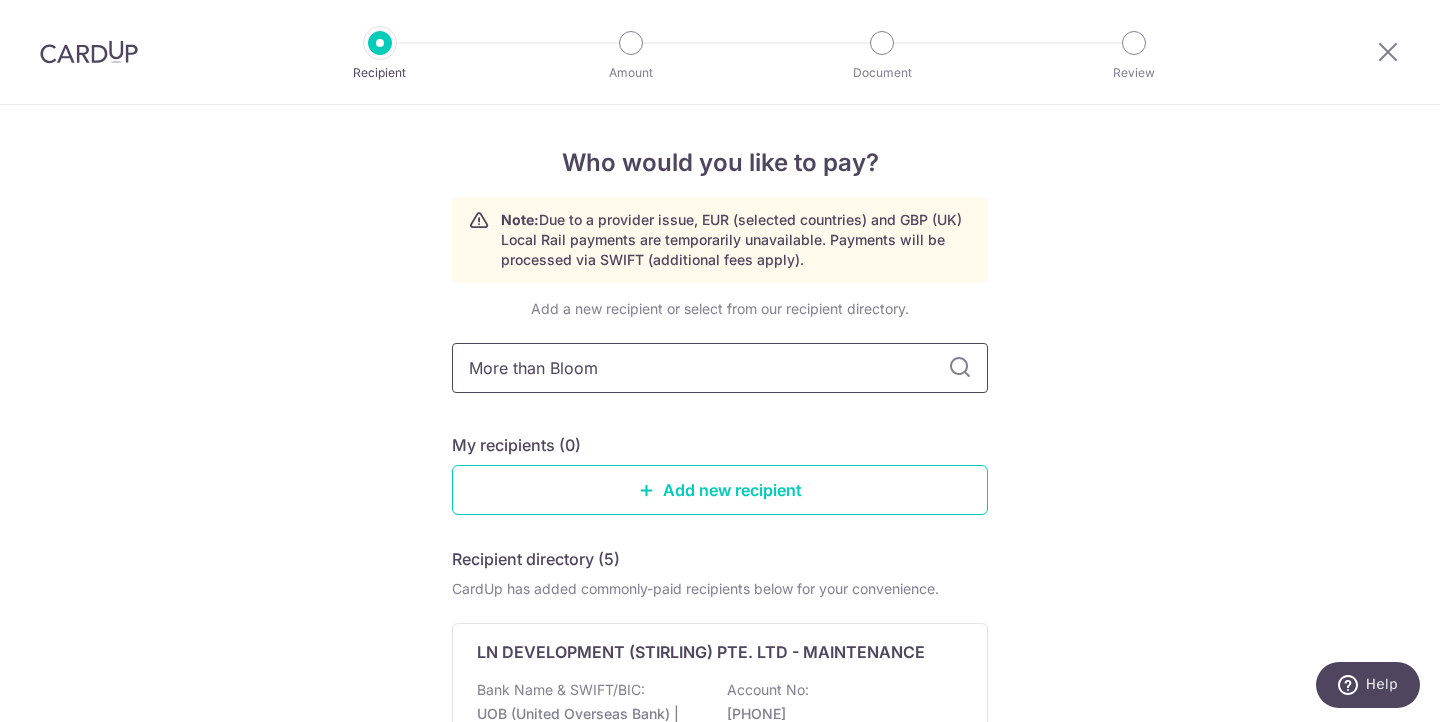 type on "More than Bloom" 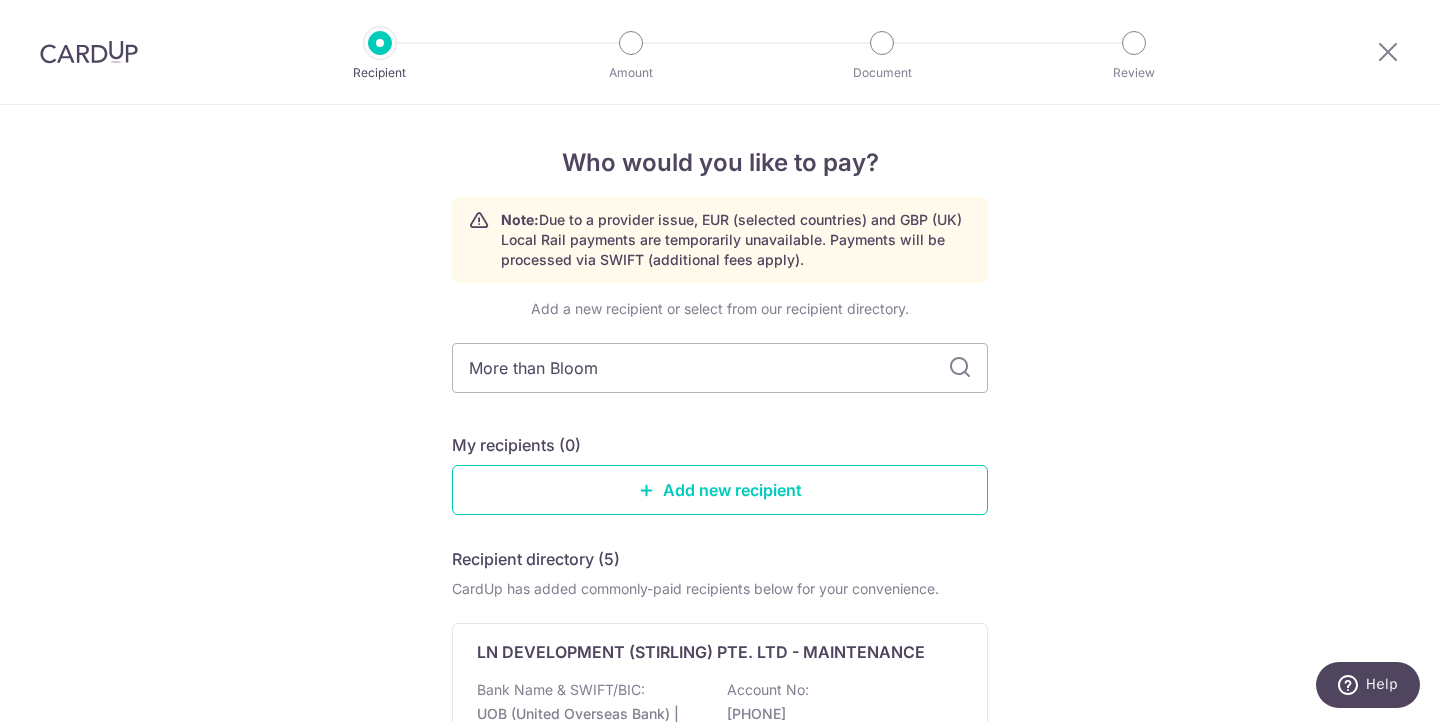 click on "Who would you like to pay?
Note:  Due to a provider issue, EUR (selected countries) and GBP (UK) Local Rail payments are temporarily unavailable. Payments will be processed via SWIFT (additional fees apply).
Add a new recipient or select from our recipient directory.
More than Bloom
My recipients (0)
Add new recipient
Recipient directory (5)
CardUp has added commonly-paid recipients below for your convenience.
LN DEVELOPMENT ([CITY]) PTE. LTD - MAINTENANCE
Bank Name & SWIFT/BIC:
UOB (United Overseas Bank) | SWIFT: UOVBSGSGXXX
Account No:
View" at bounding box center (720, 950) 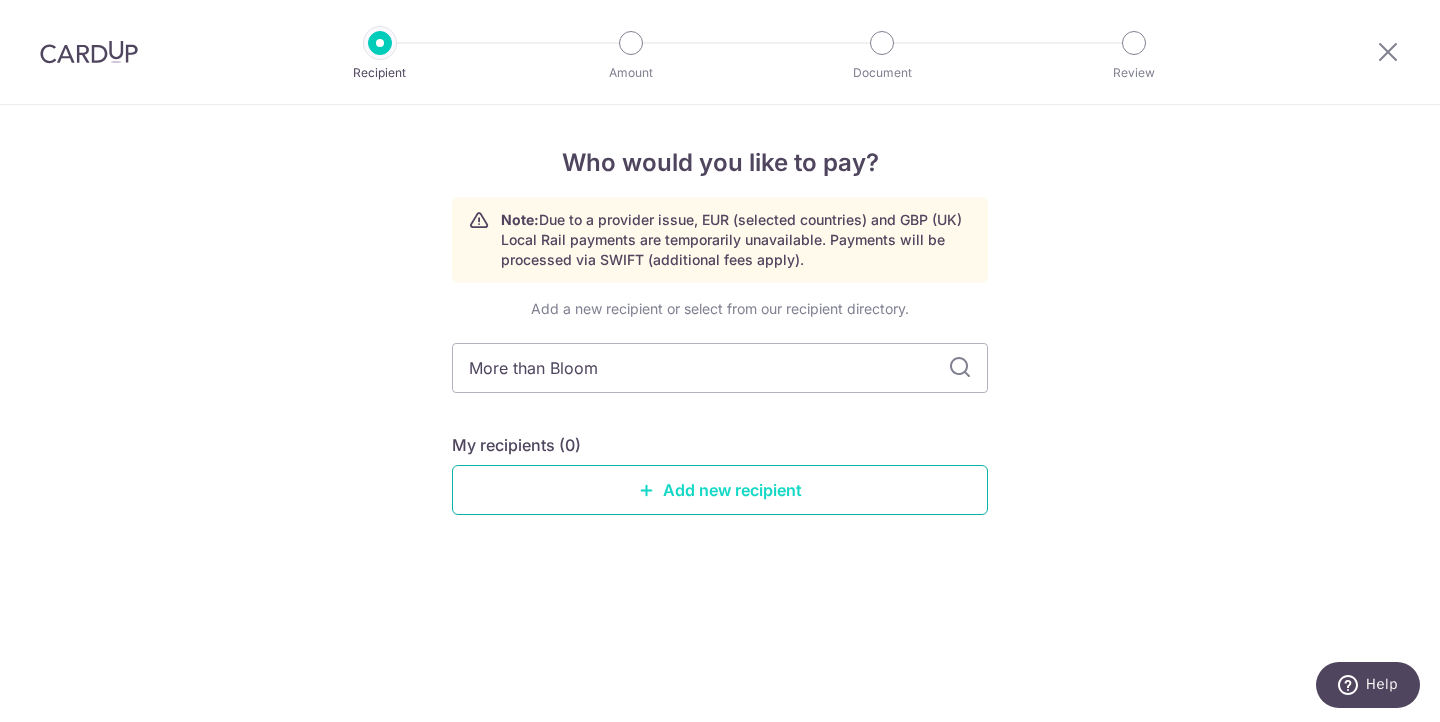 click on "Add new recipient" at bounding box center (720, 490) 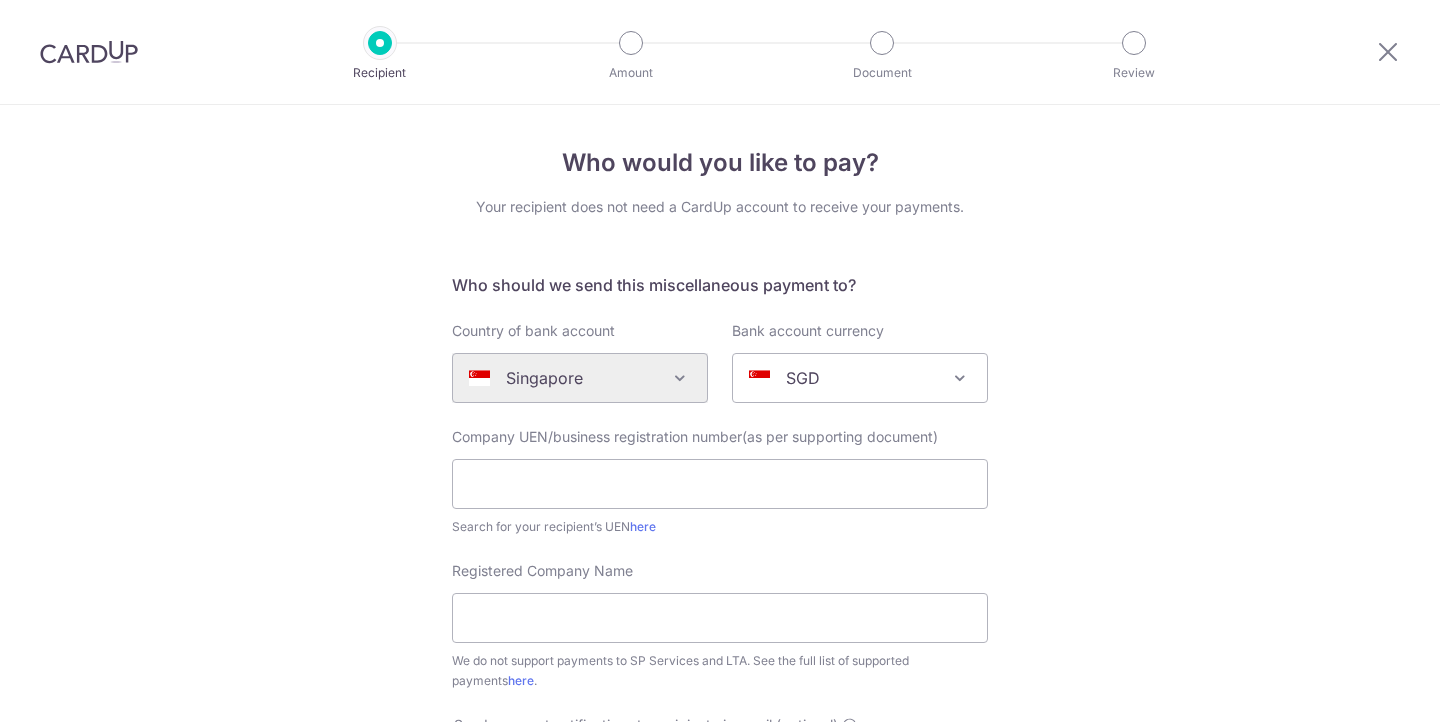 scroll, scrollTop: 0, scrollLeft: 0, axis: both 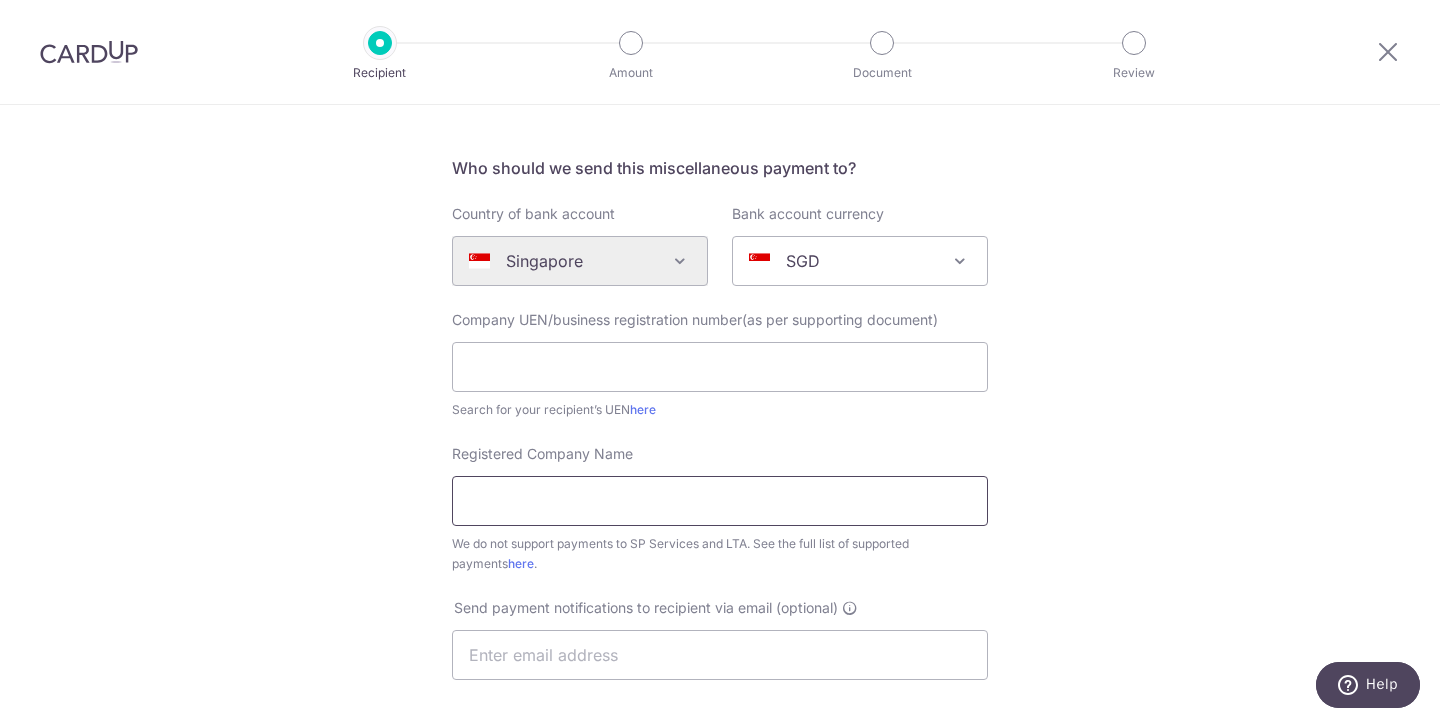 click on "Registered Company Name" at bounding box center [720, 501] 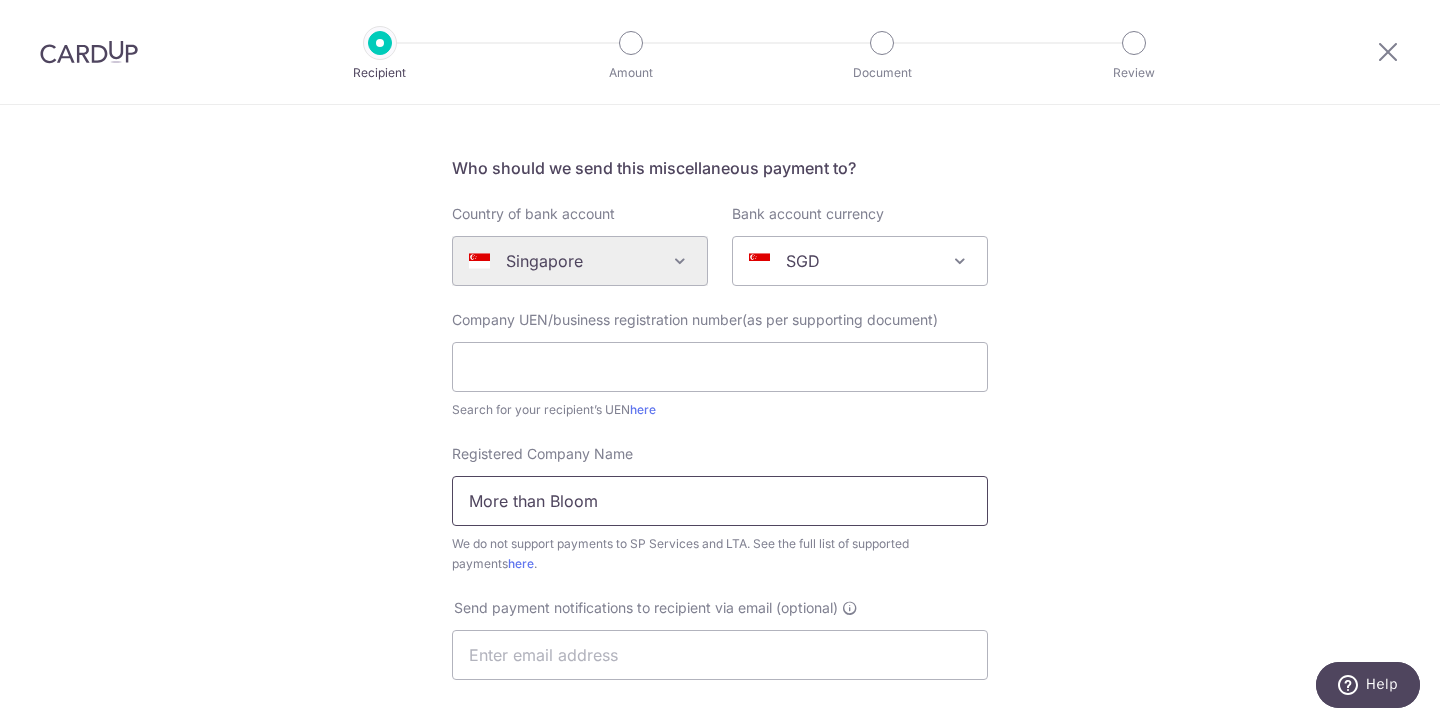 type on "More than Bloom" 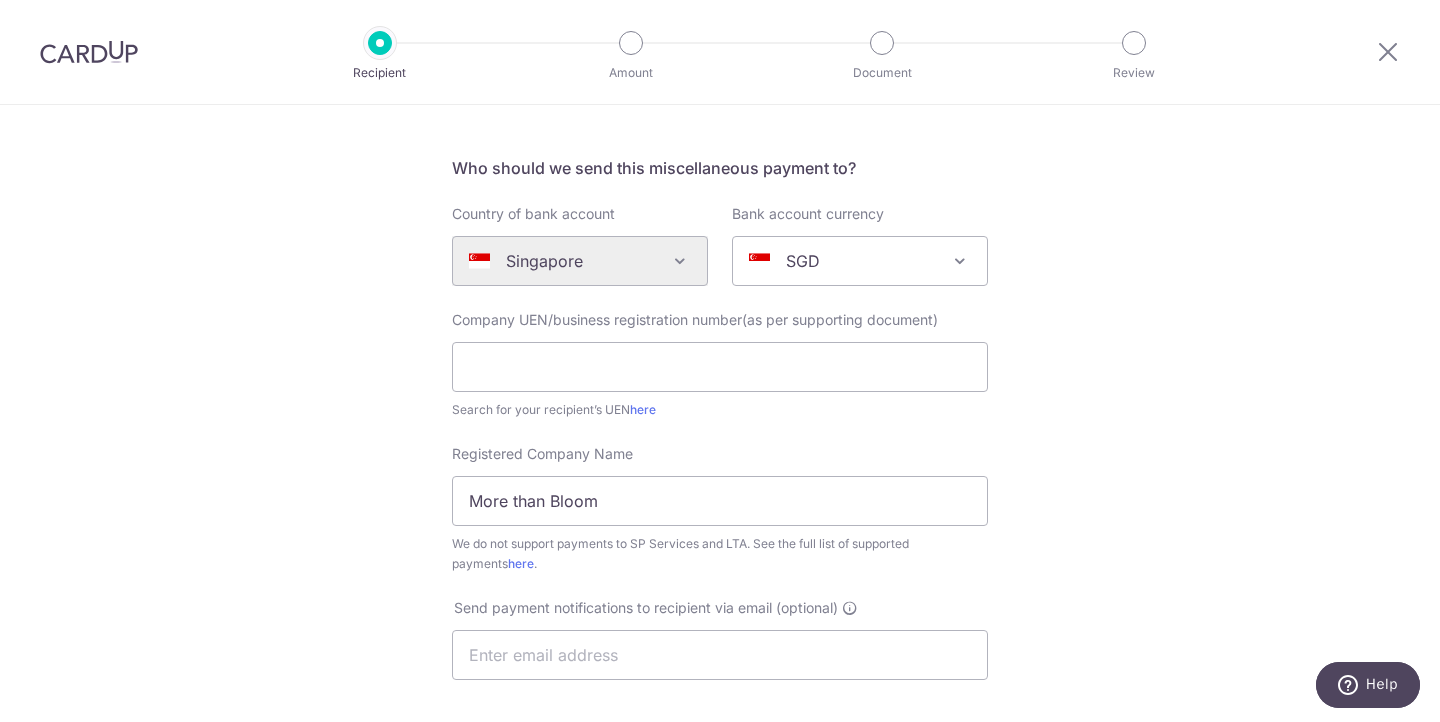 click on "Who would you like to pay?
Your recipient does not need a CardUp account to receive your payments.
Who should we send this miscellaneous payment to?
Country of bank account
Algeria
Andorra
Angola
Anguilla
Argentina
Armenia
Aruba
Australia
Austria
Azerbaijan
Bahrain
Bangladesh
Belgium
Bolivia
Bosnia and Herzegovina
Brazil
British Virgin Islands
Bulgaria
Canada
Chile
China
Colombia
Costa Rica
Croatia
Cyprus
Czech Republic
Denmark
Dominica
Dominican Republic
East Timor
Ecuador
Egypt
Estonia
Faroe Islands
Fiji
Finland
France
French Guiana
French Polynesia
French Southern Territories
Georgia
Germany
Greece
Greenland
Grenada
Guernsey
Guyana
Honduras
Hong Kong
Hungary
Iceland
India
Indonesia
Ireland
Isle of Man
Israel
Italy
Japan
Jersey
Kazakhstan
Kosovo
Kuwait
Kyrgyzstan" at bounding box center (720, 608) 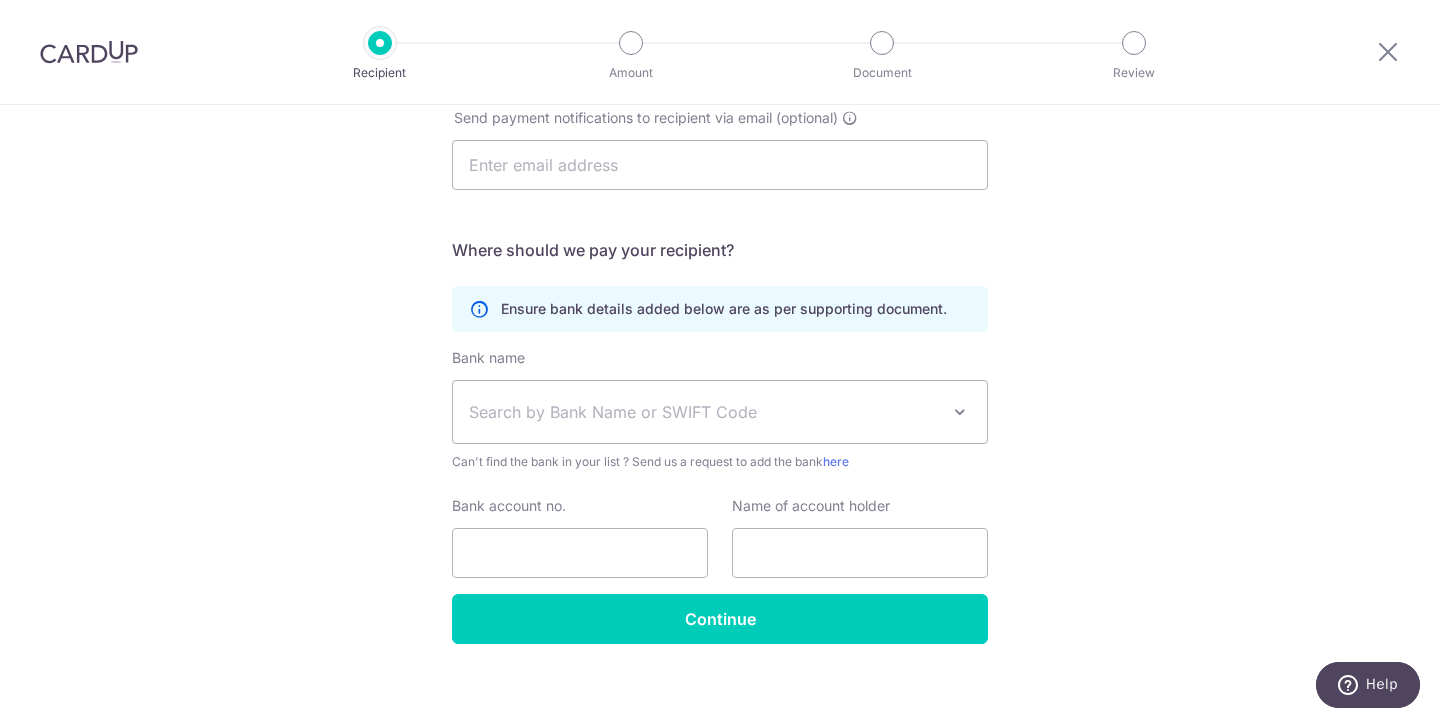 scroll, scrollTop: 623, scrollLeft: 0, axis: vertical 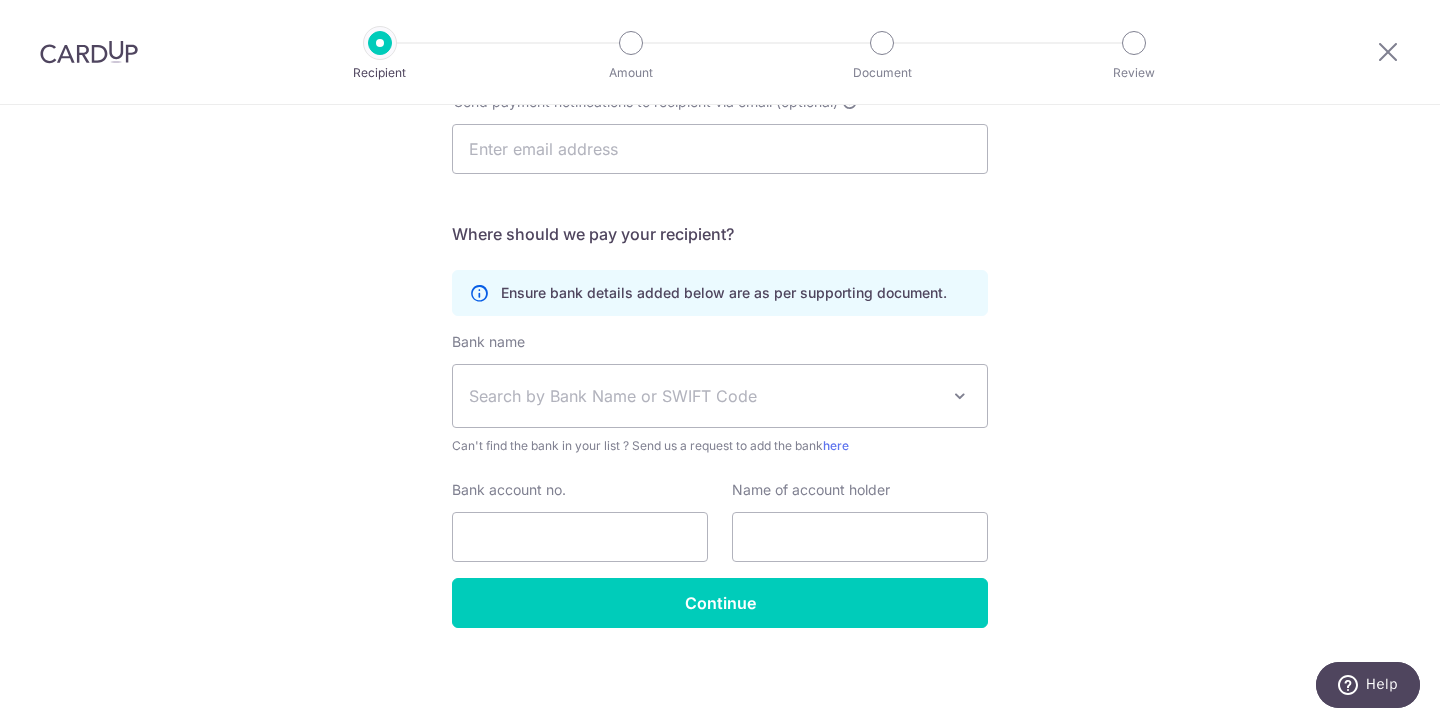 click on "Search by Bank Name or SWIFT Code" at bounding box center (704, 396) 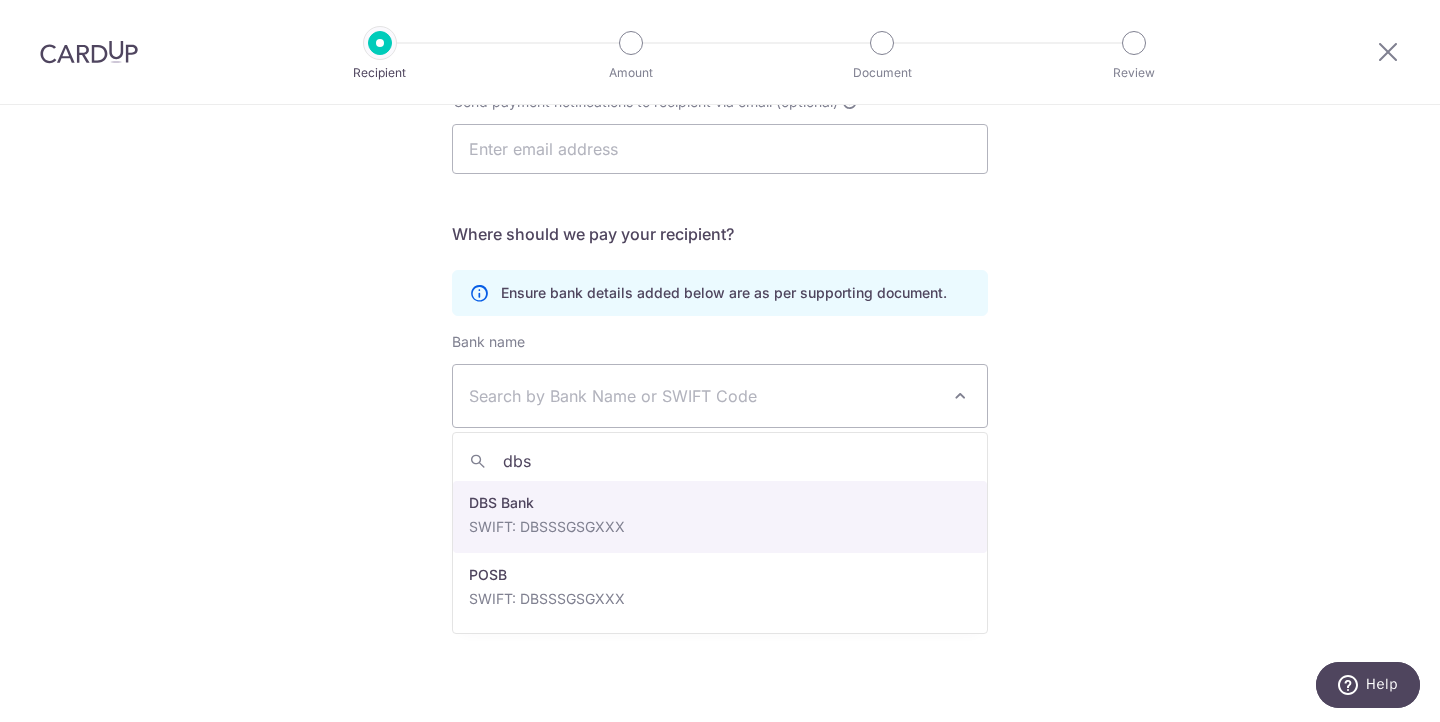 type on "dbs" 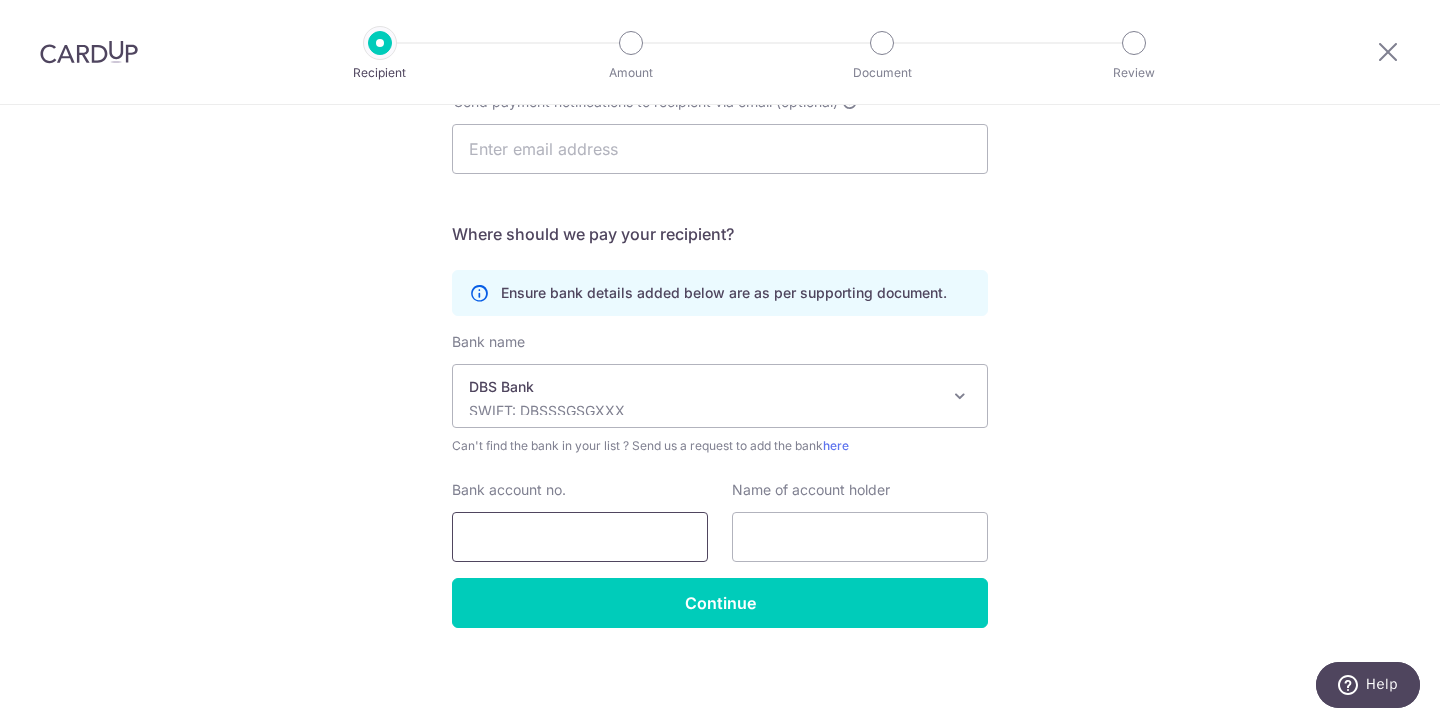 click on "Bank account no." at bounding box center (580, 537) 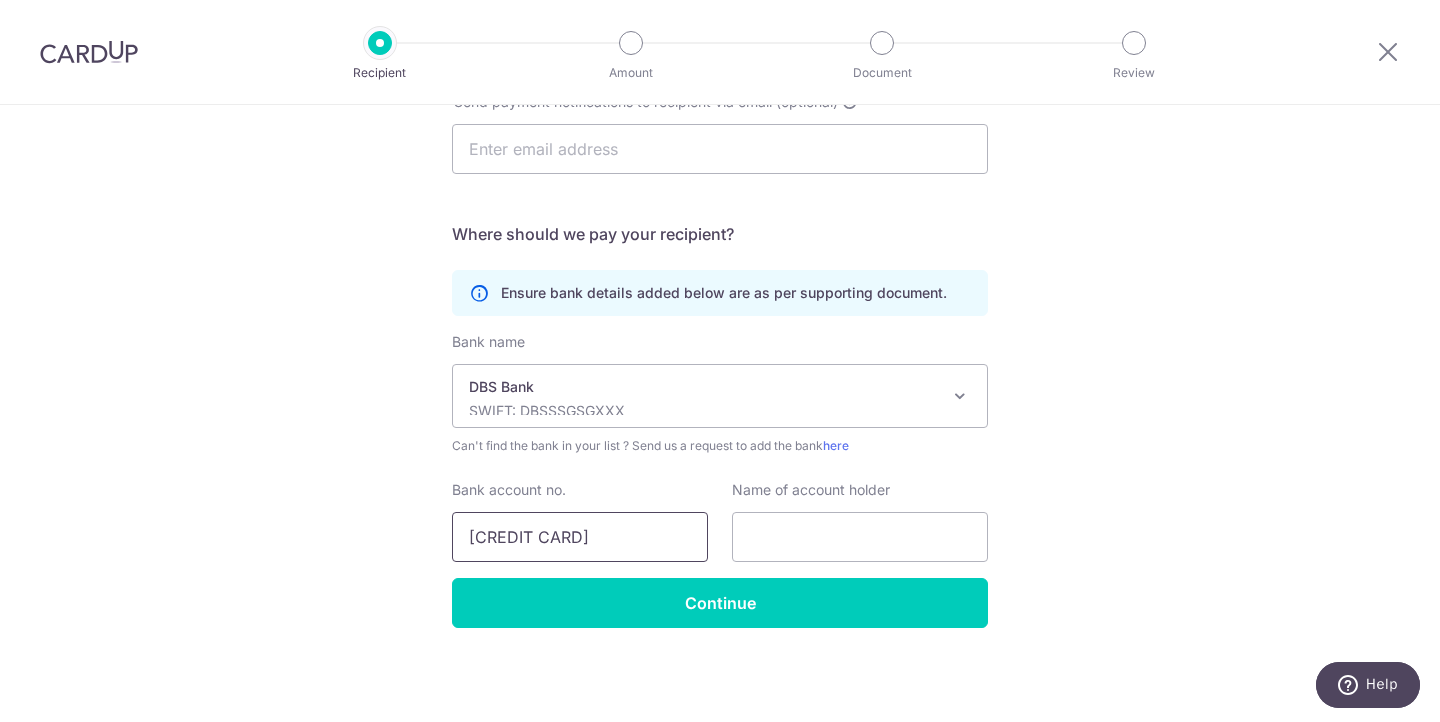 type on "8852-1593-3692" 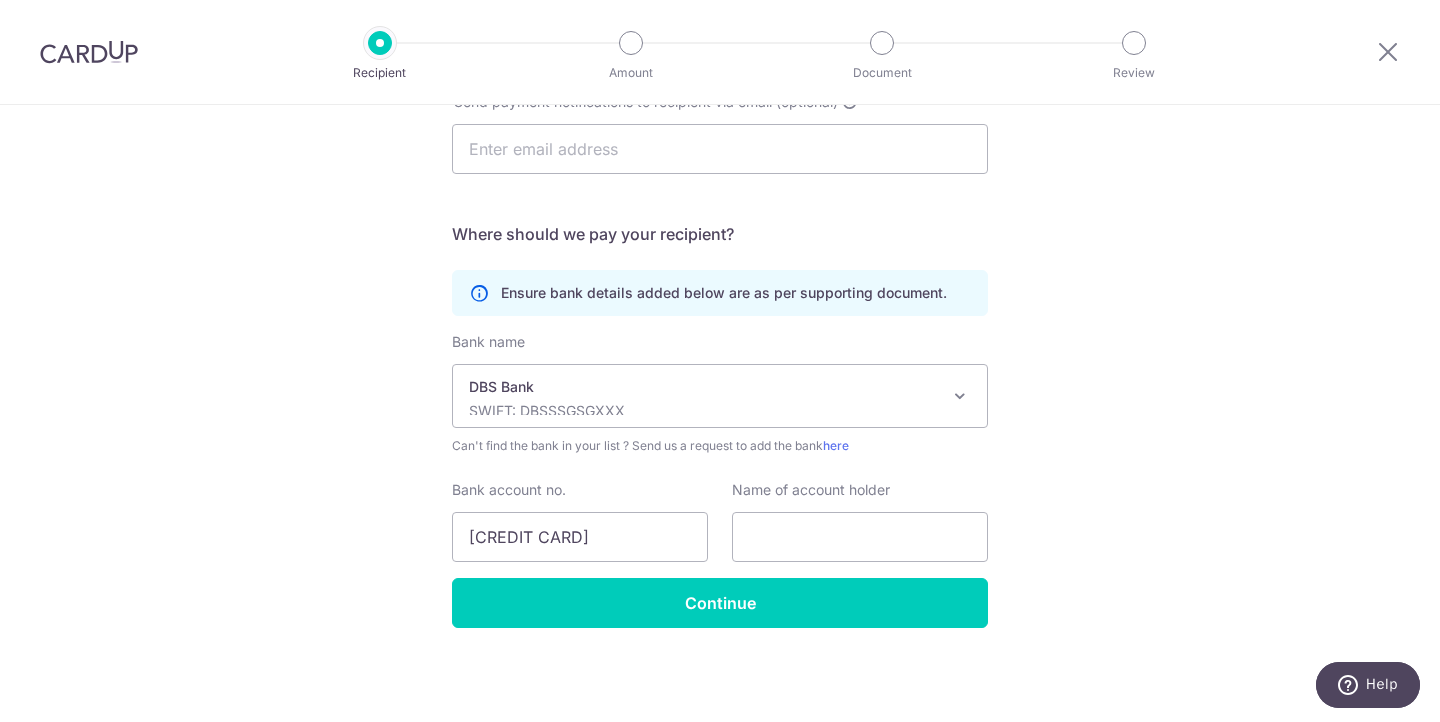 click on "Who would you like to pay?
Your recipient does not need a CardUp account to receive your payments.
Who should we send this miscellaneous payment to?
Country of bank account
Algeria
Andorra
Angola
Anguilla
Argentina
Armenia
Aruba
Australia
Austria
Azerbaijan
Bahrain
Bangladesh
Belgium
Bolivia
Bosnia and Herzegovina
Brazil
British Virgin Islands
Bulgaria
Canada
Chile
China
Colombia
Costa Rica
Croatia
Cyprus
Czech Republic
Denmark
Dominica
Dominican Republic
East Timor
Ecuador
Egypt
Estonia
Faroe Islands
Fiji
Finland
France
French Guiana
French Polynesia
French Southern Territories
Georgia
Germany
Greece
Greenland
Grenada
Guernsey
Guyana
Honduras
Hong Kong
Hungary
Iceland
India
Indonesia
Ireland
Isle of Man
Israel
Italy
Japan
Jersey
Kazakhstan
Kosovo
Kuwait
Kyrgyzstan" at bounding box center [720, 102] 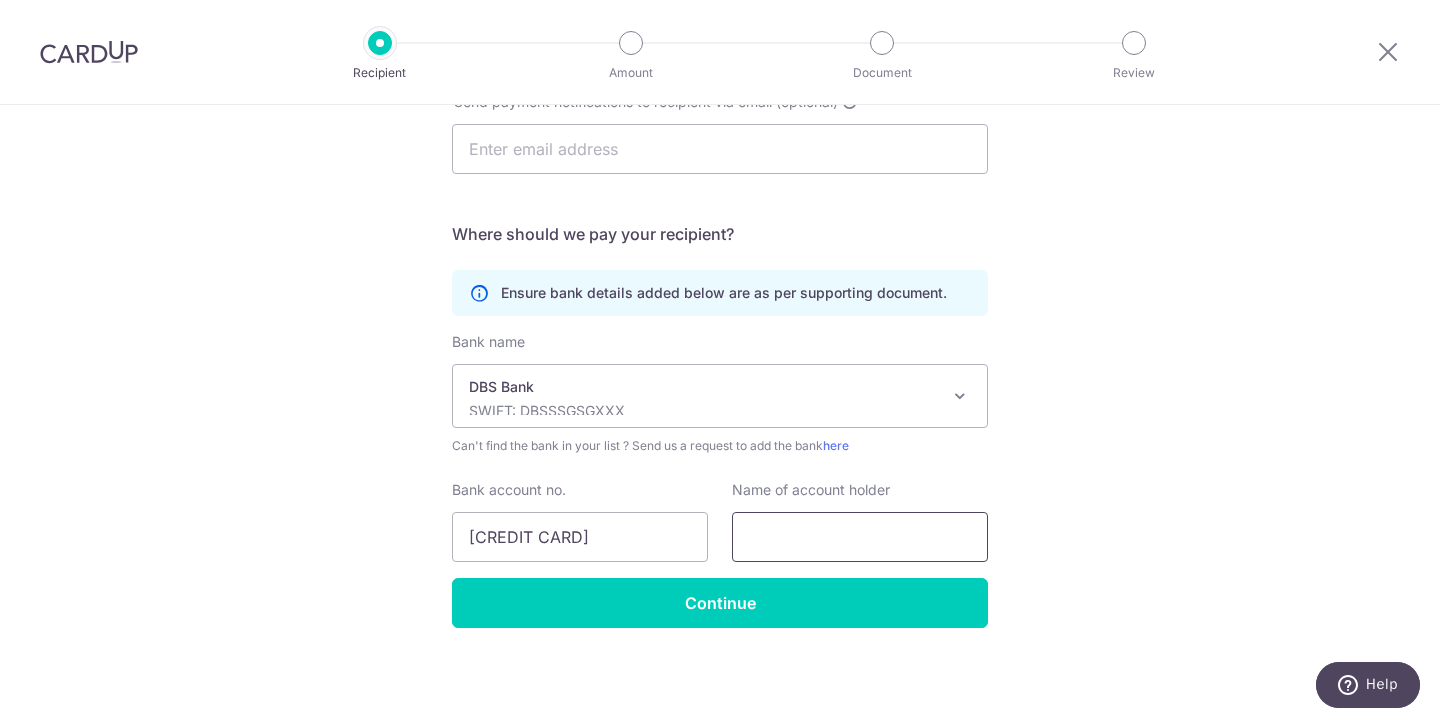 click at bounding box center [860, 537] 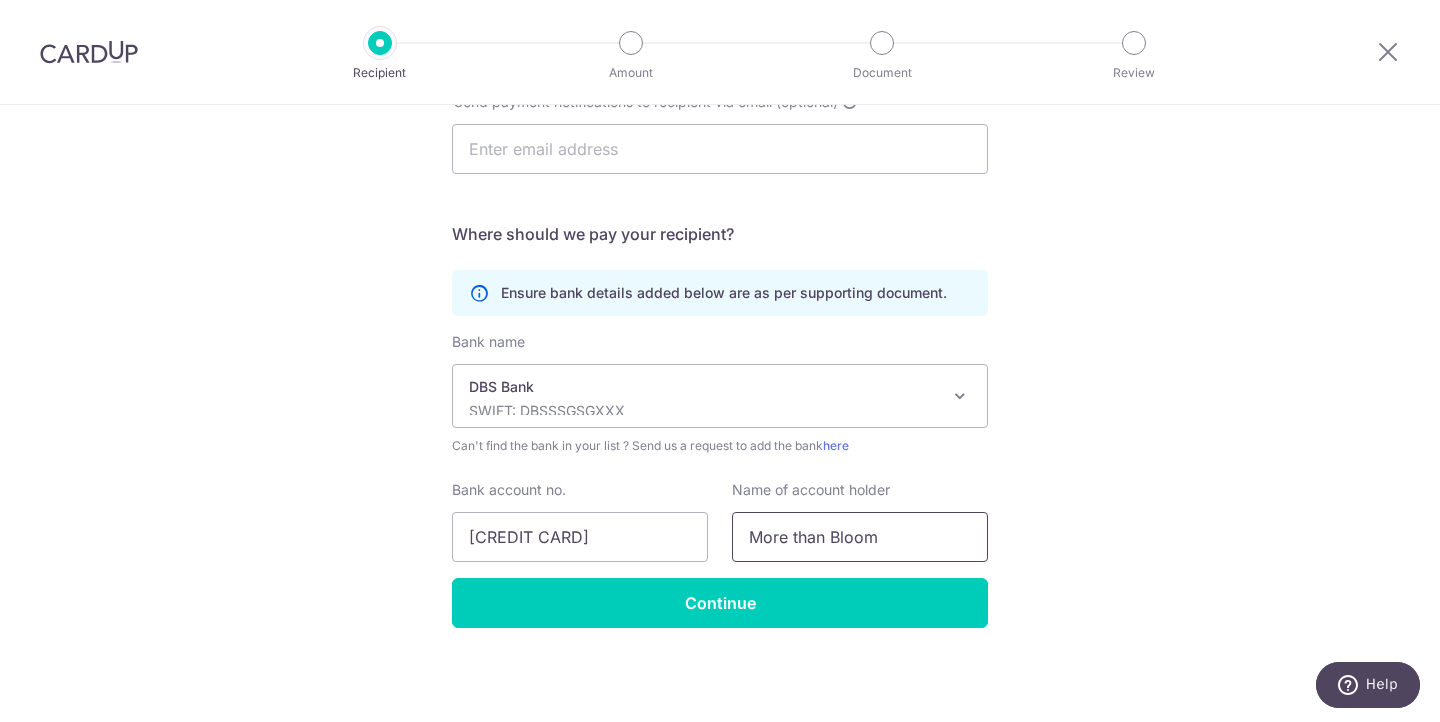 type on "More than Bloom" 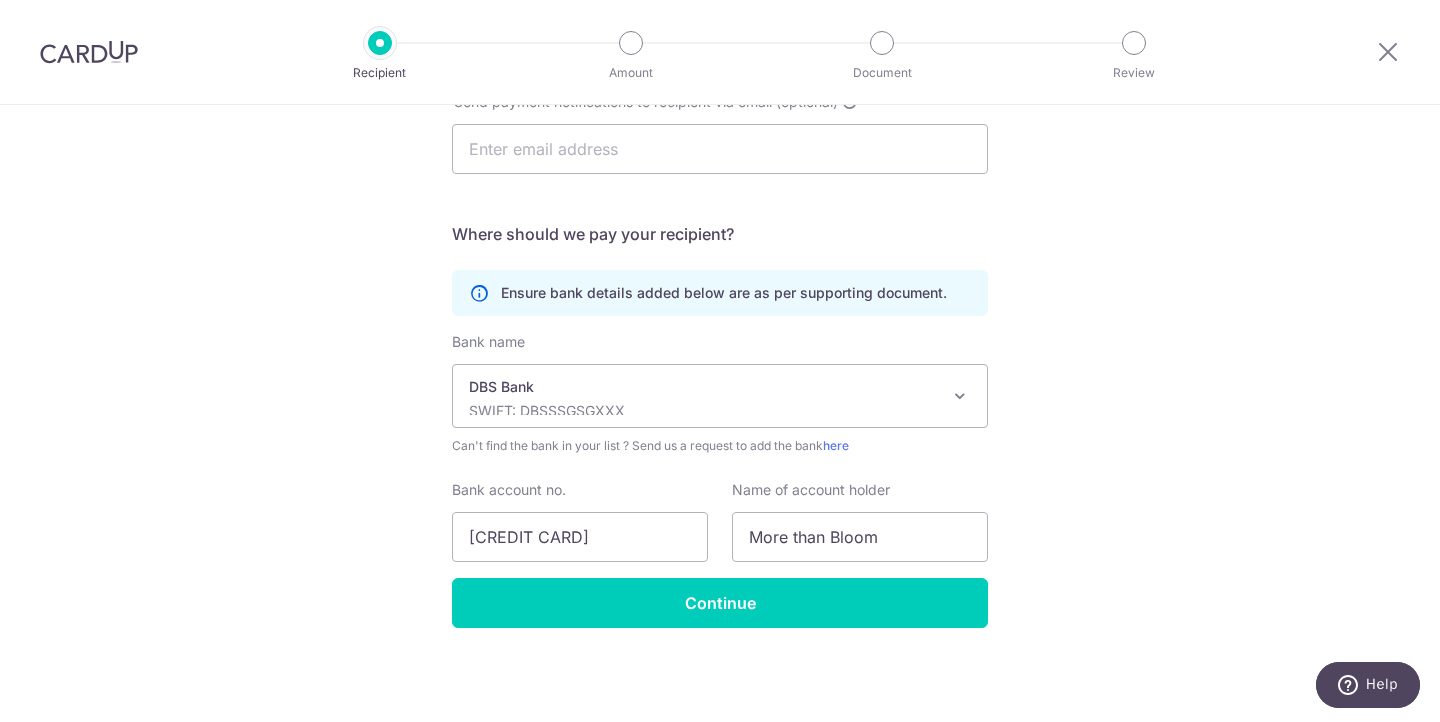 click on "Who would you like to pay?
Your recipient does not need a CardUp account to receive your payments.
Who should we send this miscellaneous payment to?
Country of bank account
Algeria
Andorra
Angola
Anguilla
Argentina
Armenia
Aruba
Australia
Austria
Azerbaijan
Bahrain
Bangladesh
Belgium
Bolivia
Bosnia and Herzegovina
Brazil
British Virgin Islands
Bulgaria
Canada
Chile
China
Colombia
Costa Rica
Croatia
Cyprus
Czech Republic
Denmark
Dominica
Dominican Republic
East Timor
Ecuador
Egypt
Estonia
Faroe Islands
Fiji
Finland
France
French Guiana
French Polynesia
French Southern Territories
Georgia
Germany
Greece
Greenland
Grenada
Guernsey
Guyana
Honduras
Hong Kong
Hungary
Iceland
India
Indonesia
Ireland
Isle of Man
Israel
Italy
Japan
Jersey
Kazakhstan
Kosovo
Kuwait
Kyrgyzstan" at bounding box center [720, 102] 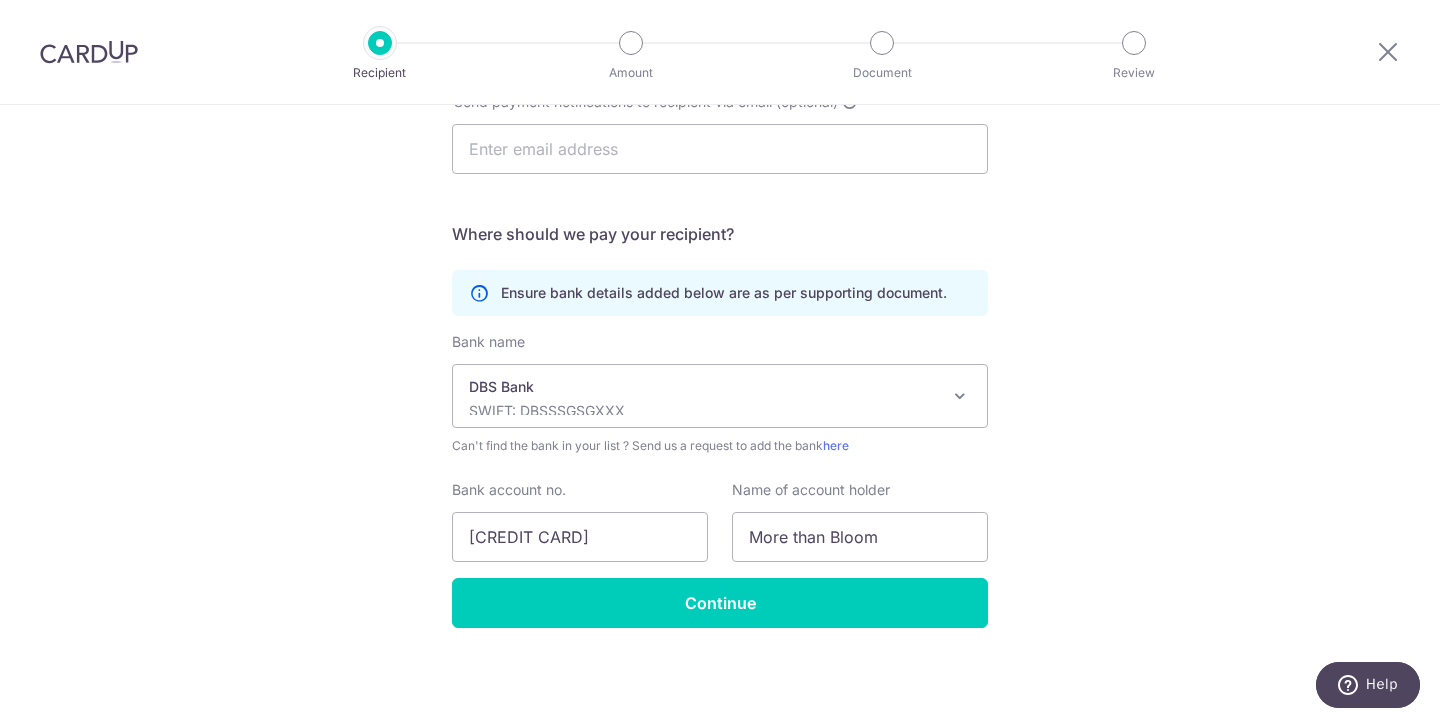 click on "Who would you like to pay?
Your recipient does not need a CardUp account to receive your payments.
Who should we send this miscellaneous payment to?
Country of bank account
Algeria
Andorra
Angola
Anguilla
Argentina
Armenia
Aruba
Australia
Austria
Azerbaijan
Bahrain
Bangladesh
Belgium
Bolivia
Bosnia and Herzegovina
Brazil
British Virgin Islands
Bulgaria
Canada
Chile
China
Colombia
Costa Rica
Croatia
Cyprus
Czech Republic
Denmark
Dominica
Dominican Republic
East Timor
Ecuador
Egypt
Estonia
Faroe Islands
Fiji
Finland
France
French Guiana
French Polynesia
French Southern Territories
Georgia
Germany
Greece
Greenland
Grenada
Guernsey
Guyana
Honduras
Hong Kong
Hungary
Iceland
India
Indonesia
Ireland
Isle of Man
Israel
Italy
Japan
Jersey
Kazakhstan
Kosovo
Kuwait
Kyrgyzstan" at bounding box center [720, 102] 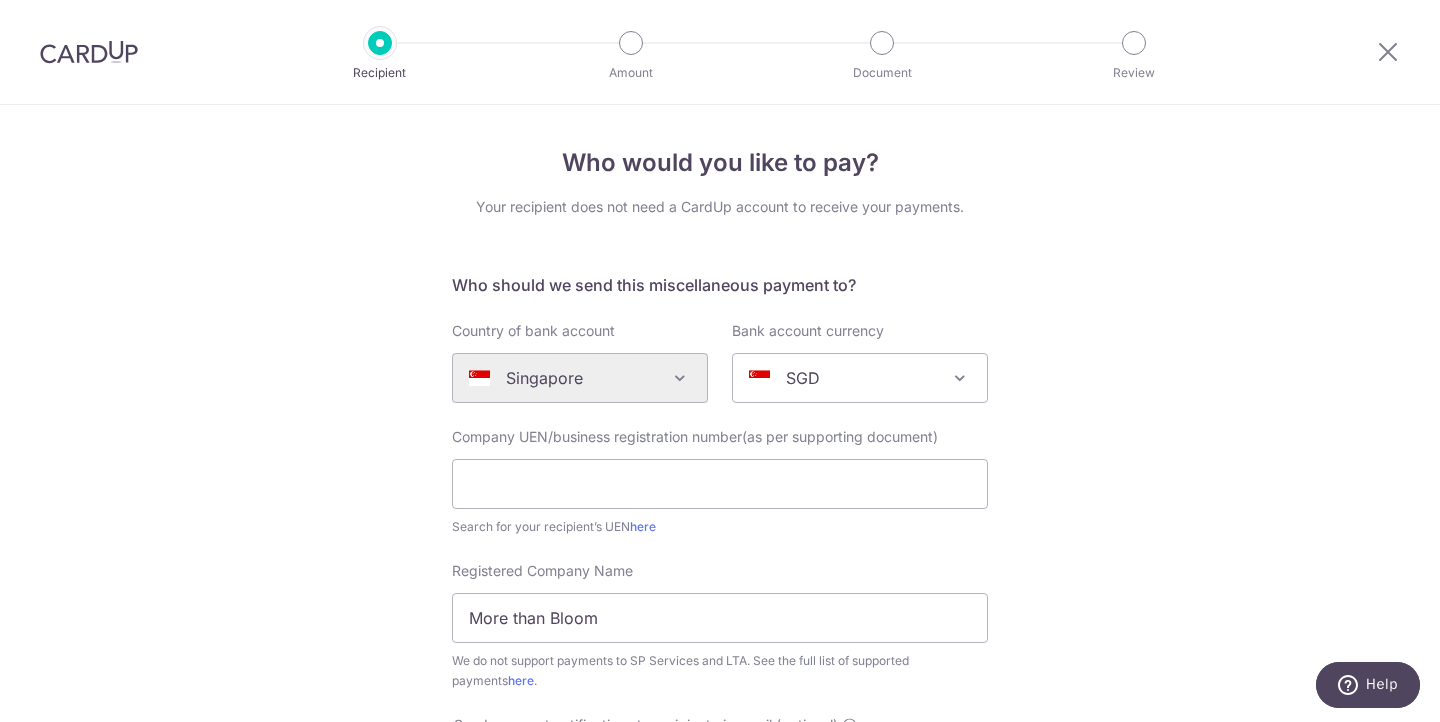 scroll, scrollTop: 623, scrollLeft: 0, axis: vertical 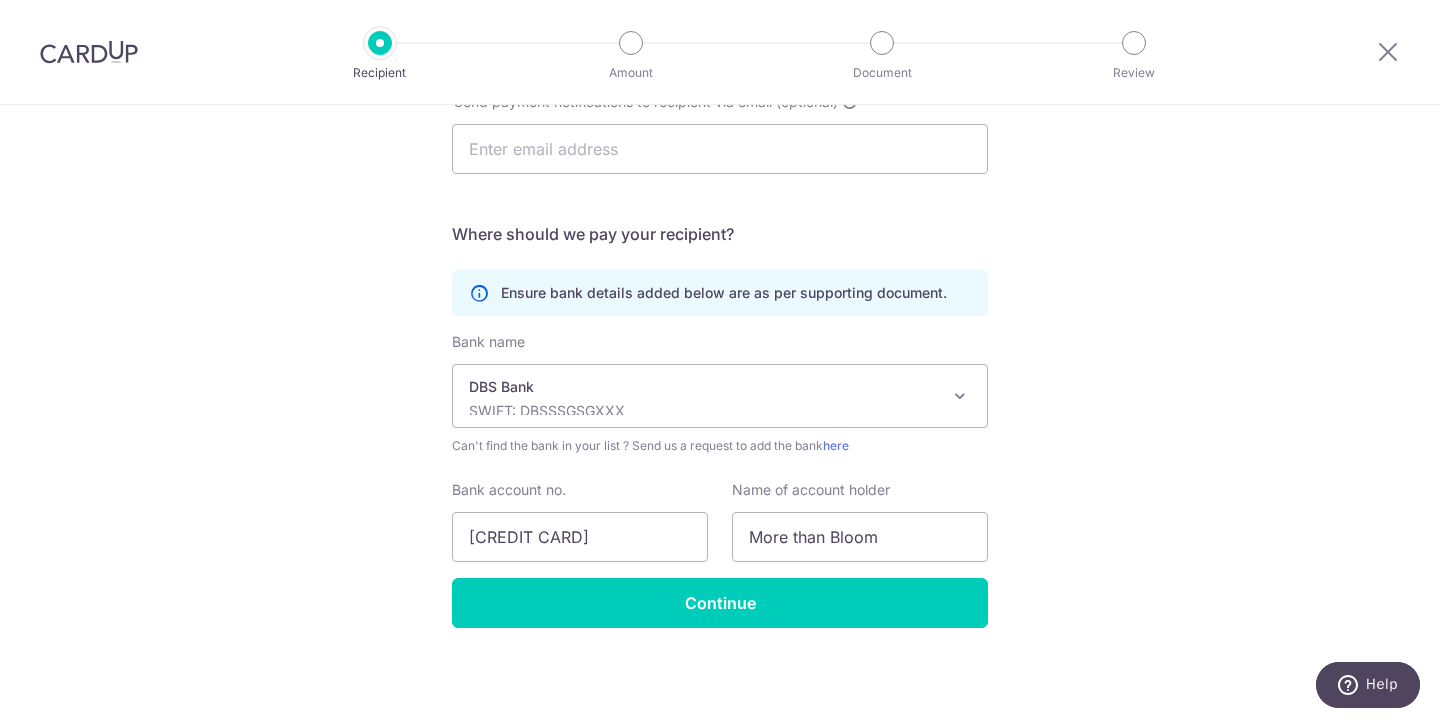 click on "Who would you like to pay?
Your recipient does not need a CardUp account to receive your payments.
Who should we send this miscellaneous payment to?
Country of bank account
Algeria
Andorra
Angola
Anguilla
Argentina
Armenia
Aruba
Australia
Austria
Azerbaijan
Bahrain
Bangladesh
Belgium
Bolivia
Bosnia and Herzegovina
Brazil
British Virgin Islands
Bulgaria
Canada
Chile
China
Colombia
Costa Rica
Croatia
Cyprus
Czech Republic
Denmark
Dominica
Dominican Republic
East Timor
Ecuador
Egypt
Estonia
Faroe Islands
Fiji
Finland
France
French Guiana
French Polynesia
French Southern Territories
Georgia
Germany
Greece
Greenland
Grenada
Guernsey
Guyana
Honduras
Hong Kong
Hungary
Iceland
India
Indonesia
Ireland
Isle of Man
Israel
Italy
Japan
Jersey
Kazakhstan
Kosovo
Kuwait
Kyrgyzstan" at bounding box center [720, 102] 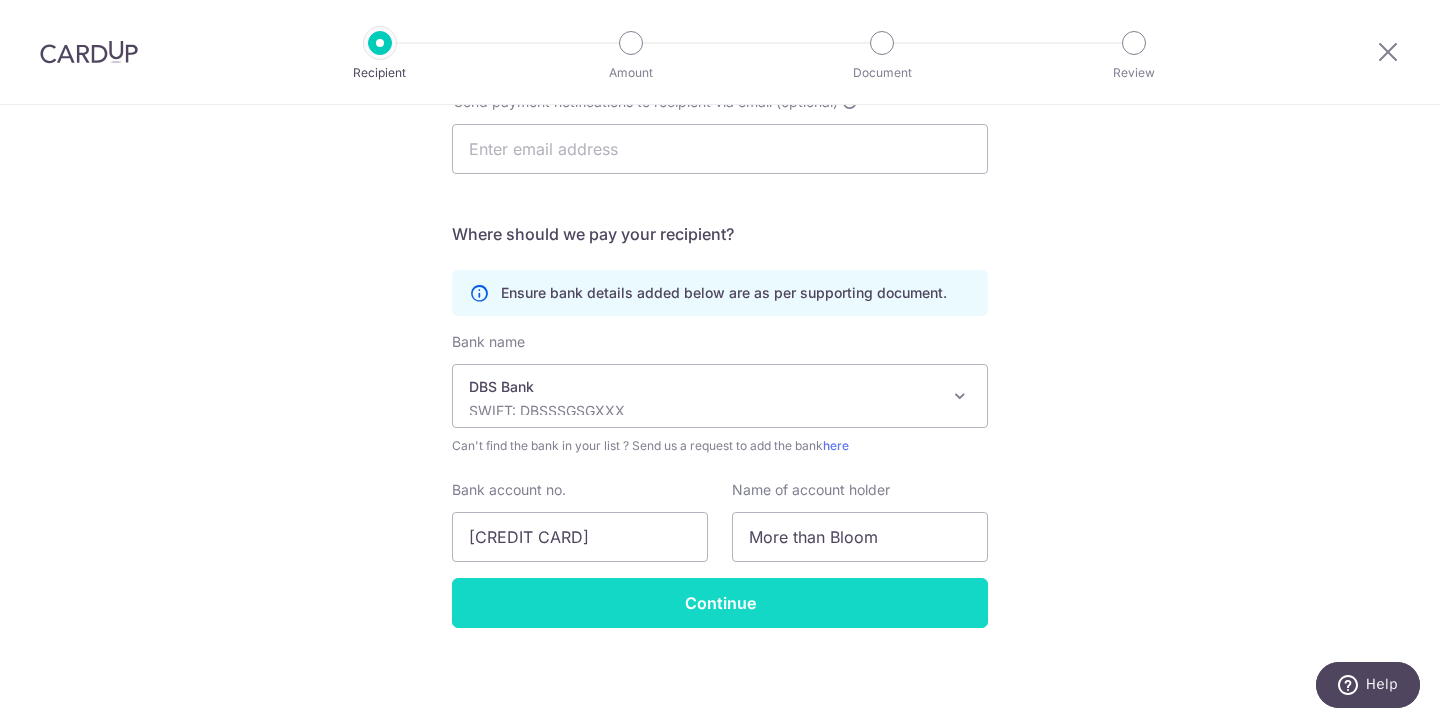 click on "Continue" at bounding box center [720, 603] 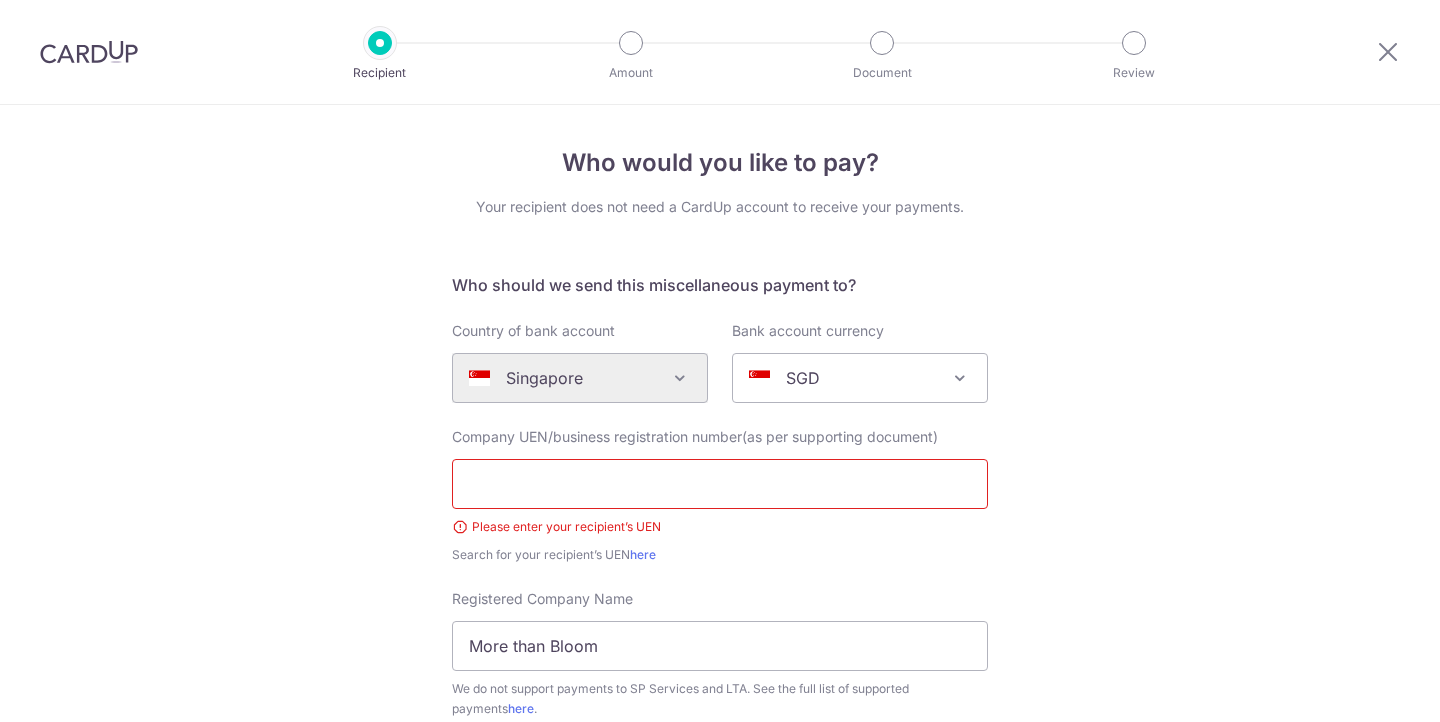 scroll, scrollTop: 0, scrollLeft: 0, axis: both 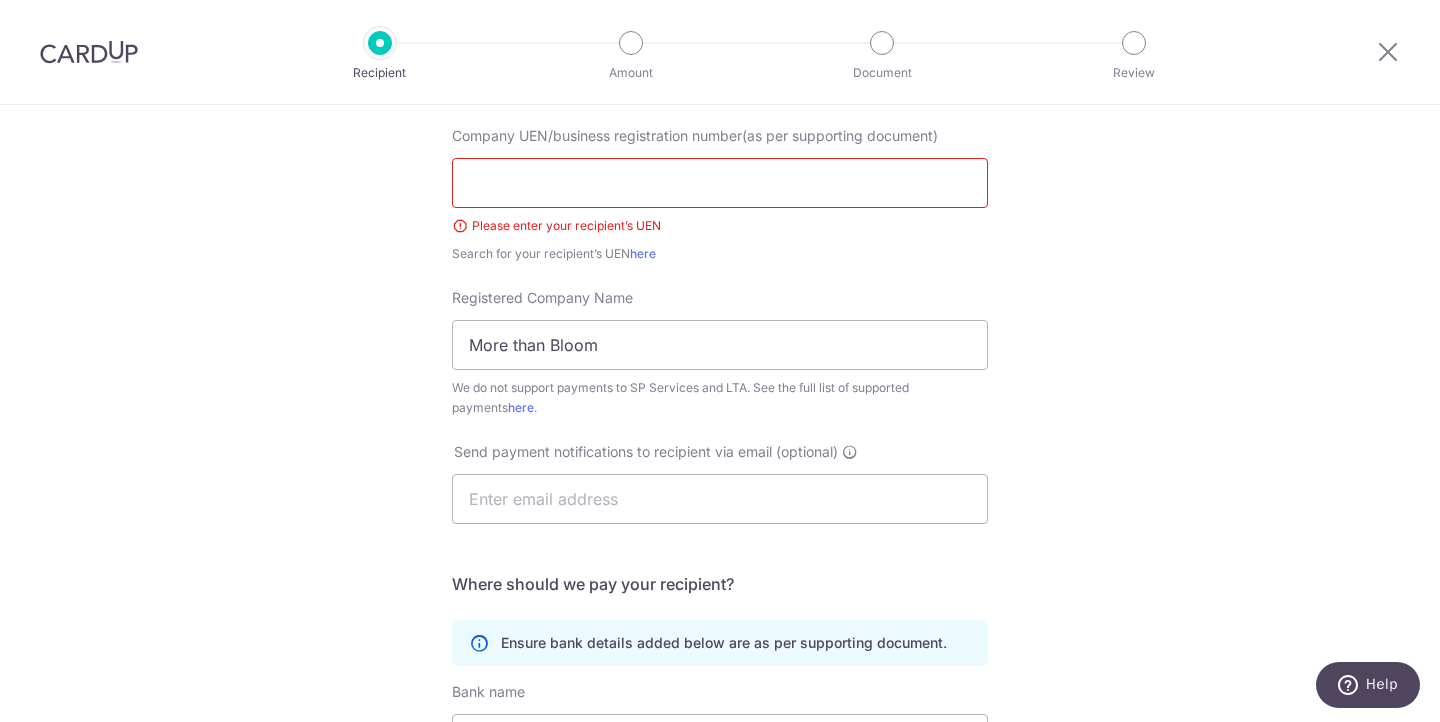 click on "Company UEN/business registration number(as per supporting document)" at bounding box center (697, 136) 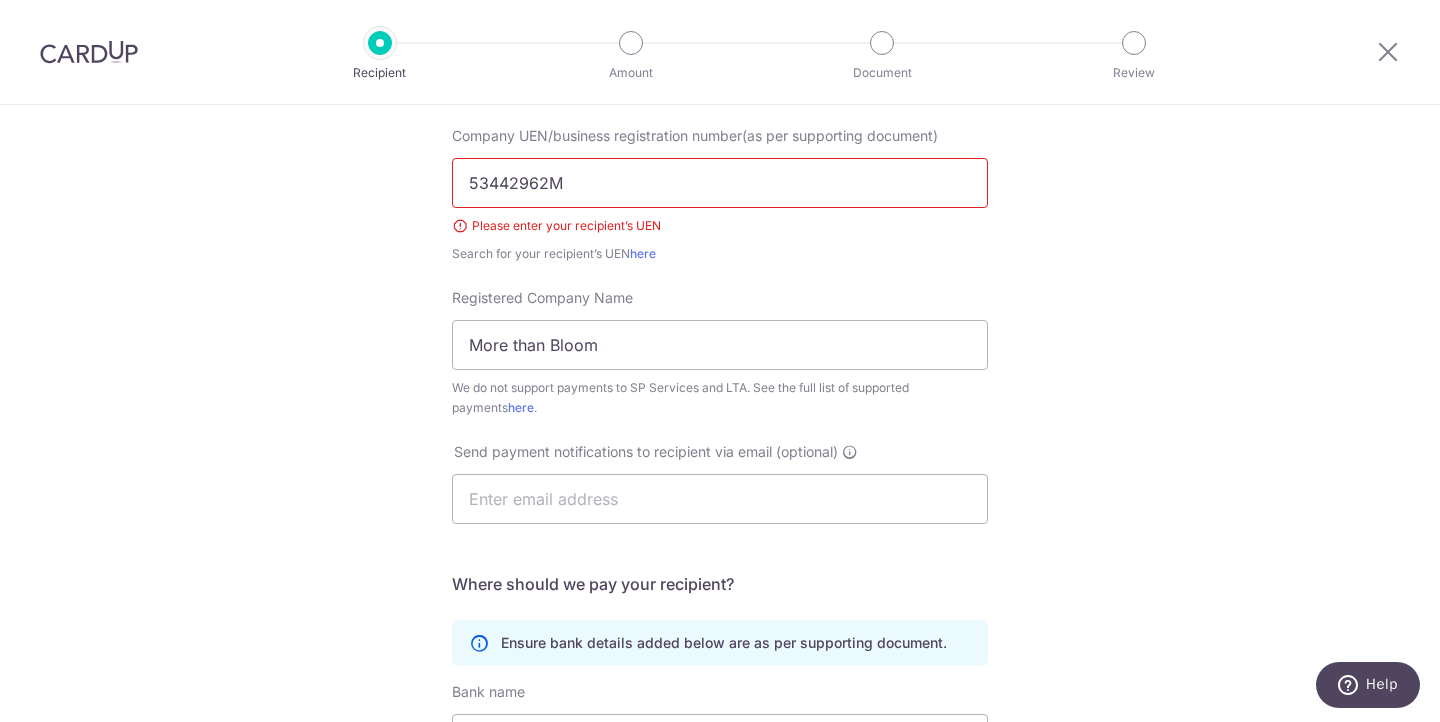 click on "Who would you like to pay?
Your recipient does not need a CardUp account to receive your payments.
Who should we send this miscellaneous payment to?
Country of bank account
Algeria
Andorra
Angola
Anguilla
Argentina
Armenia
Aruba
Australia
Austria
Azerbaijan
Bahrain
Bangladesh
Belgium
Bolivia
Bosnia and Herzegovina
Brazil
British Virgin Islands
Bulgaria
Canada
Chile
China
Colombia
Costa Rica
Croatia
Cyprus
Czech Republic
Denmark
Dominica
Dominican Republic
East Timor
Ecuador
Egypt
Estonia
Faroe Islands
Fiji
Finland
France
French Guiana
French Polynesia
French Southern Territories
Georgia
Germany
Greece
Greenland
Grenada
Guernsey
Guyana
Honduras
Hong Kong
Hungary
Iceland
India
Indonesia
Ireland
Isle of Man
Israel
Italy
Japan
Jersey
Kazakhstan
Kosovo
Kuwait
Kyrgyzstan" at bounding box center (720, 462) 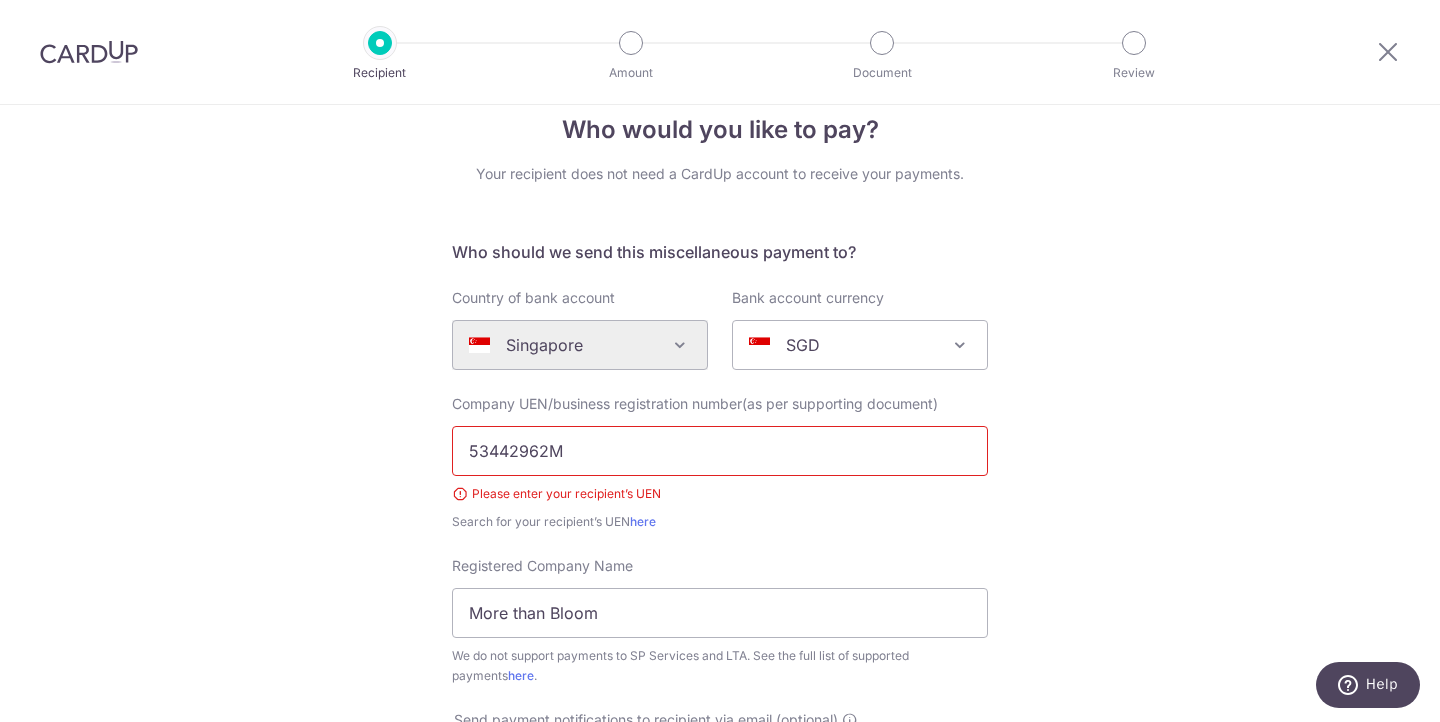 scroll, scrollTop: 0, scrollLeft: 0, axis: both 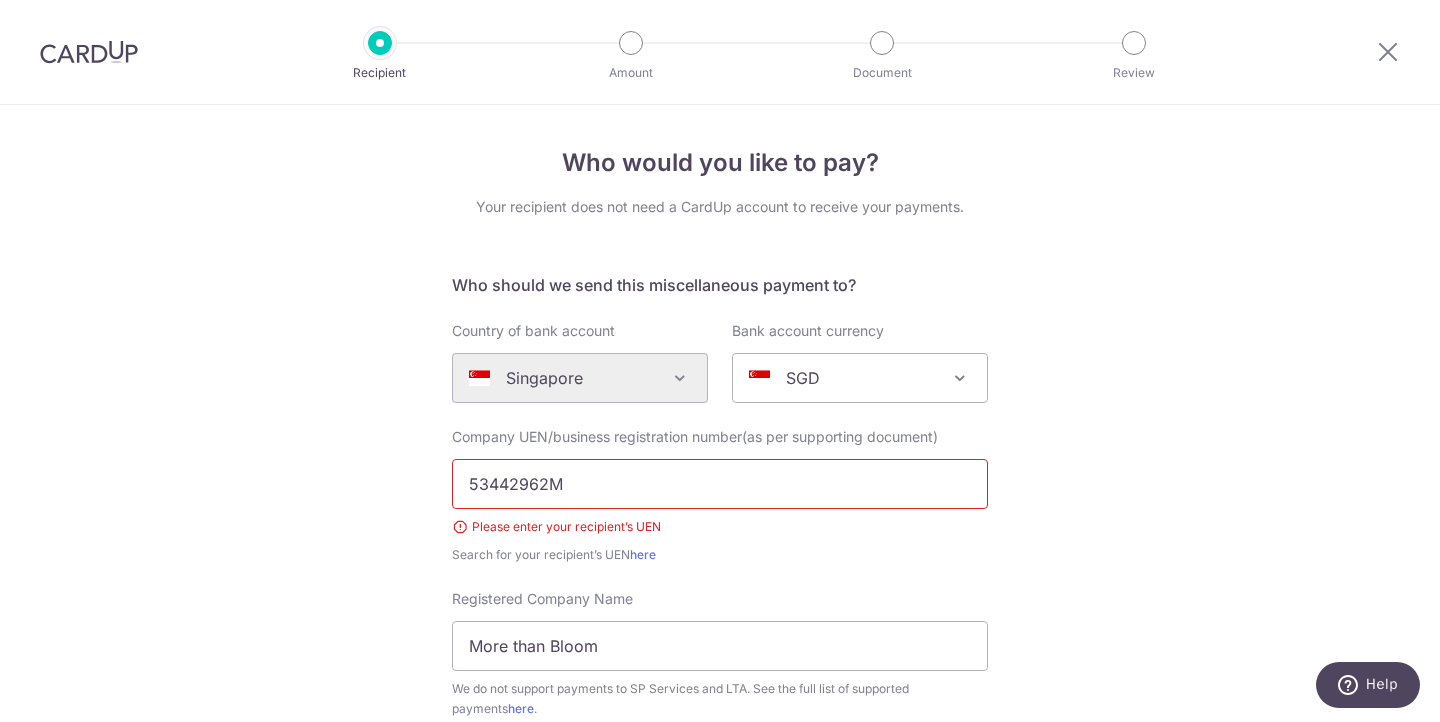 click on "53442962M" at bounding box center (720, 484) 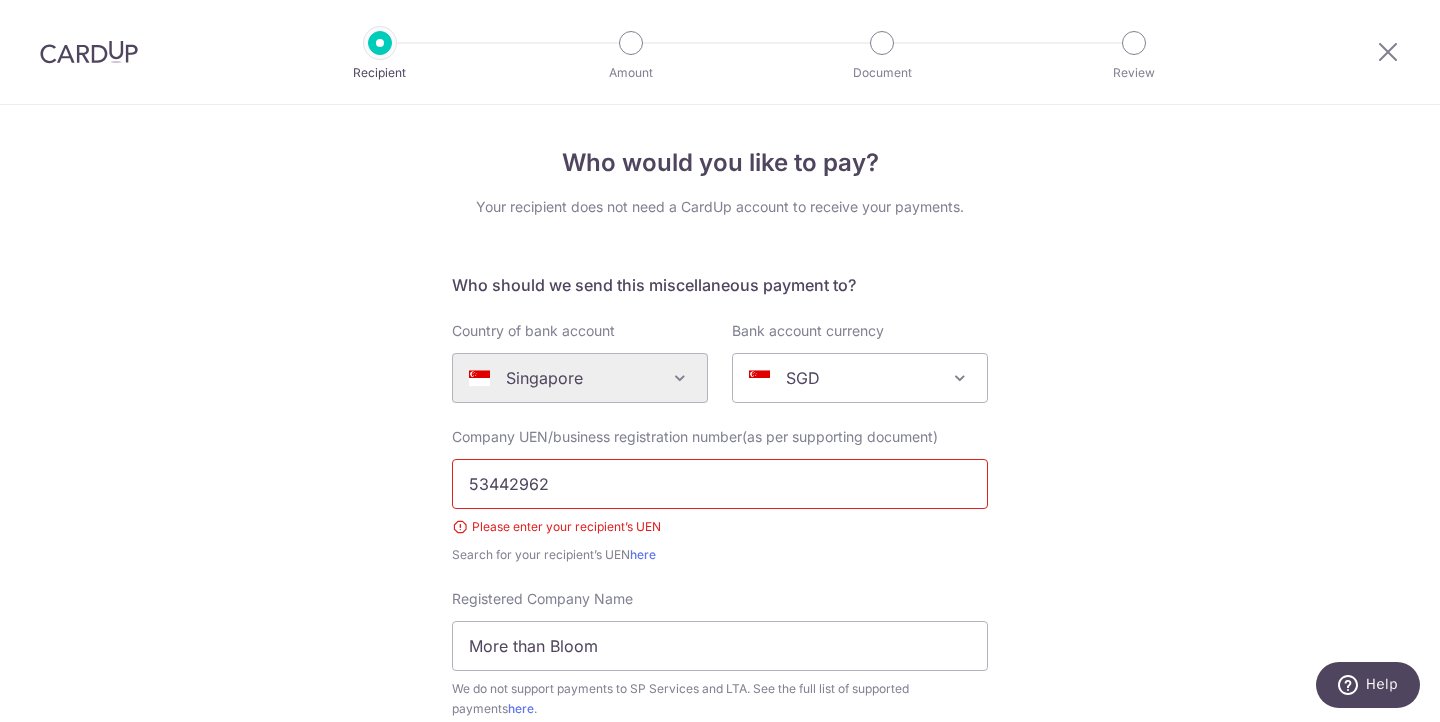 click on "Who would you like to pay?
Your recipient does not need a CardUp account to receive your payments.
Who should we send this miscellaneous payment to?
Country of bank account
Algeria
Andorra
Angola
Anguilla
Argentina
Armenia
Aruba
Australia
Austria
Azerbaijan
Bahrain
Bangladesh
Belgium
Bolivia
Bosnia and Herzegovina
Brazil
British Virgin Islands
Bulgaria
Canada
Chile
China
Colombia
Costa Rica
Croatia
Cyprus
Czech Republic
Denmark
Dominica
Dominican Republic
East Timor
Ecuador
Egypt
Estonia
Faroe Islands
Fiji
Finland
France
French Guiana
French Polynesia
French Southern Territories
Georgia
Germany
Greece
Greenland
Grenada
Guernsey
Guyana
Honduras
Hong Kong
Hungary
Iceland
India
Indonesia
Ireland
Isle of Man
Israel
Italy
Japan
Jersey
Kazakhstan
Kosovo
Kuwait
Kyrgyzstan" at bounding box center (720, 763) 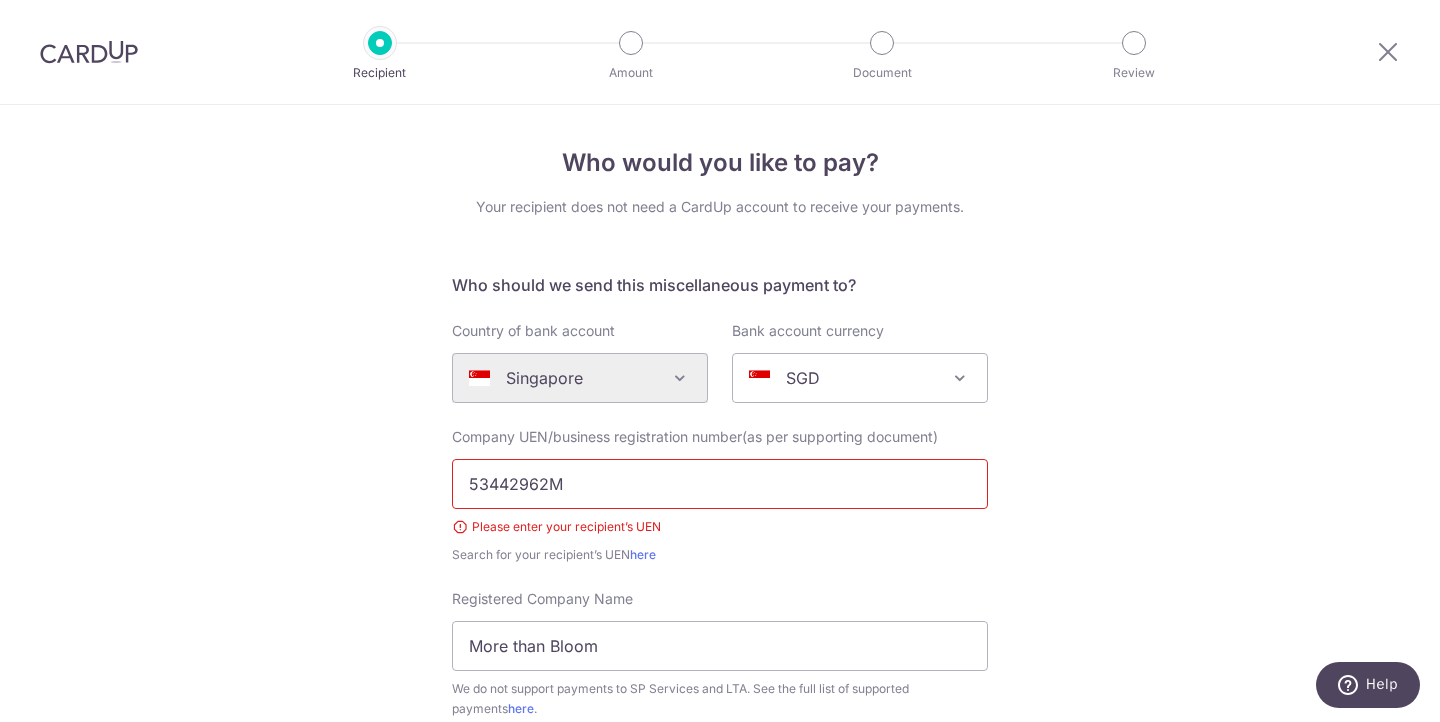 type on "53442962M" 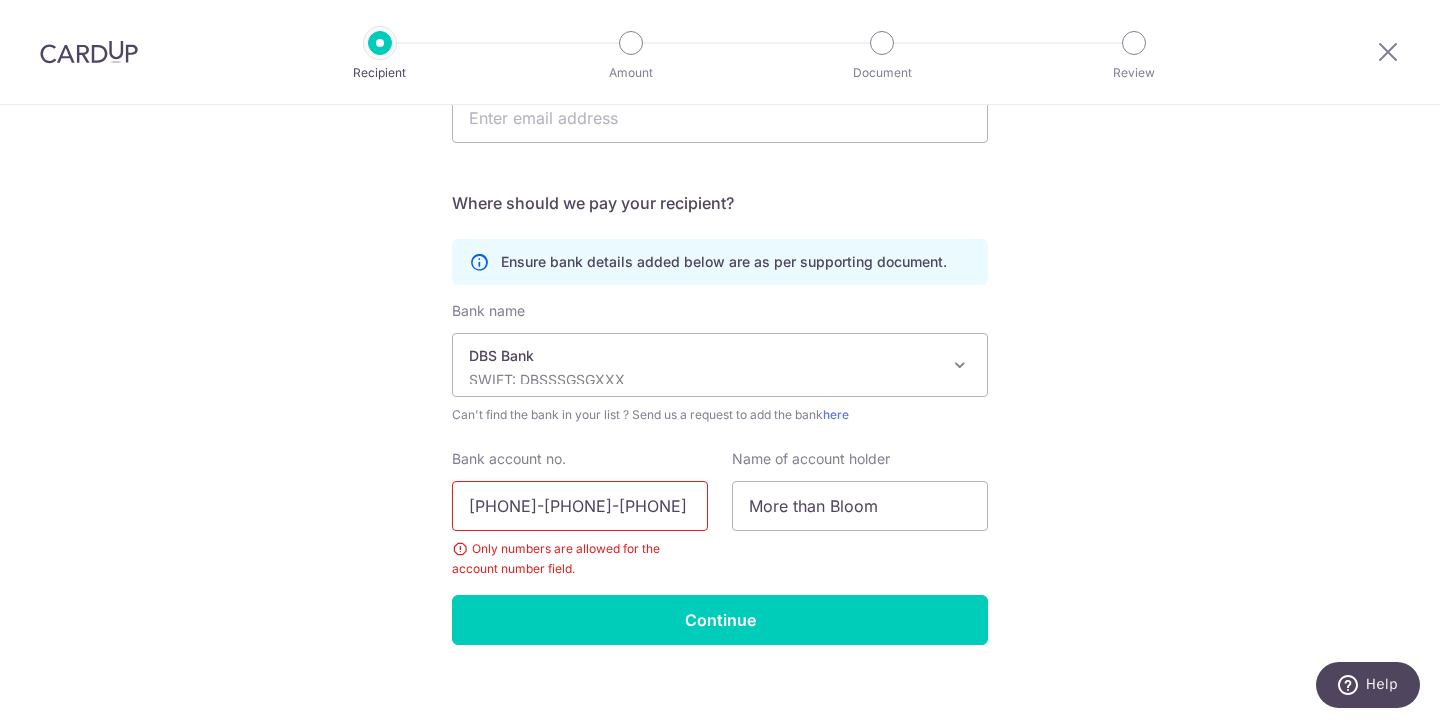 scroll, scrollTop: 699, scrollLeft: 0, axis: vertical 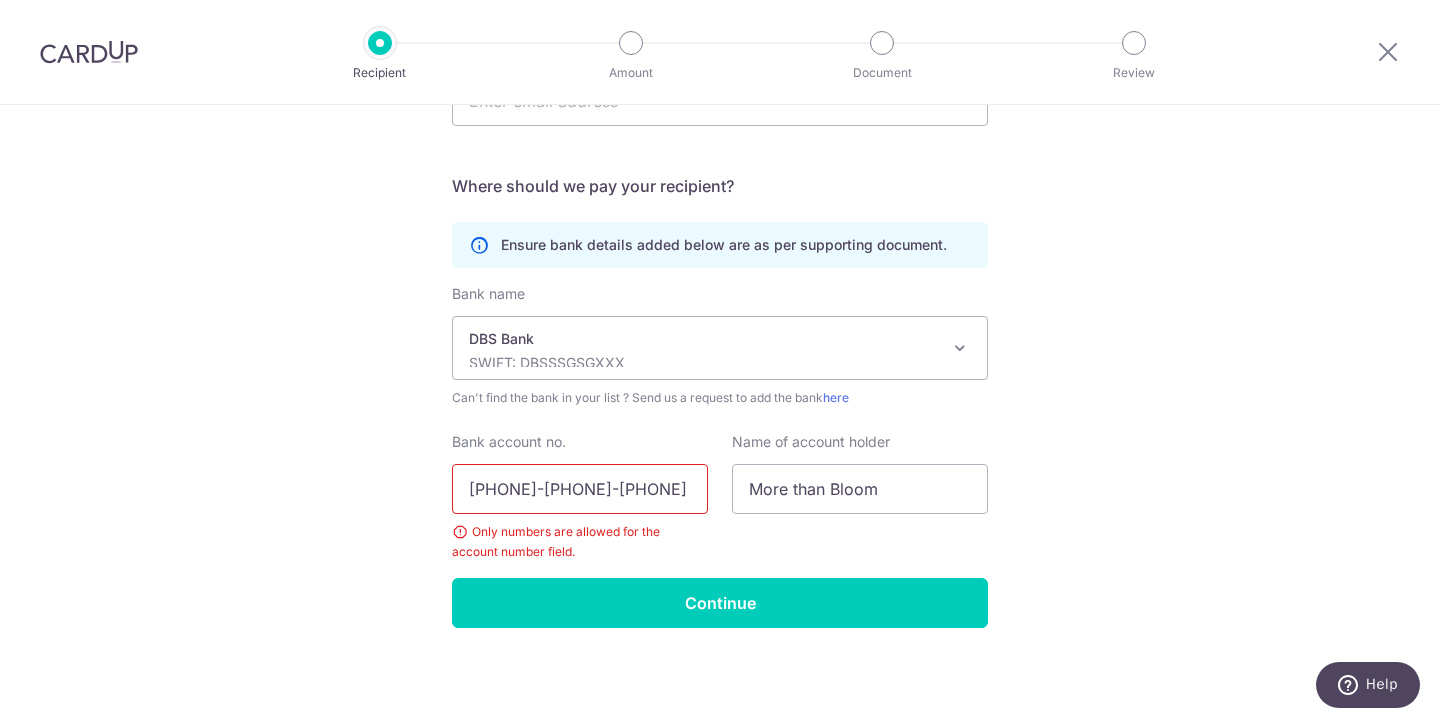 click on "8852-1593-3692" at bounding box center (580, 489) 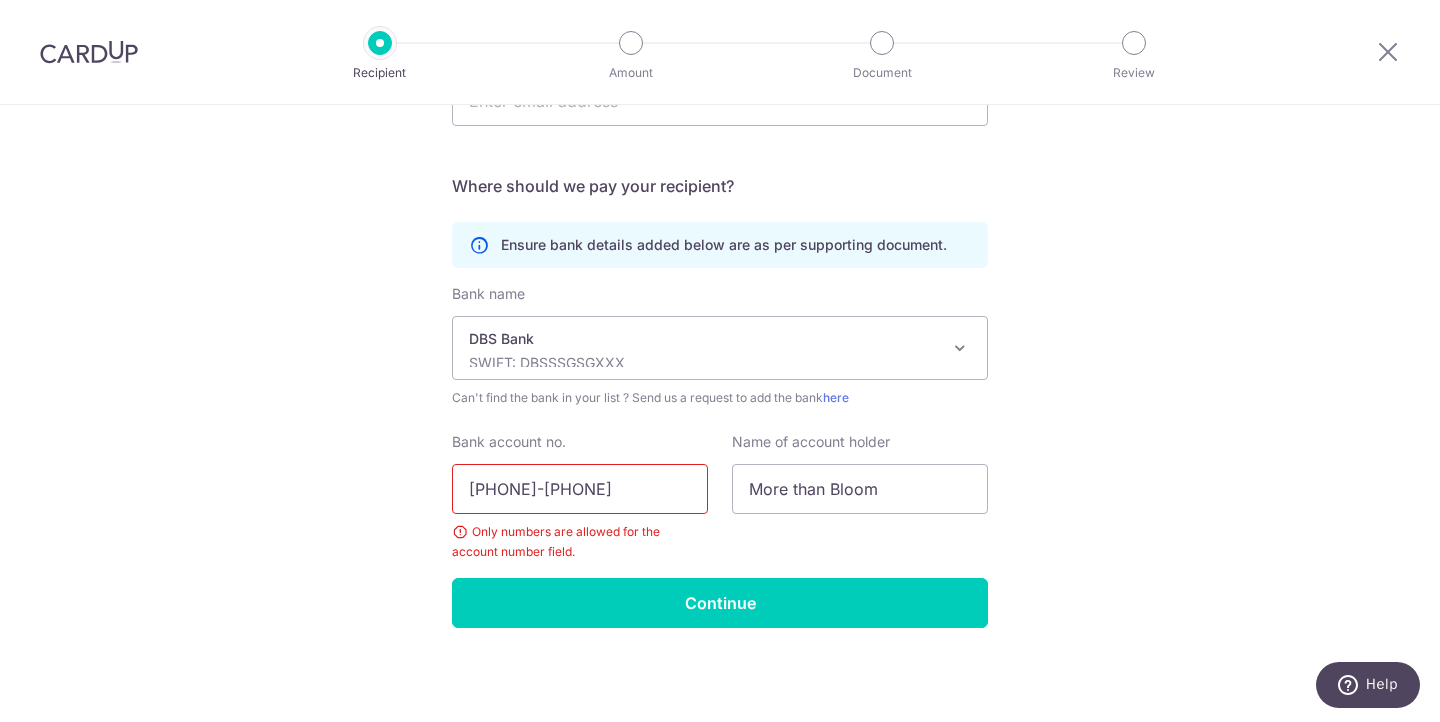 click on "88521593-3692" at bounding box center (580, 489) 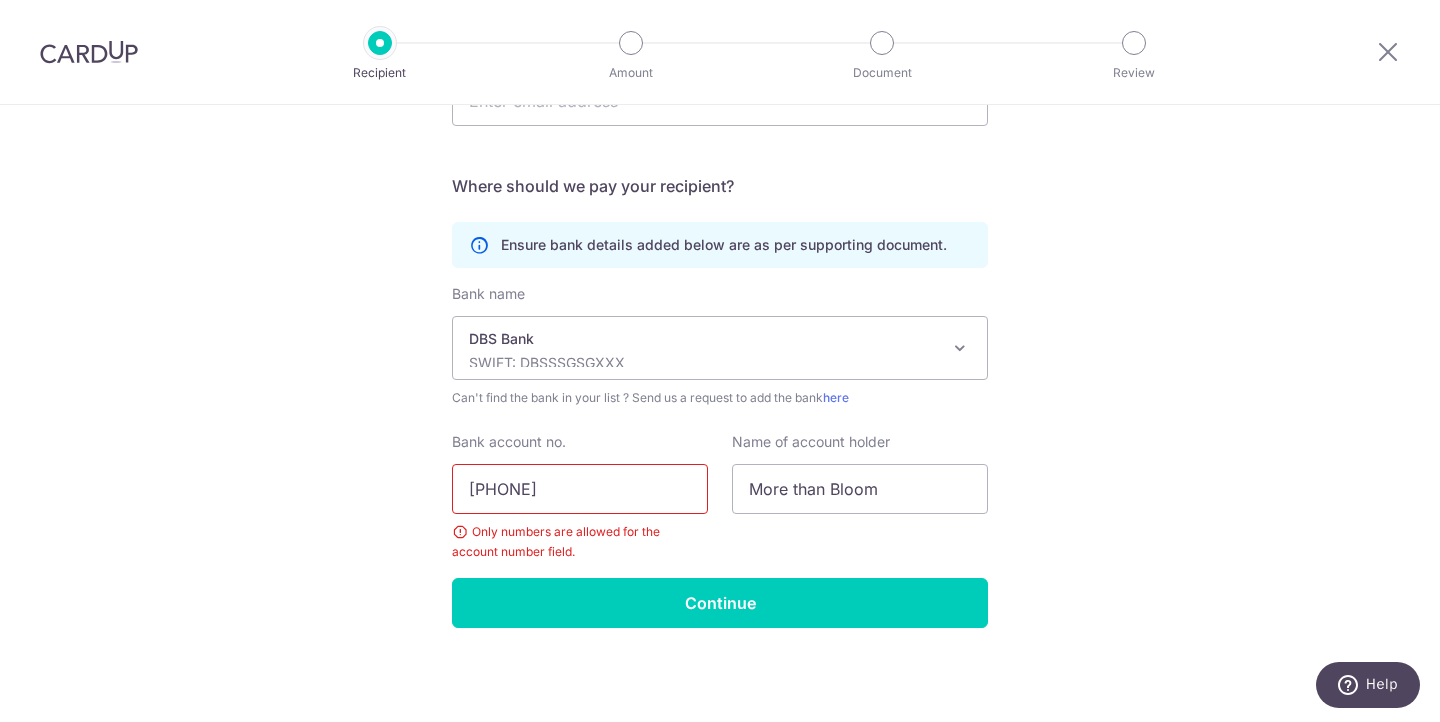 type on "885215933692" 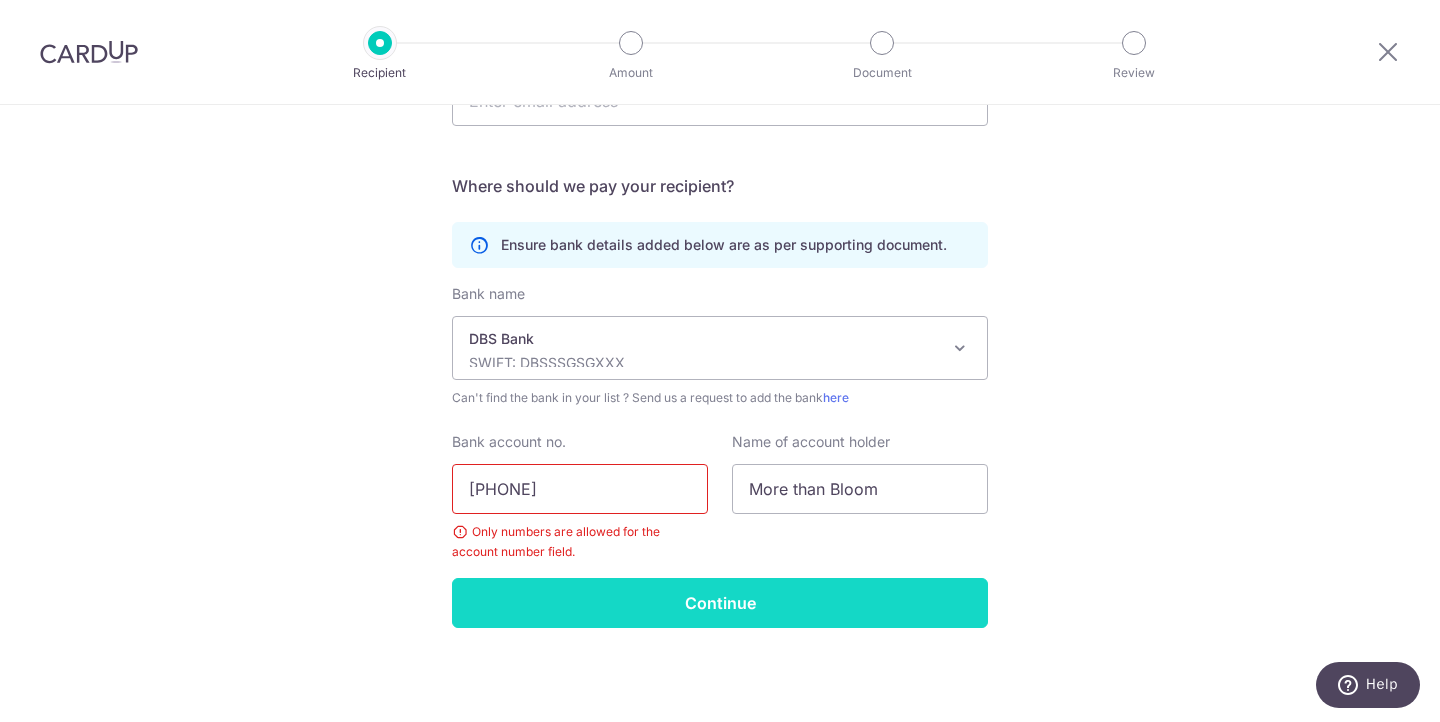click on "Continue" at bounding box center [720, 603] 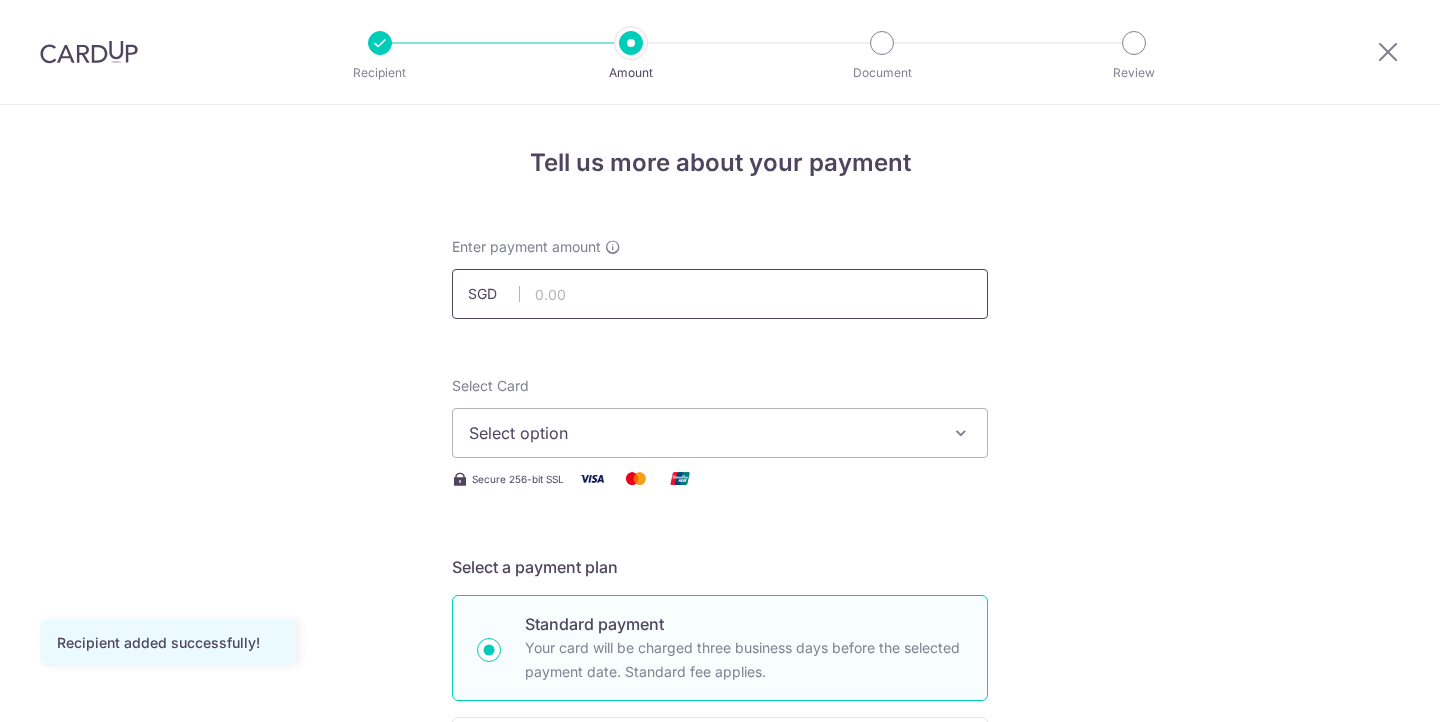 scroll, scrollTop: 0, scrollLeft: 0, axis: both 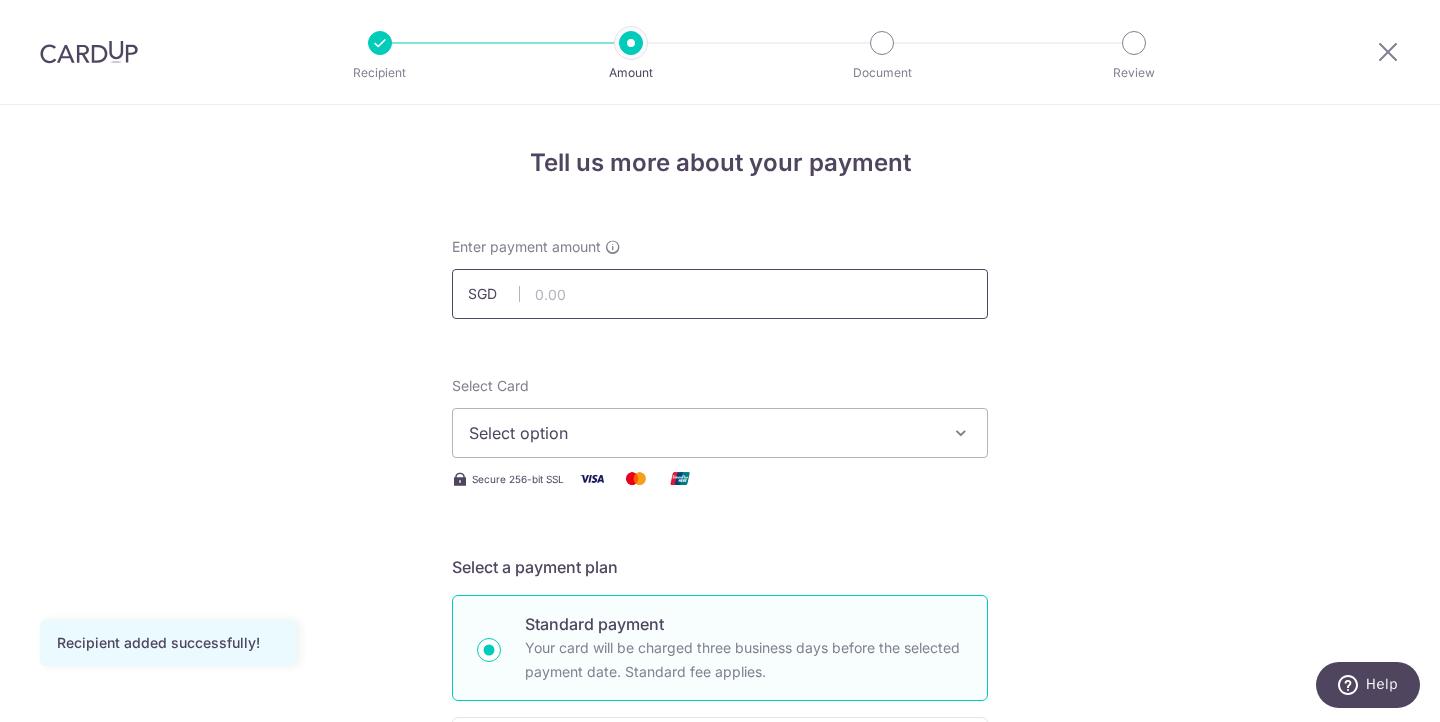 click at bounding box center [720, 294] 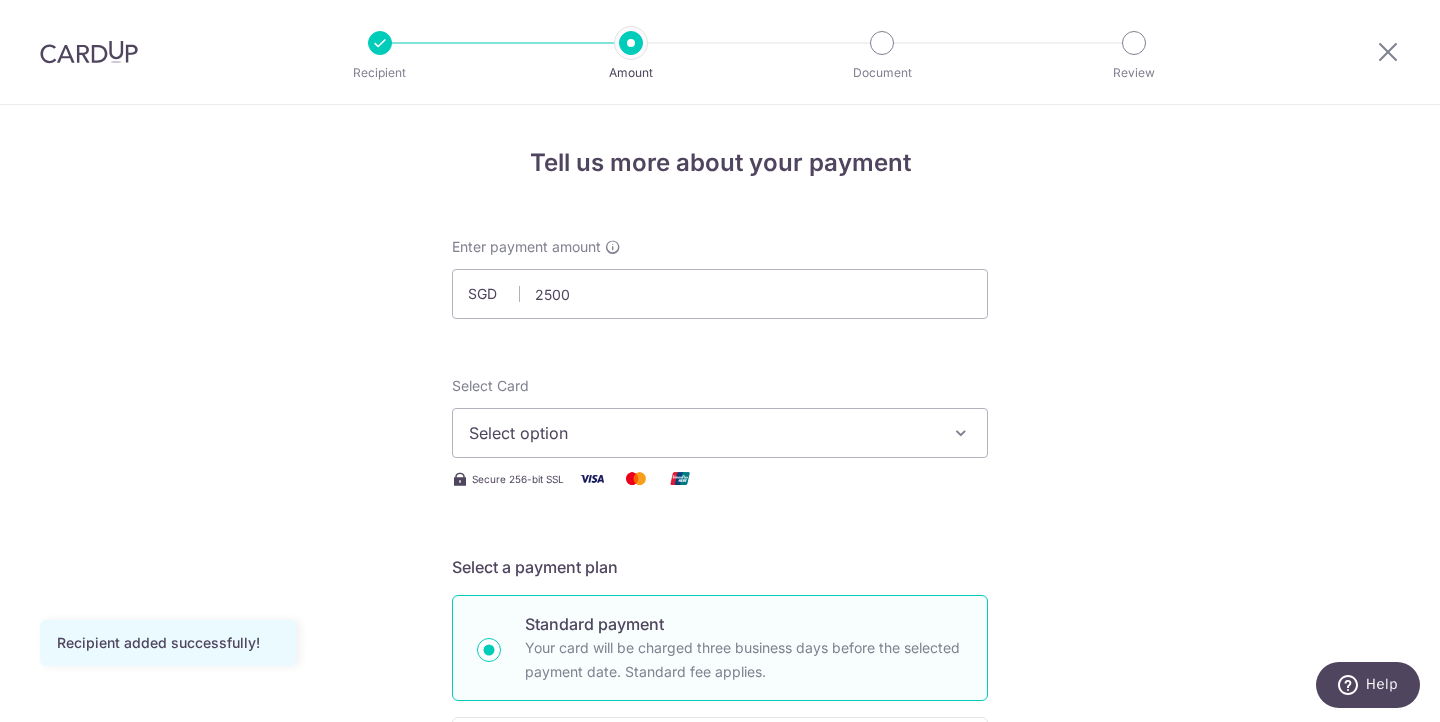 type on "2,500.00" 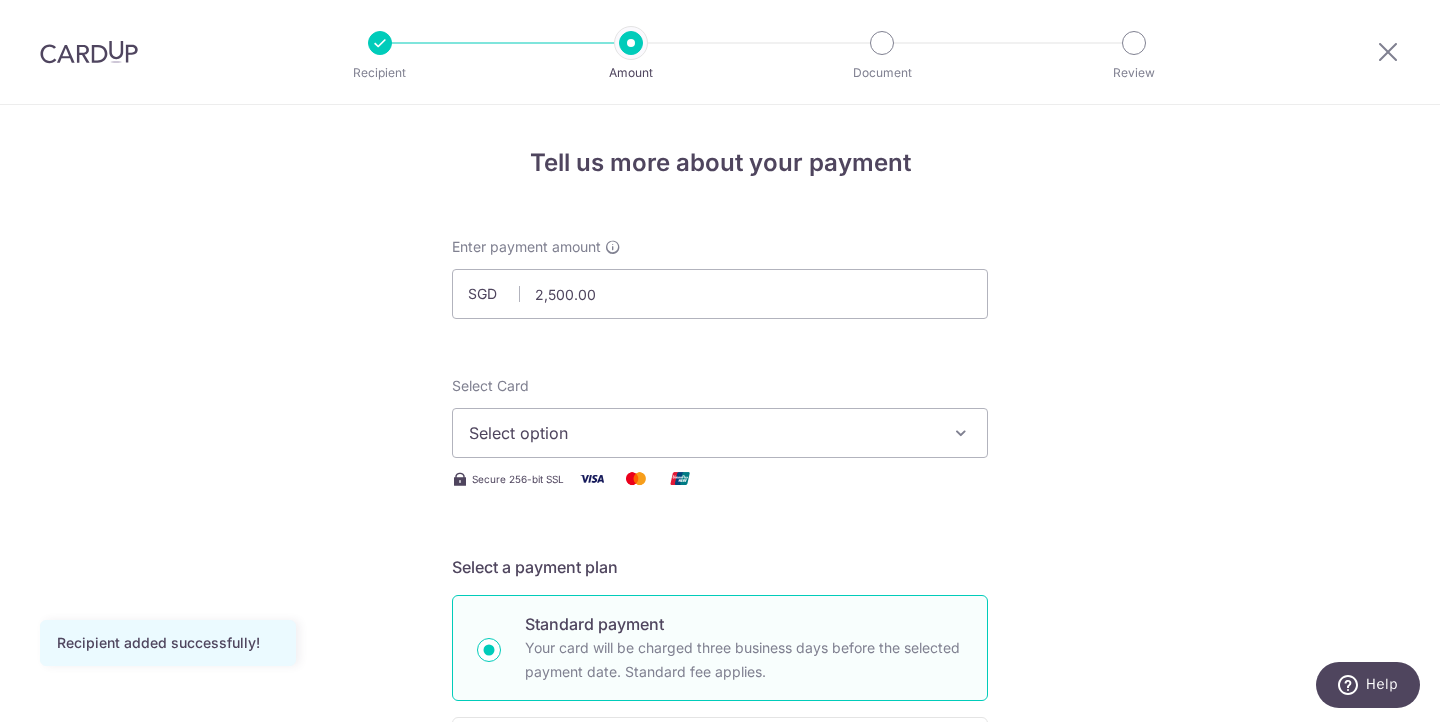 click on "Tell us more about your payment
Enter payment amount
SGD
2,500.00
2500.00
Recipient added successfully!
Select Card
Select option
Add credit card
Secure 256-bit SSL
Text
New card details
Card
Secure 256-bit SSL" at bounding box center (720, 1009) 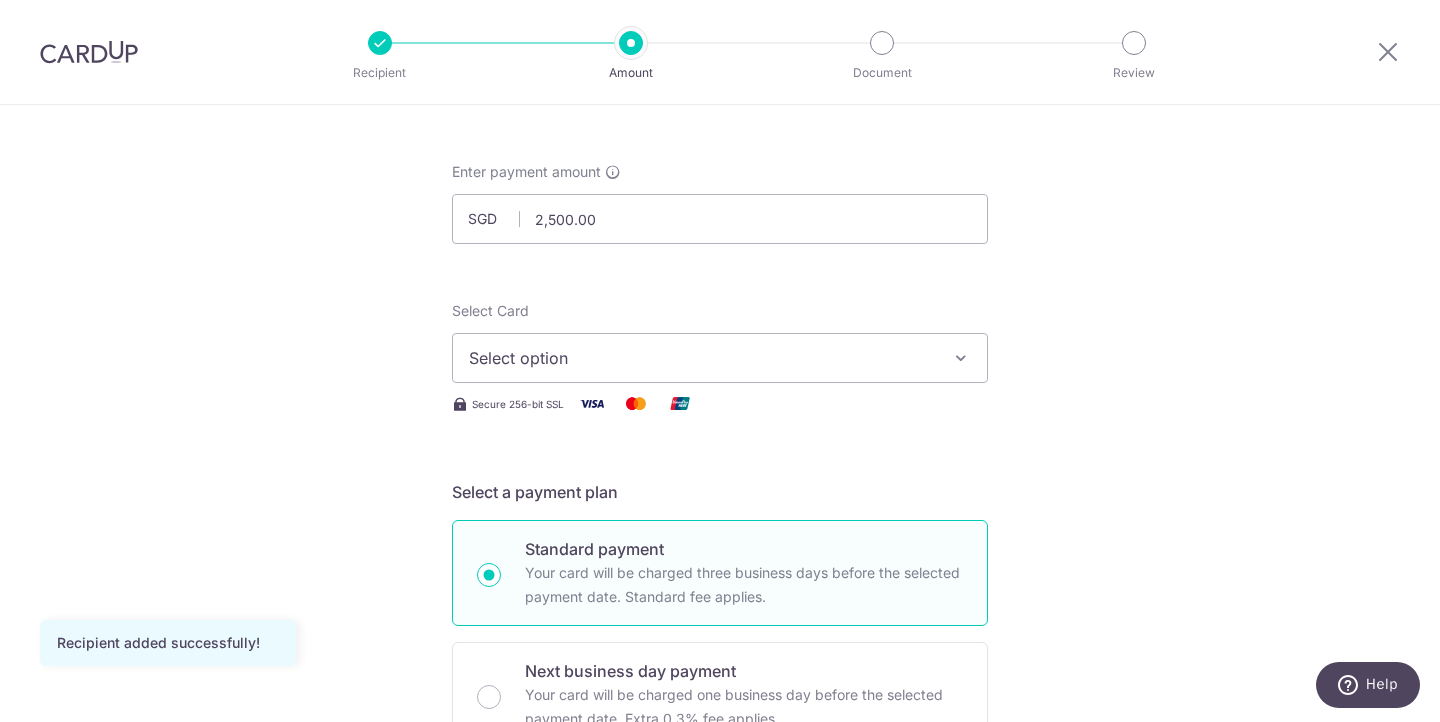 click on "Select option" at bounding box center [702, 358] 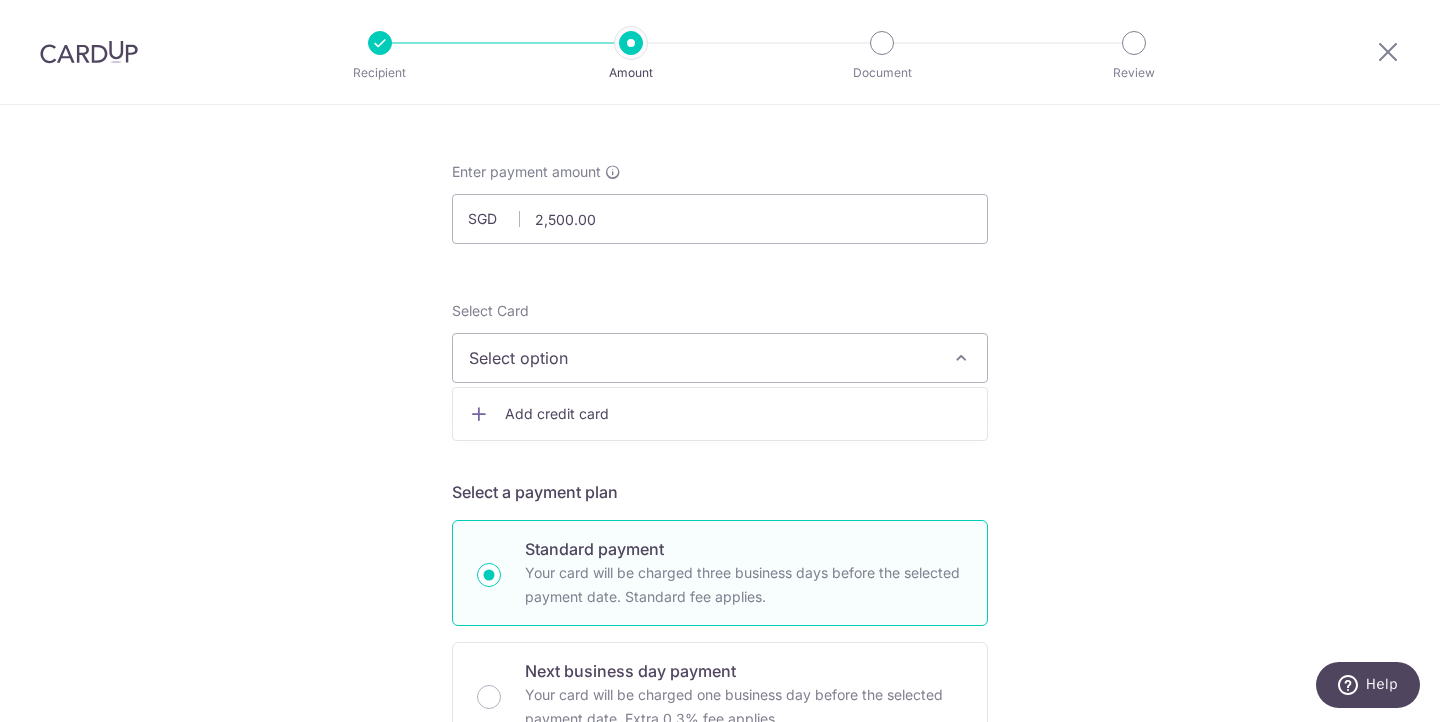 click on "Add credit card" at bounding box center [720, 414] 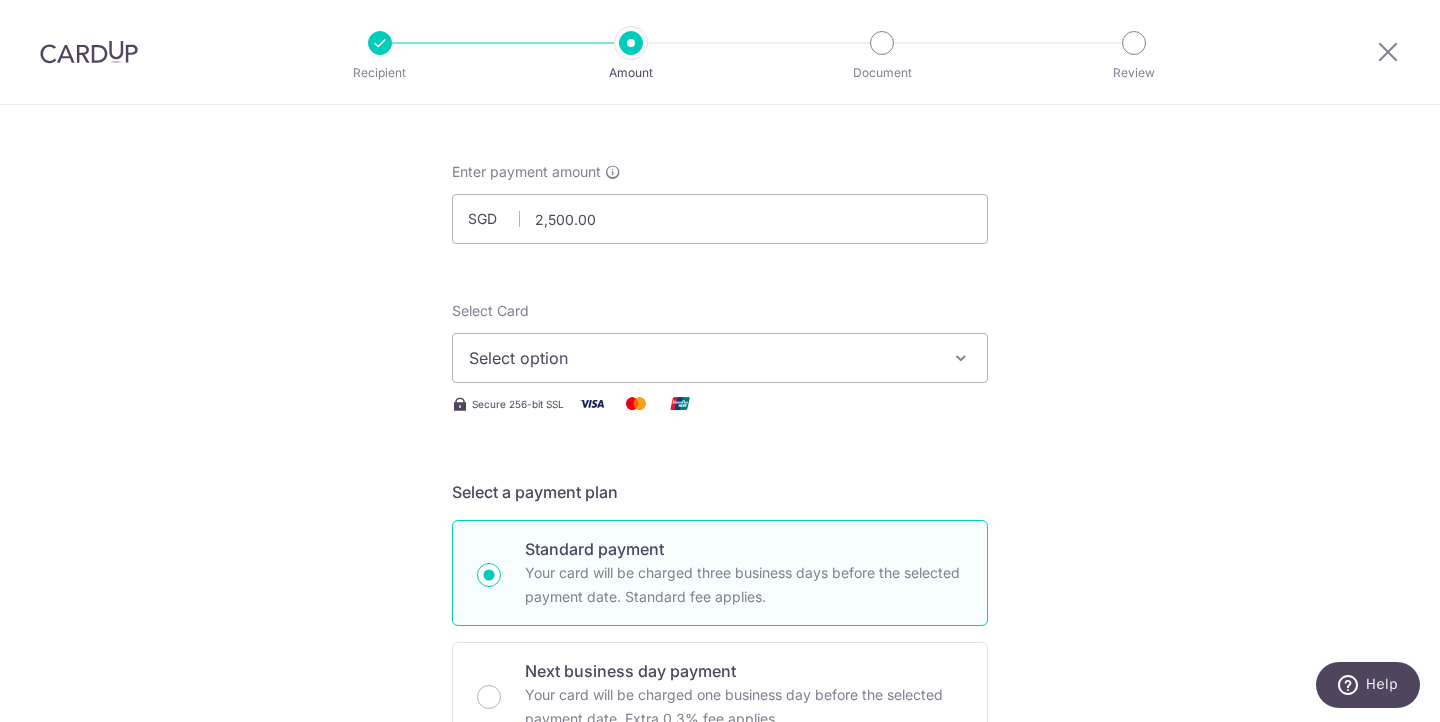click on "Select option" at bounding box center [702, 358] 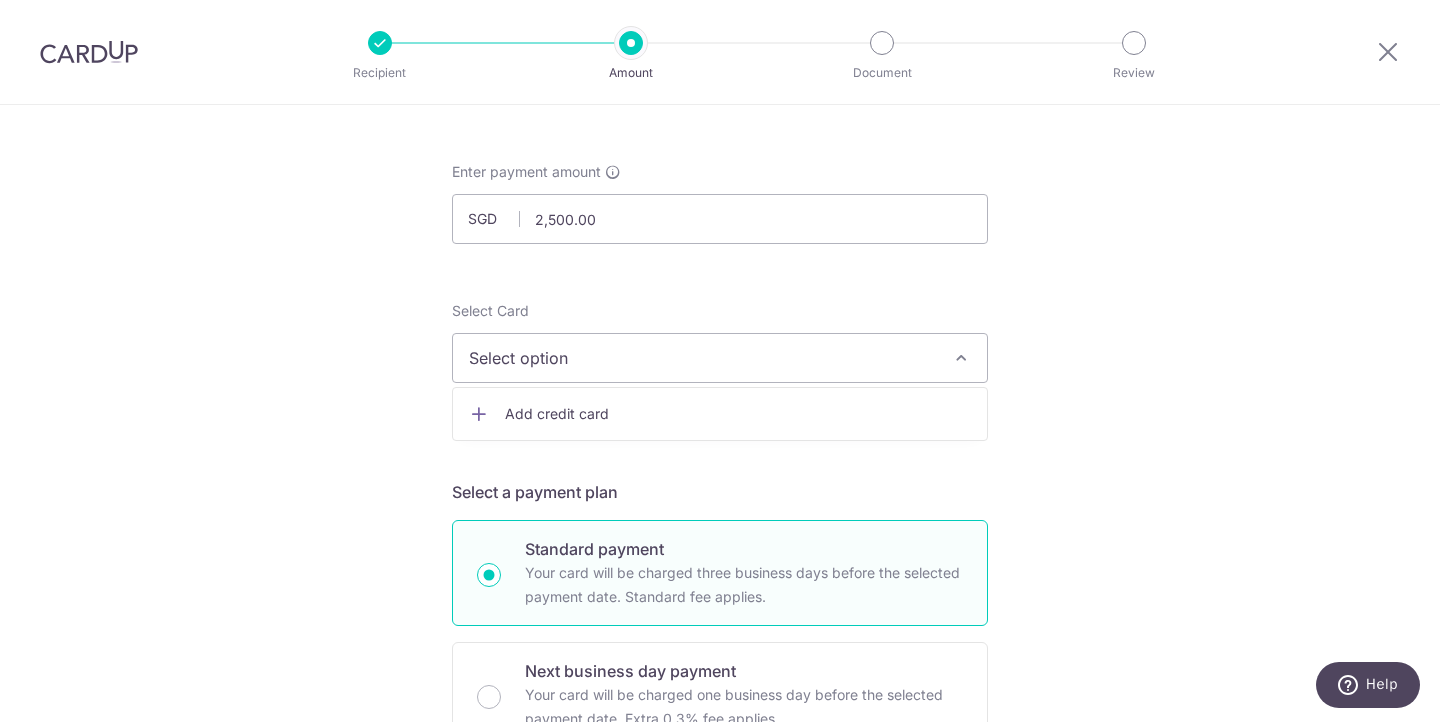 click on "Add credit card" at bounding box center (720, 414) 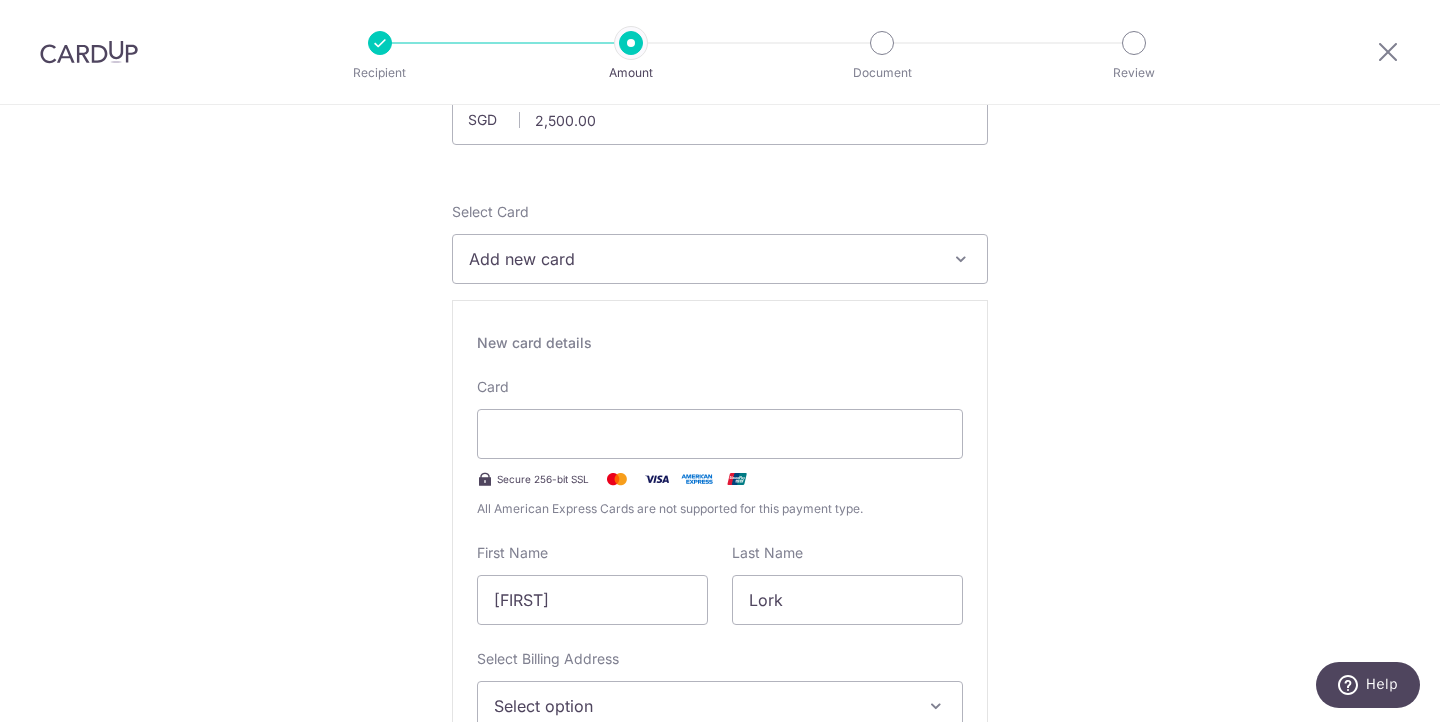 scroll, scrollTop: 213, scrollLeft: 0, axis: vertical 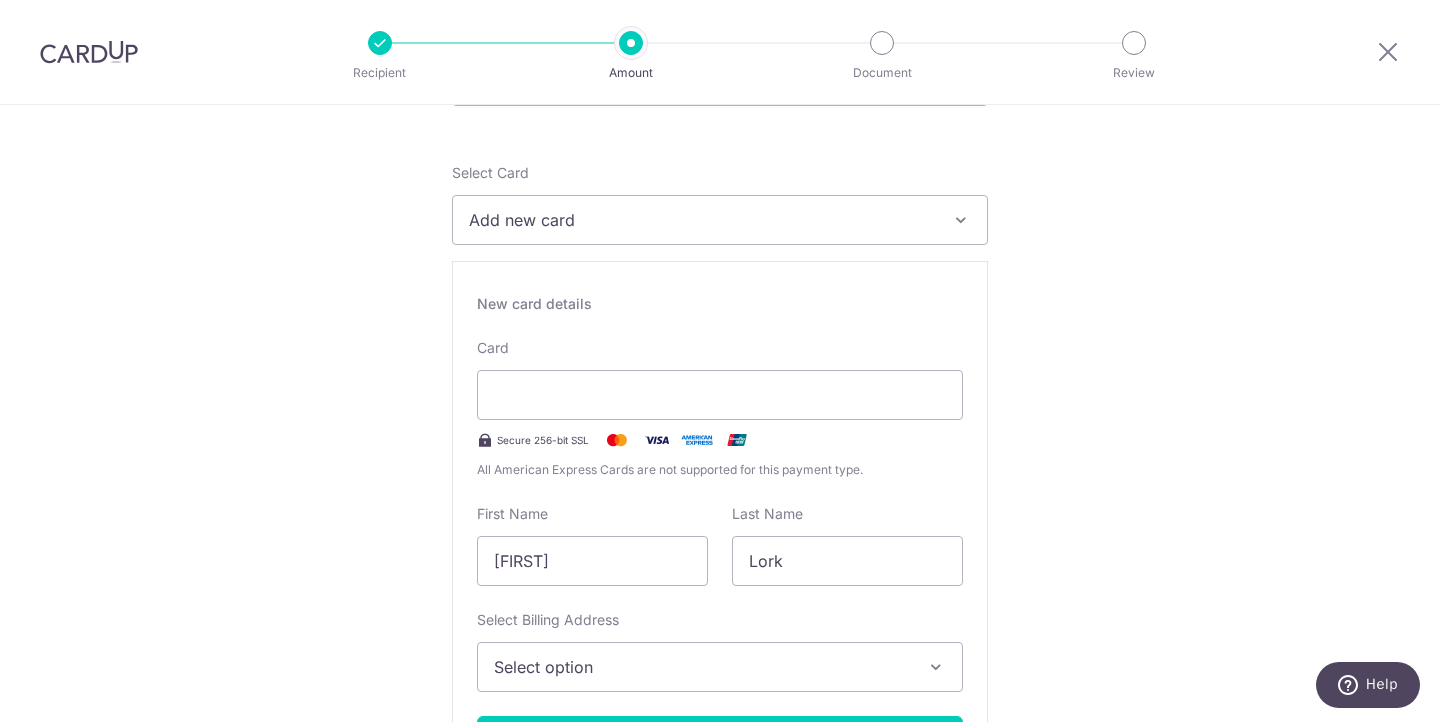 click on "Tell us more about your payment
Enter payment amount
SGD
2,500.00
2500.00
Recipient added successfully!
Select Card
Add new card
Add credit card
Secure 256-bit SSL
Text
New card details
Card
Secure 256-bit SSL" at bounding box center (720, 1061) 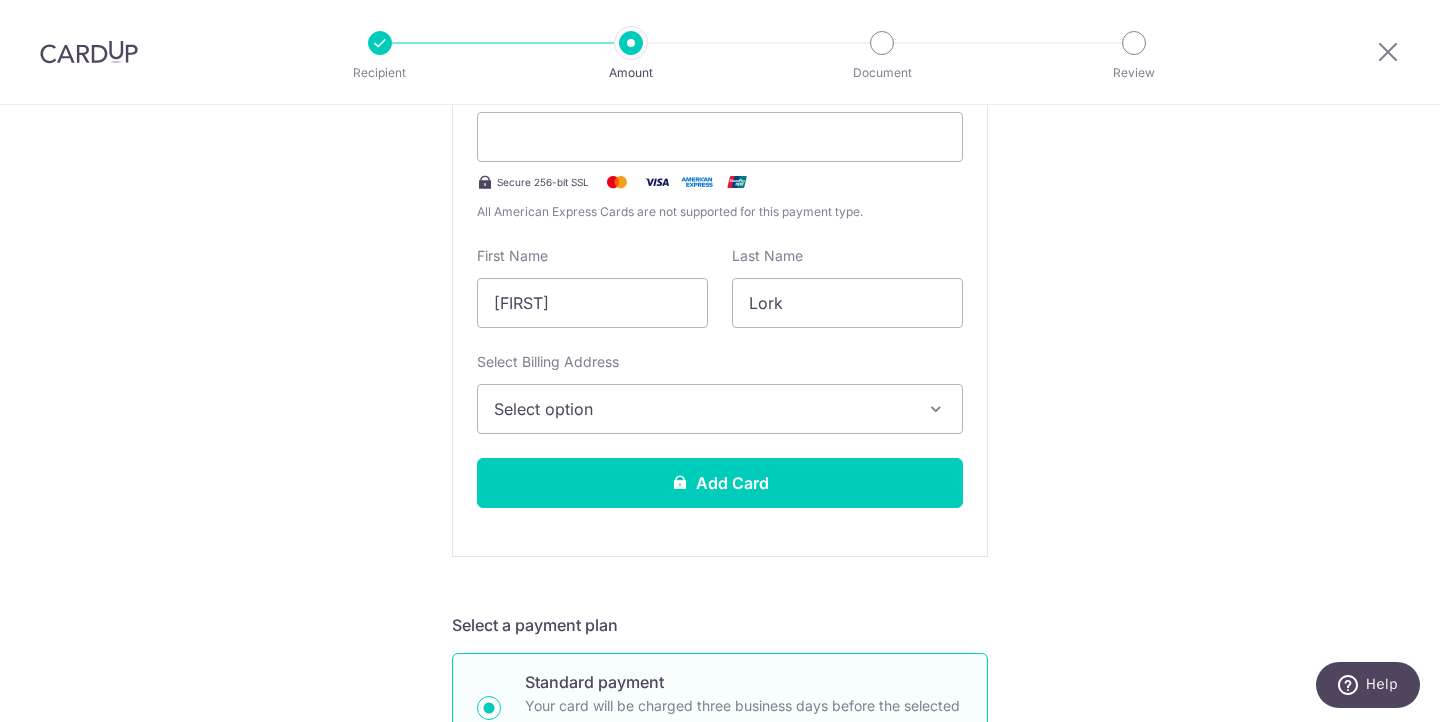 scroll, scrollTop: 456, scrollLeft: 0, axis: vertical 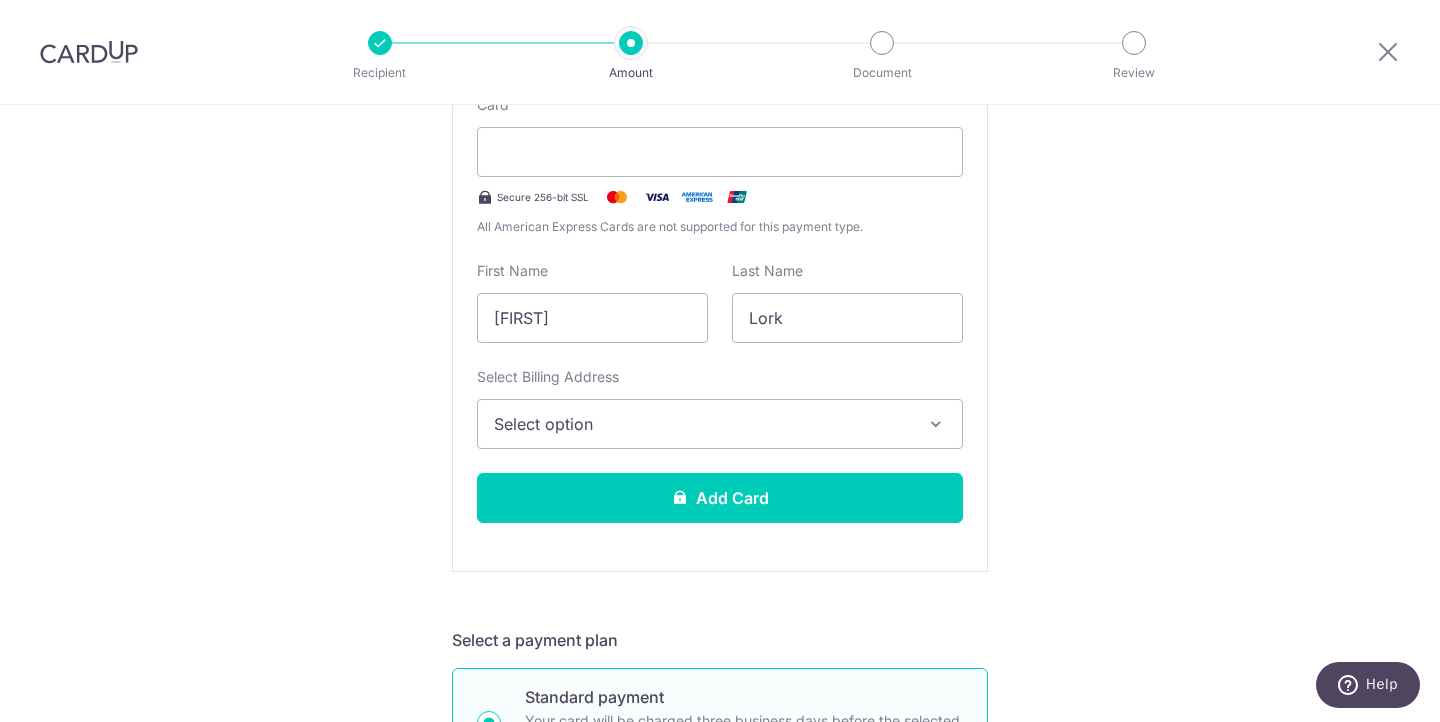 click on "Select option" at bounding box center [702, 424] 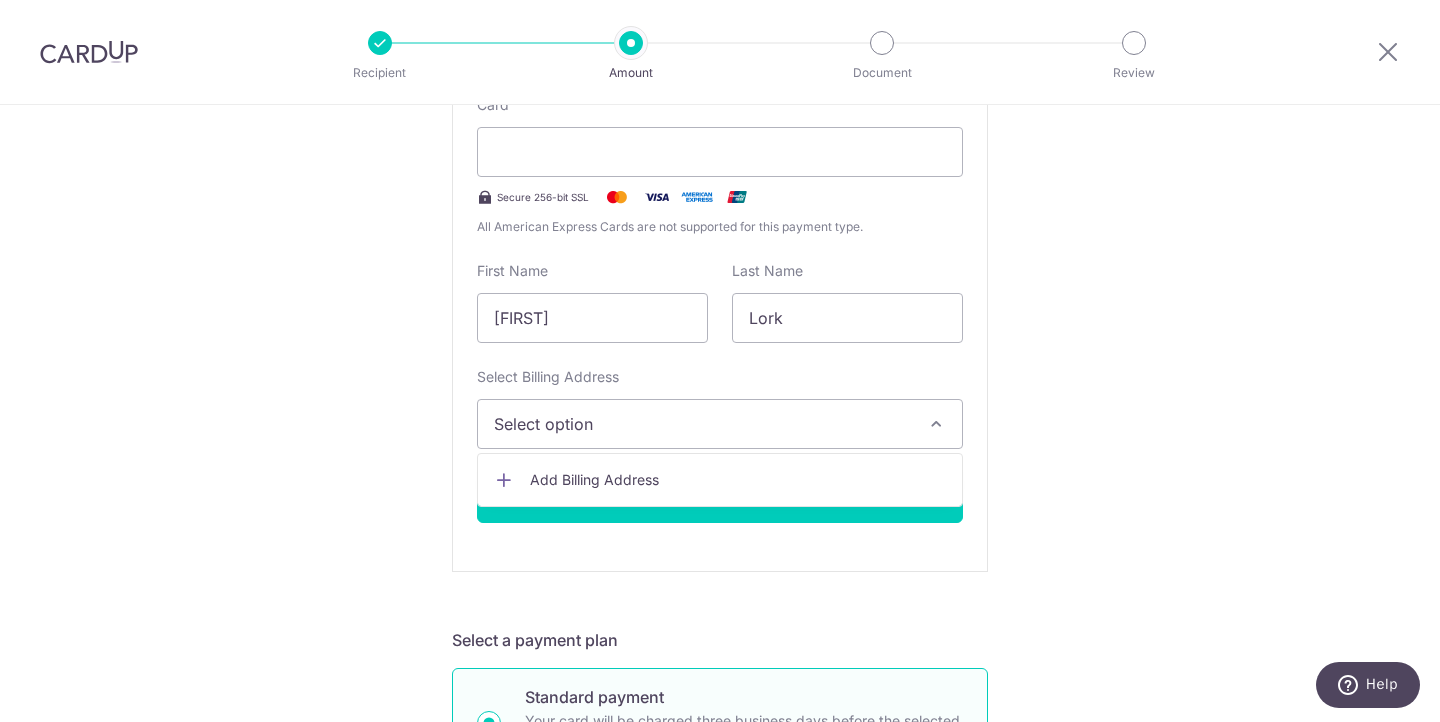 click on "Tell us more about your payment
Enter payment amount
SGD
2,500.00
2500.00
Recipient added successfully!
Select Card
Add new card
Add credit card
Secure 256-bit SSL
Text
New card details
Card
Secure 256-bit SSL" at bounding box center (720, 818) 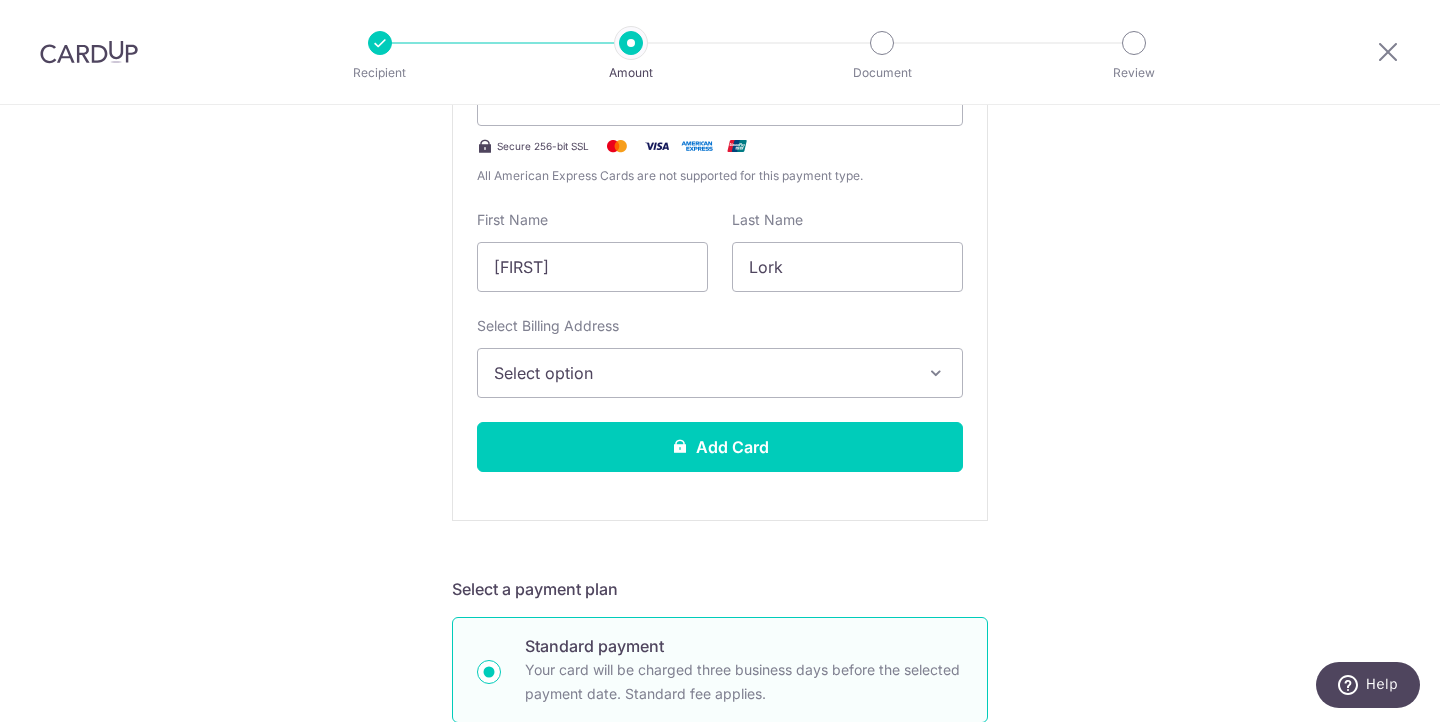 scroll, scrollTop: 524, scrollLeft: 0, axis: vertical 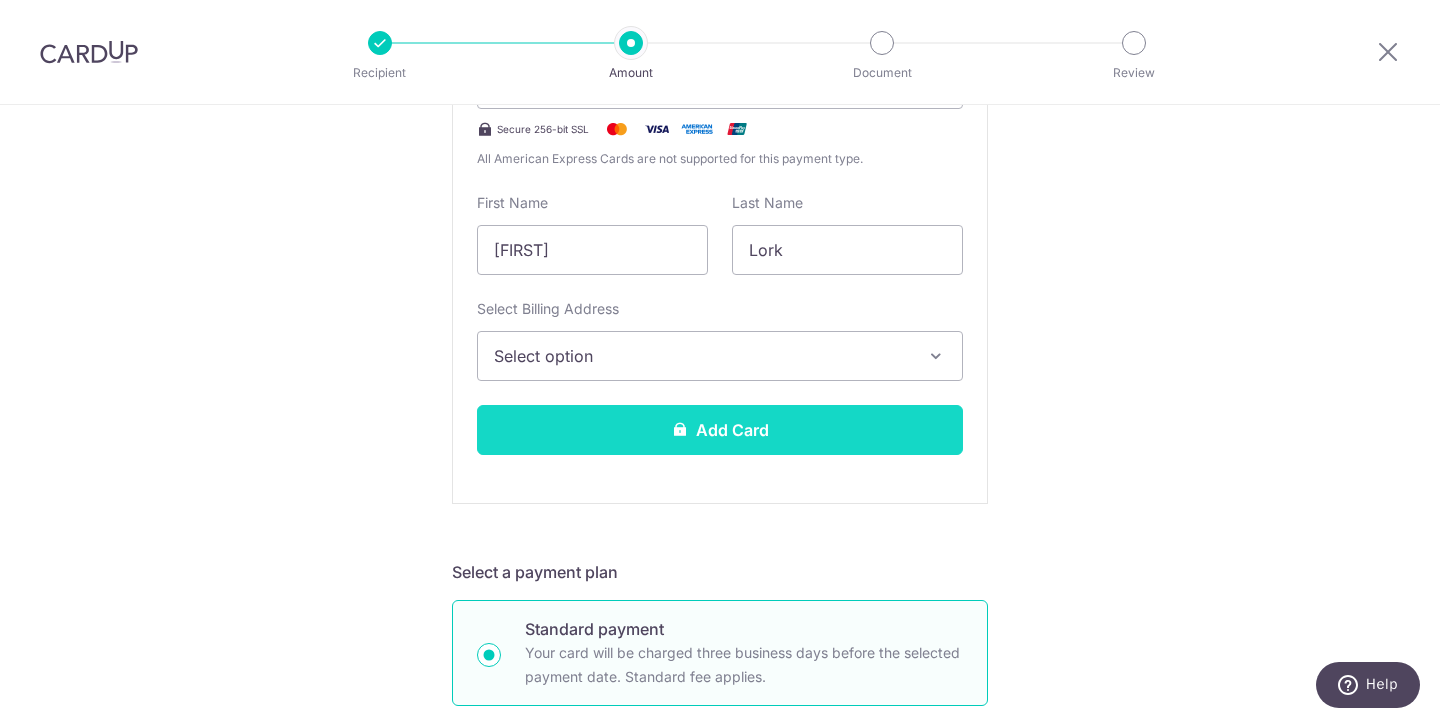 click on "Add Card" at bounding box center (720, 430) 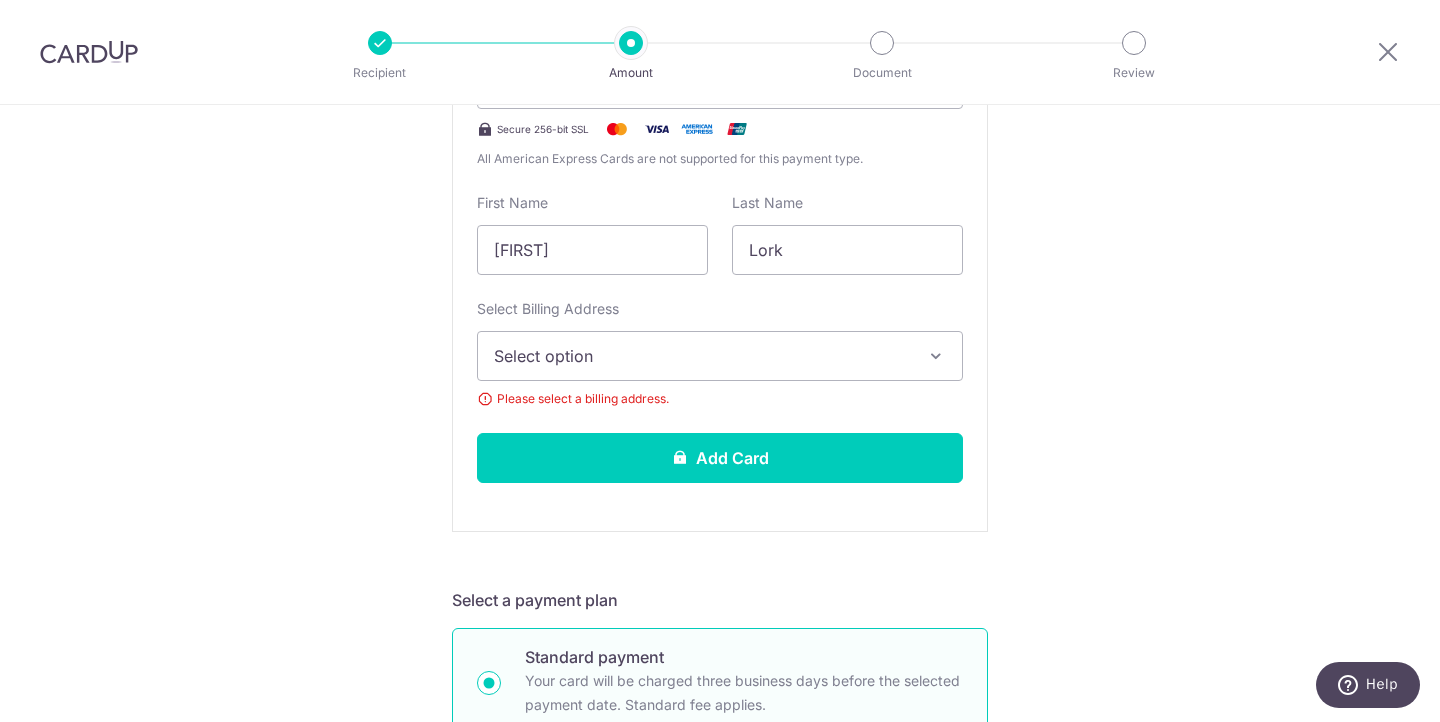 click on "Select option" at bounding box center (702, 356) 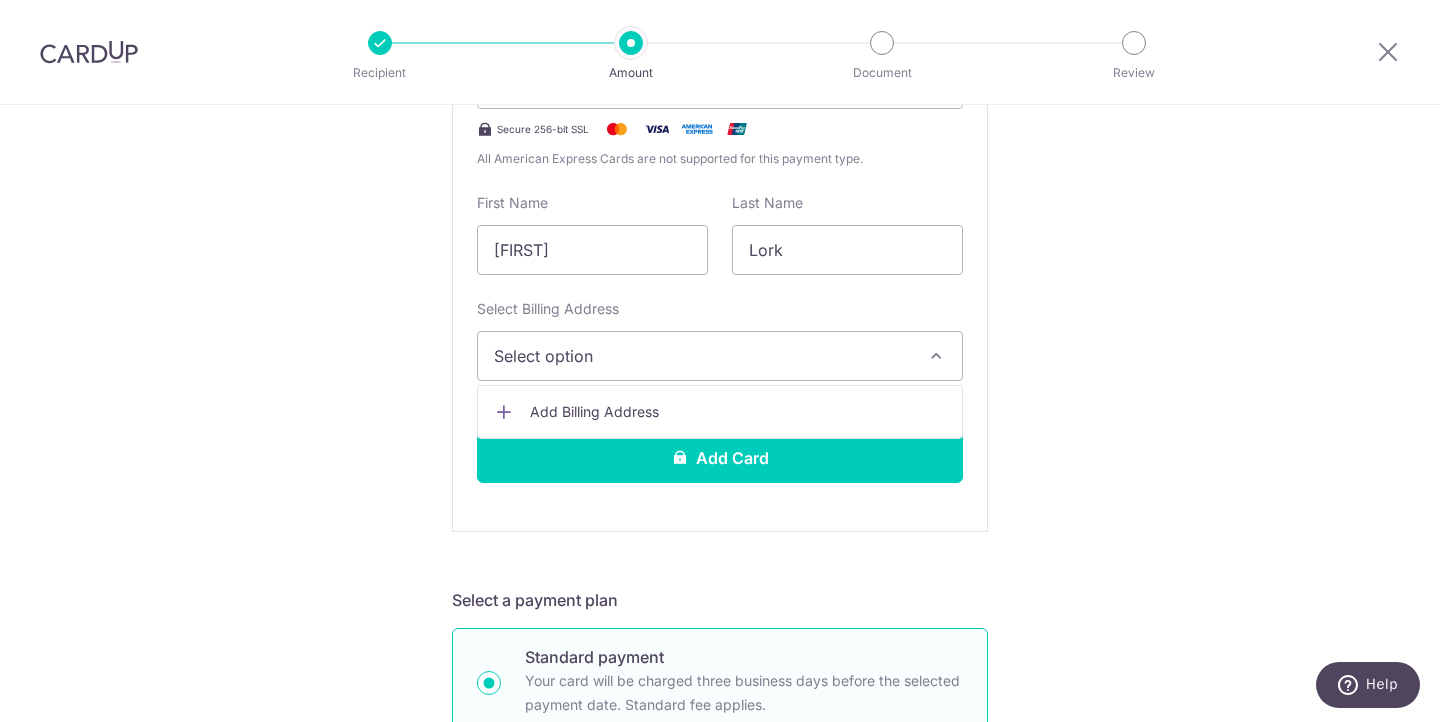 click on "Add Billing Address" at bounding box center (738, 412) 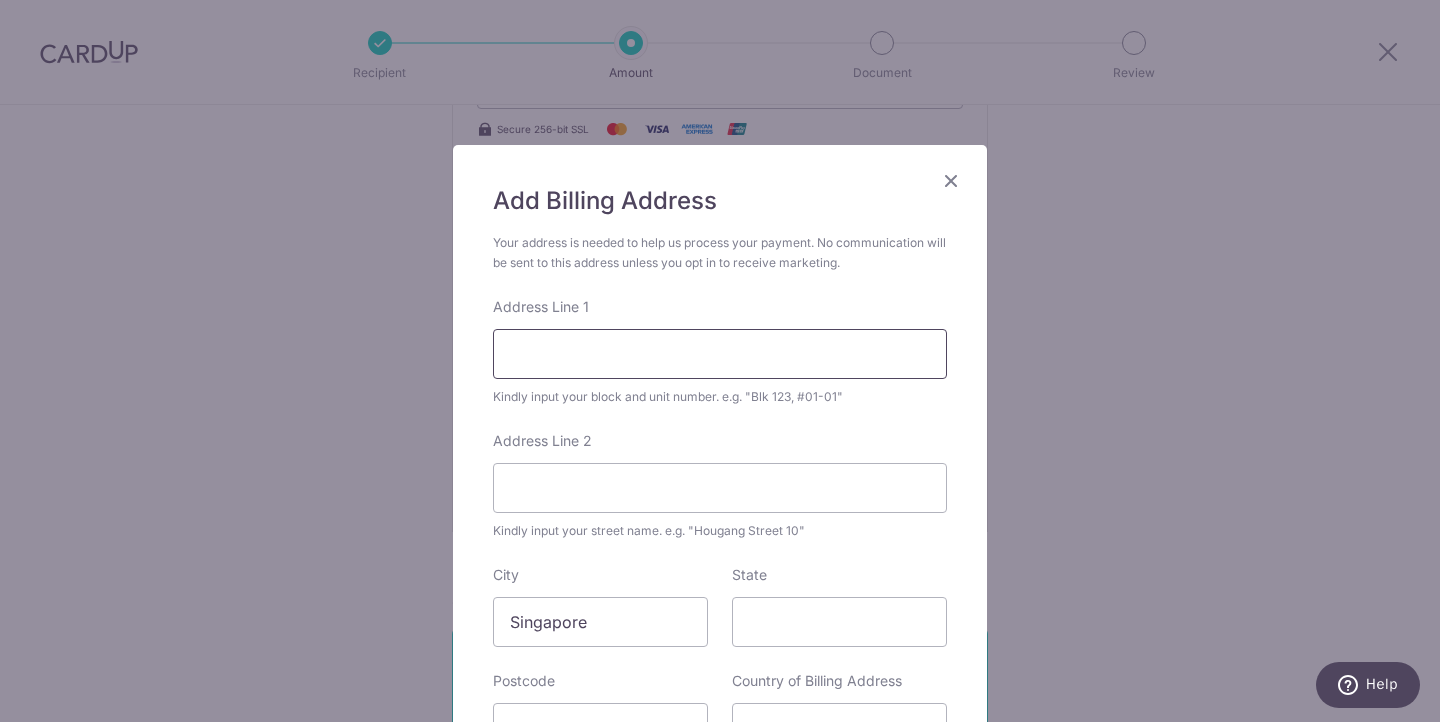 click on "Address Line 1" at bounding box center [720, 354] 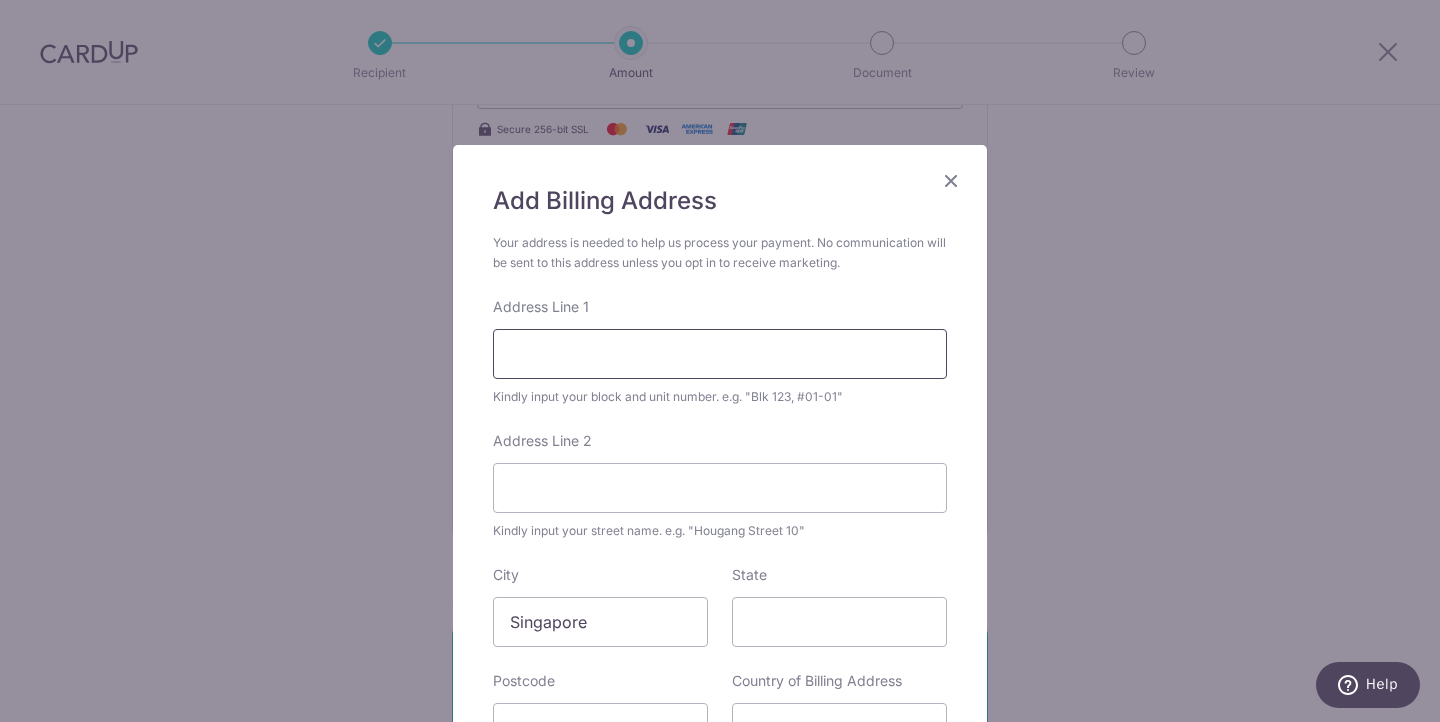 type on "29 Terrasse Lane, #02-53, #02-53" 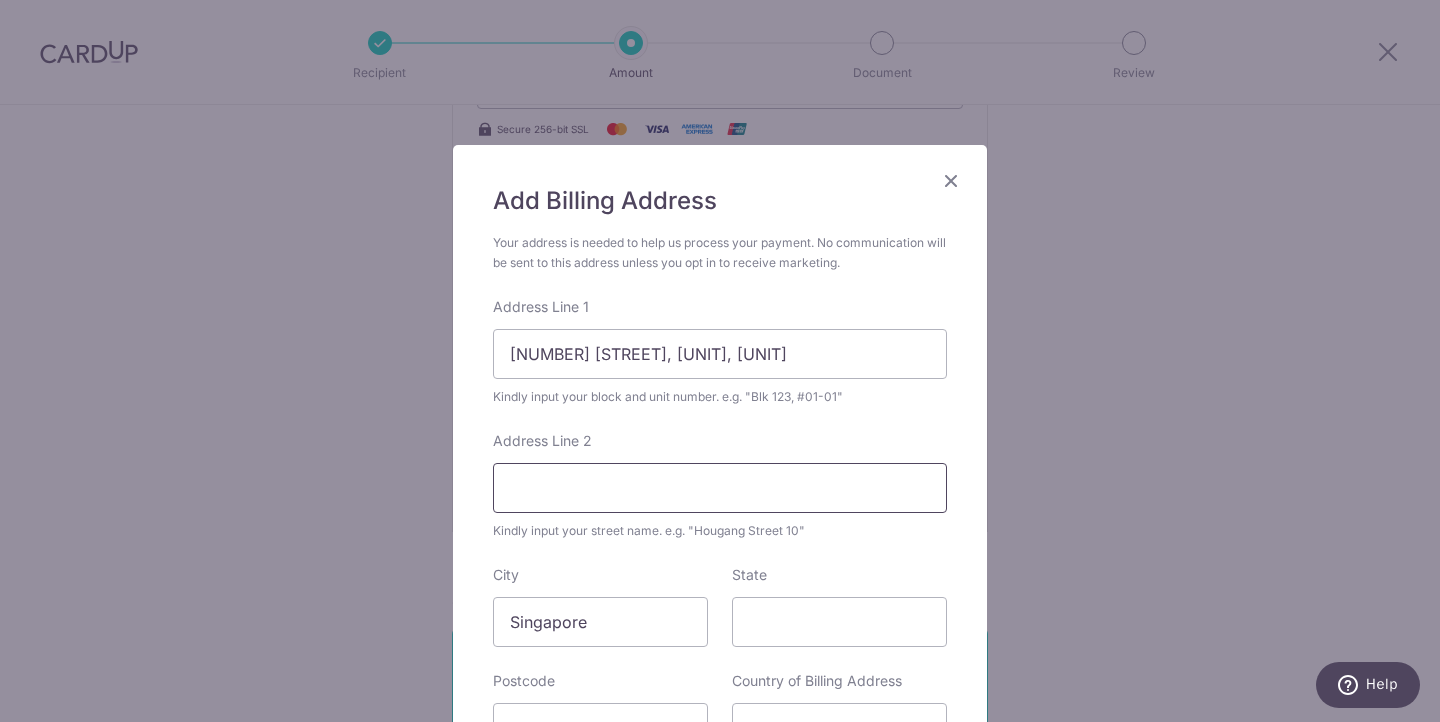 type on "#02-53" 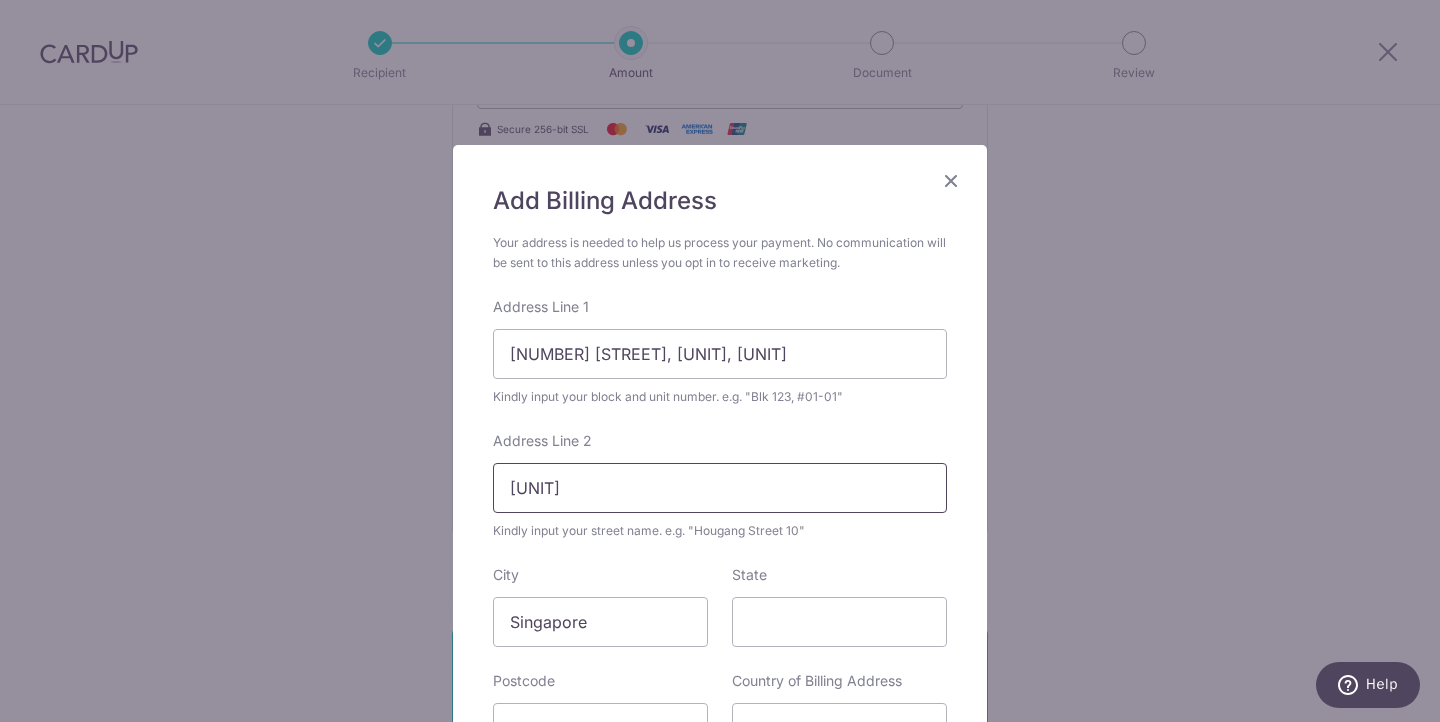 type on "Please select region, state or province" 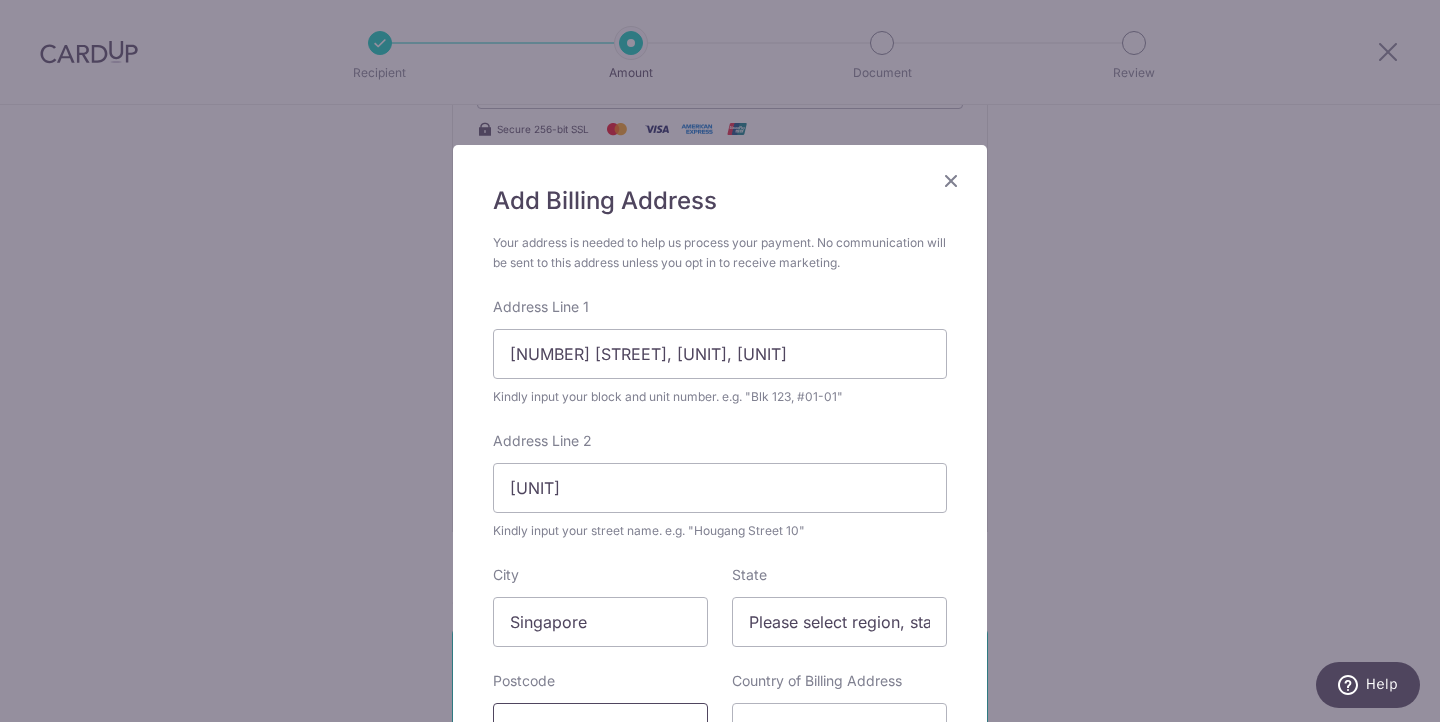 type on "544778" 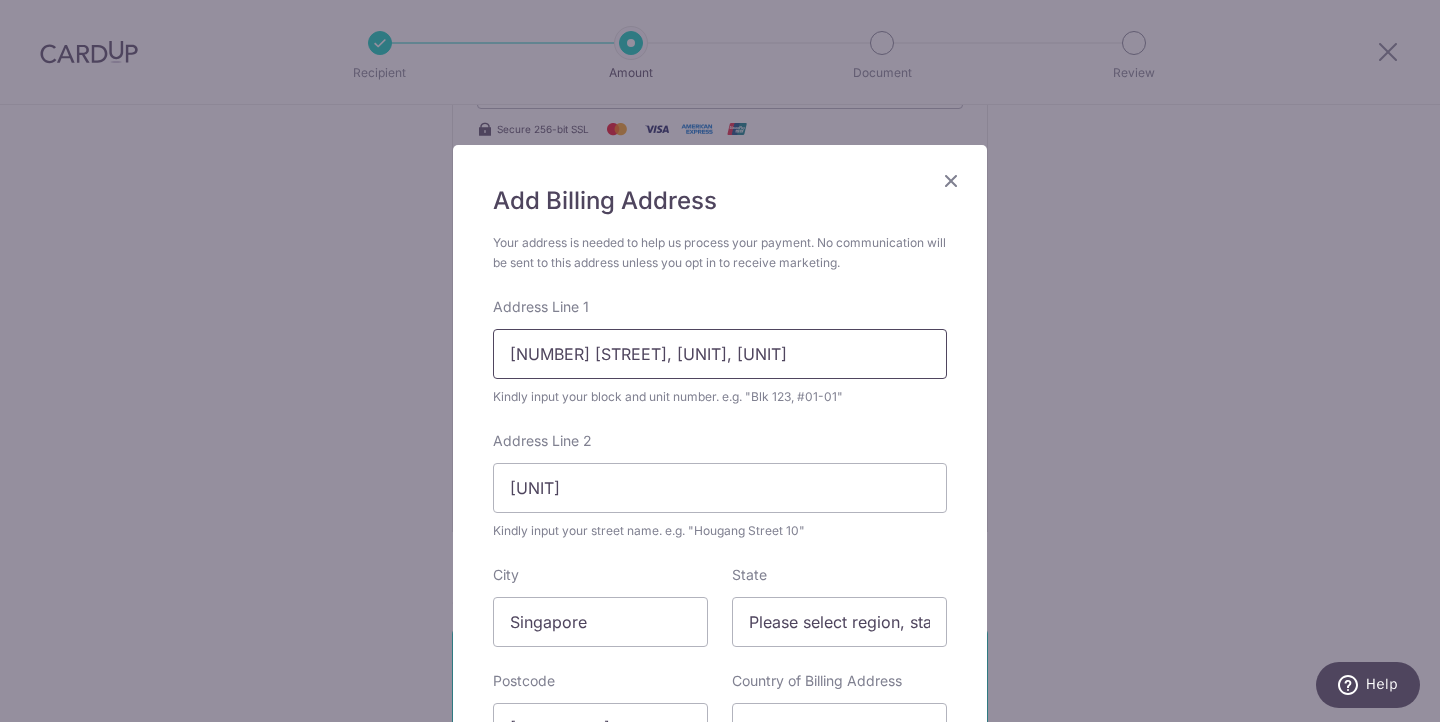 scroll, scrollTop: 31, scrollLeft: 0, axis: vertical 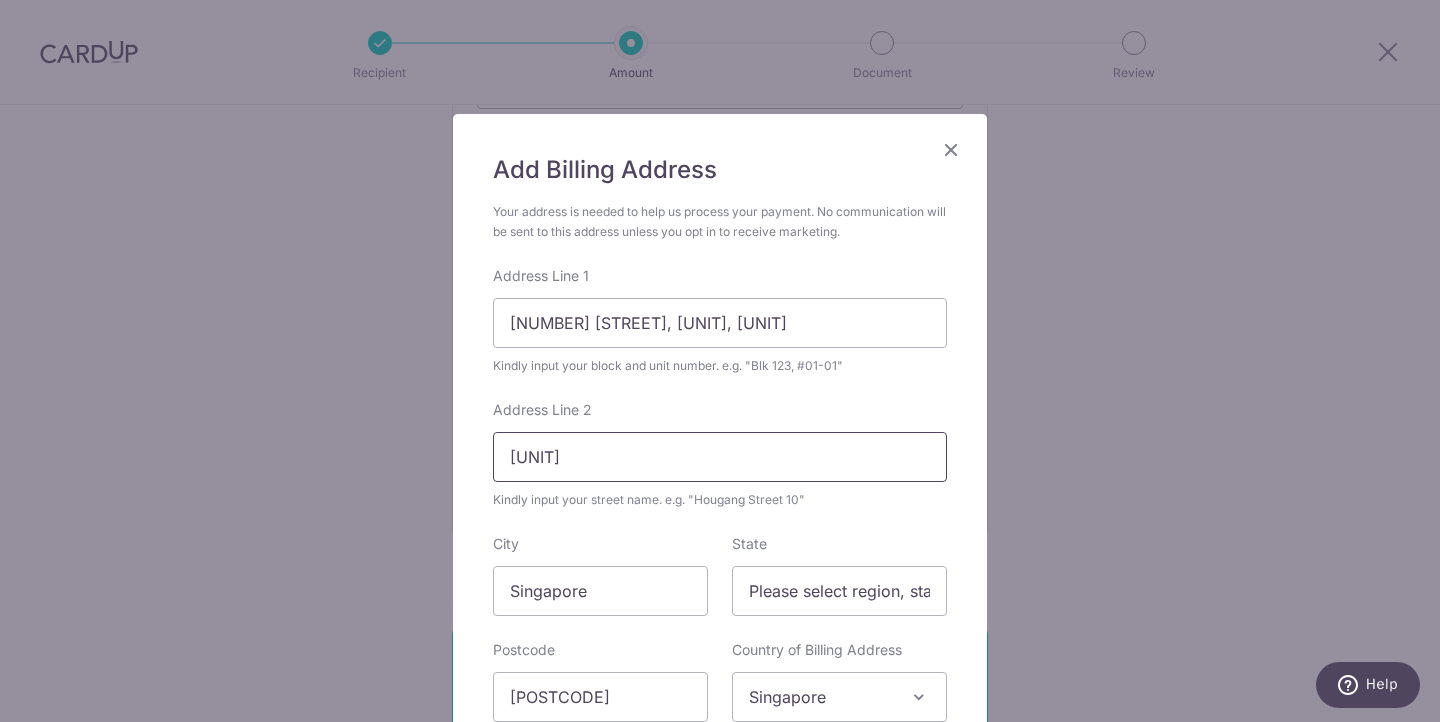 drag, startPoint x: 625, startPoint y: 454, endPoint x: 256, endPoint y: 452, distance: 369.00543 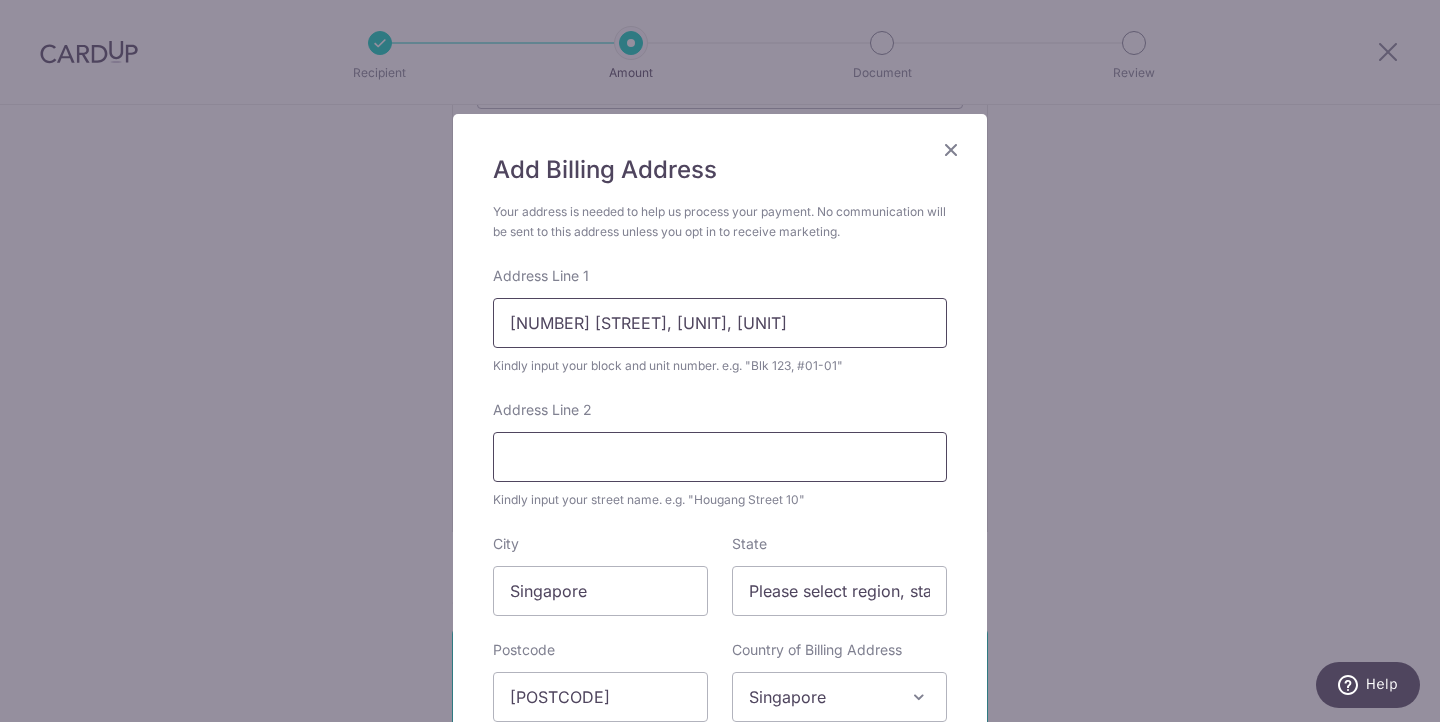 type 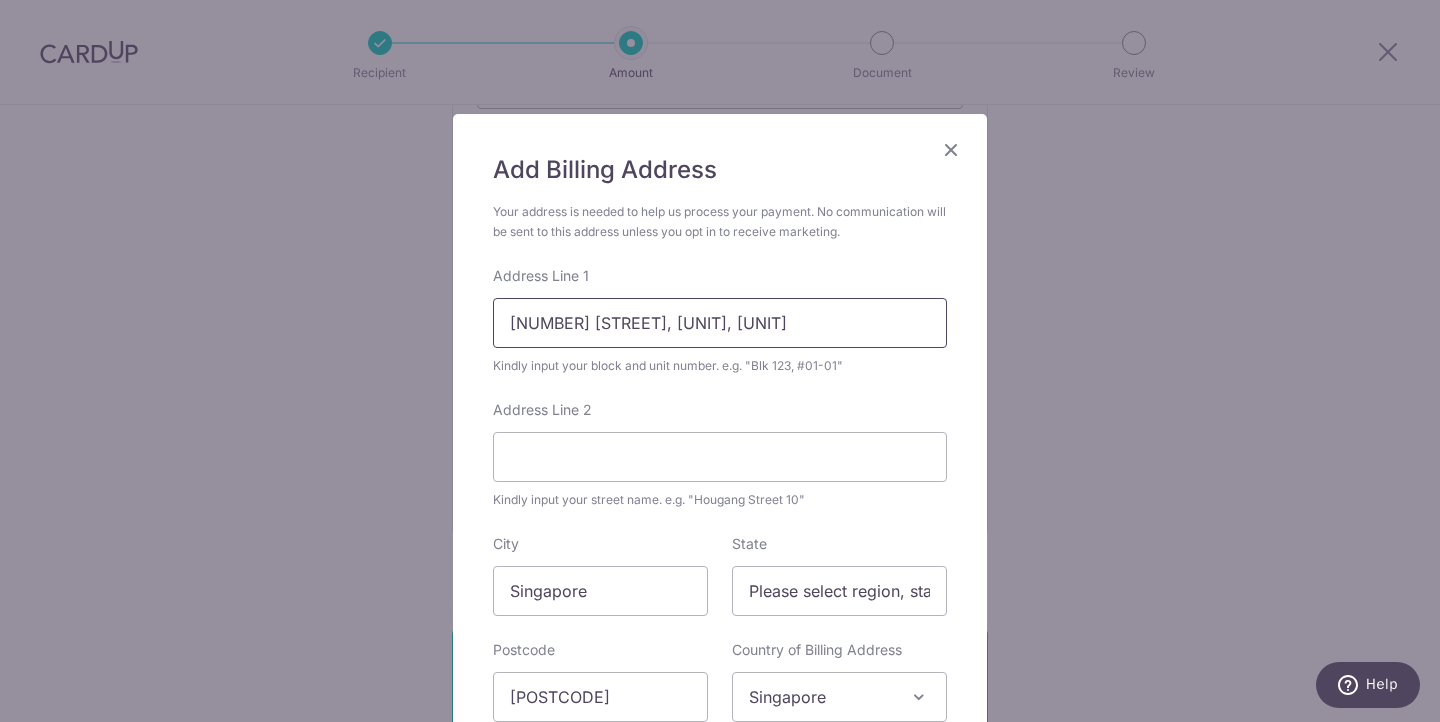 drag, startPoint x: 711, startPoint y: 329, endPoint x: 915, endPoint y: 329, distance: 204 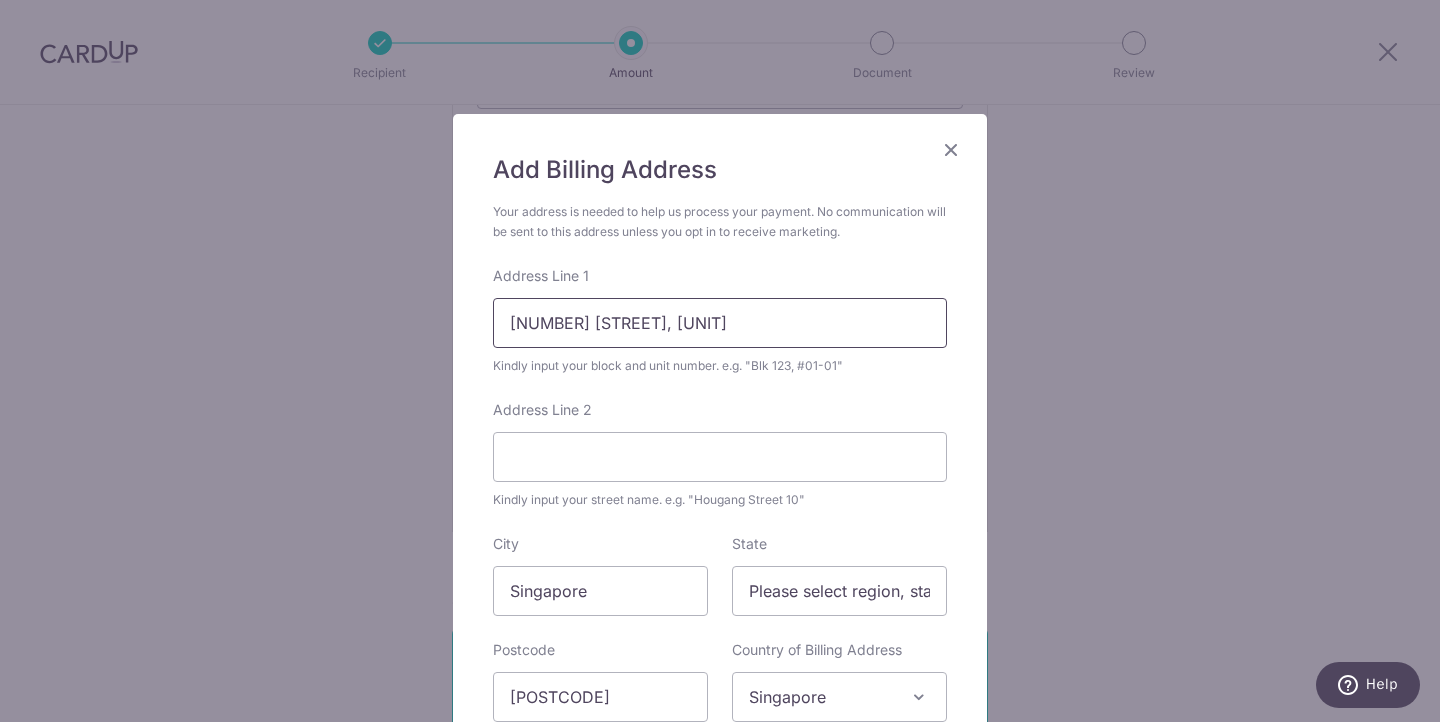 type on "29 Terrasse Lane, #02-53" 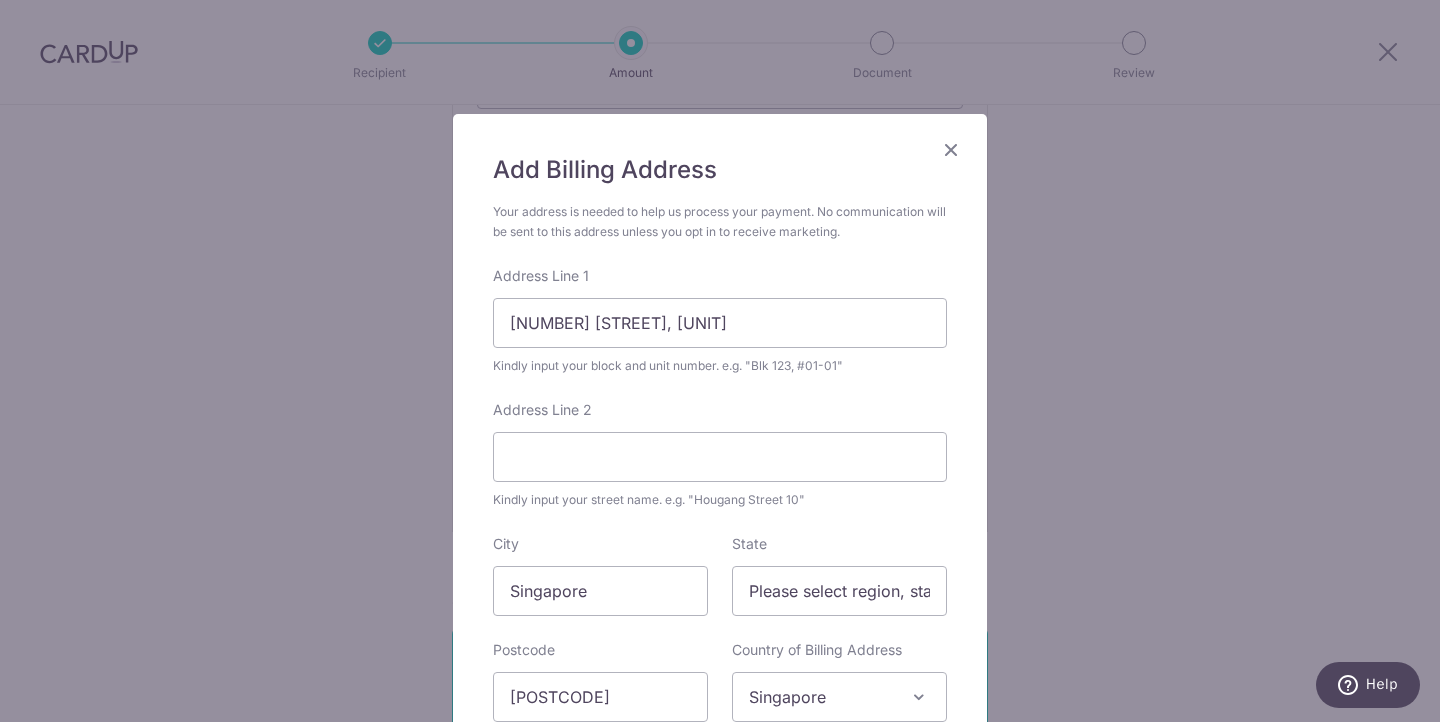 click on "Add Billing Address
Your address is needed to help us process your payment. No communication will be sent to this address unless you opt in to receive marketing.
Address Line 1
29 Terrasse Lane, #02-53
Kindly input your block and unit number. e.g. "Blk 123, #01-01"
Address Line 2
Kindly input your street name. e.g. "Hougang Street 10"
City
Singapore
State
Please select region, state or province
Postcode
544778
Country of Billing Address
Select Country Afghanistan
Aland Islands
Albania
Algeria
American Samoa
Andorra
Angola
Anguilla
Antarctica
Argentina" at bounding box center (720, 361) 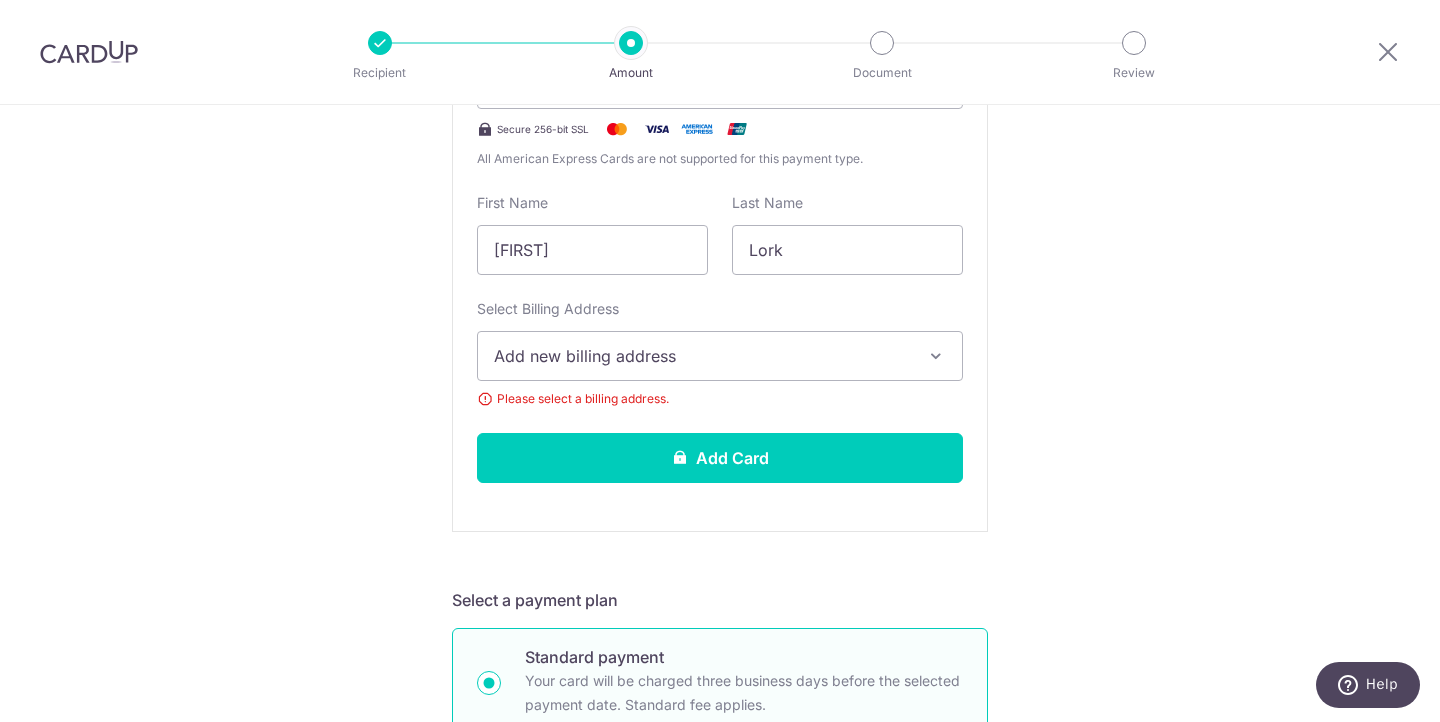 click on "Add new billing address" at bounding box center (702, 356) 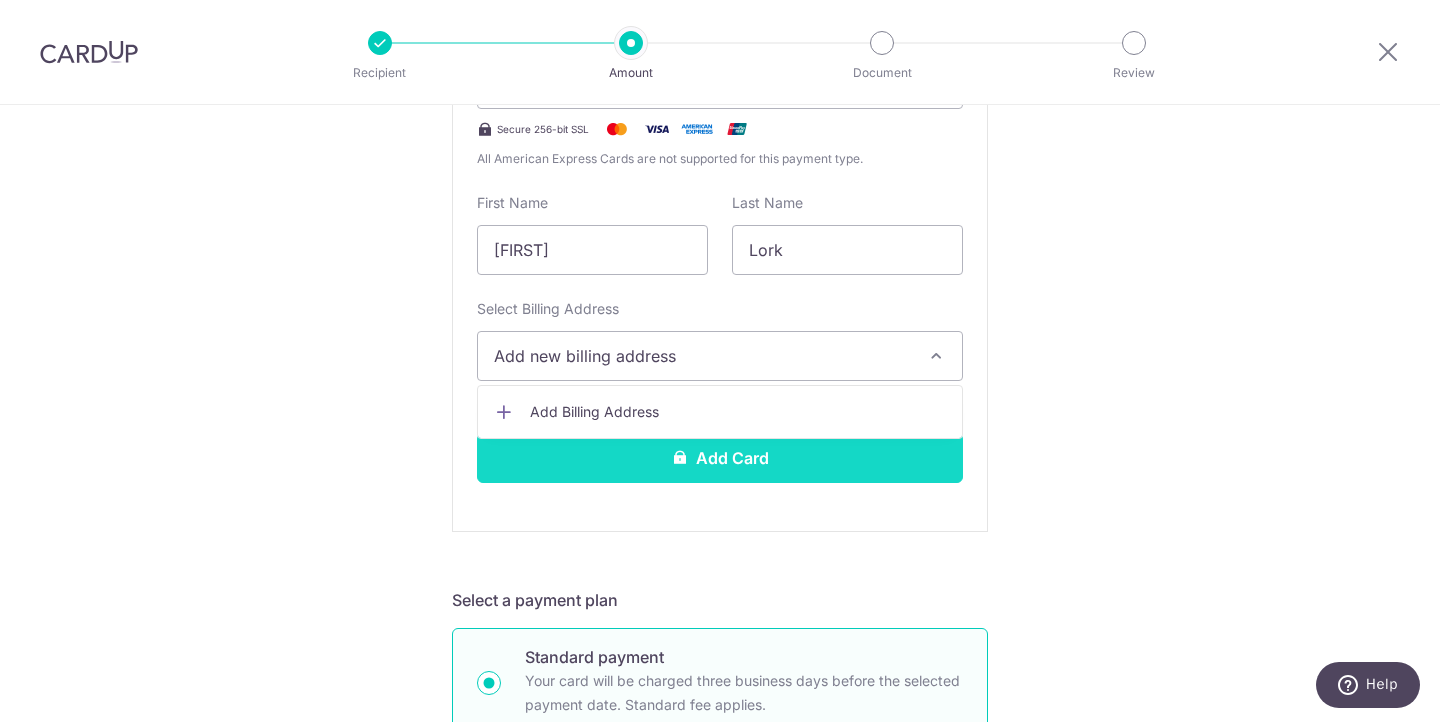 click on "Add Card" at bounding box center (720, 458) 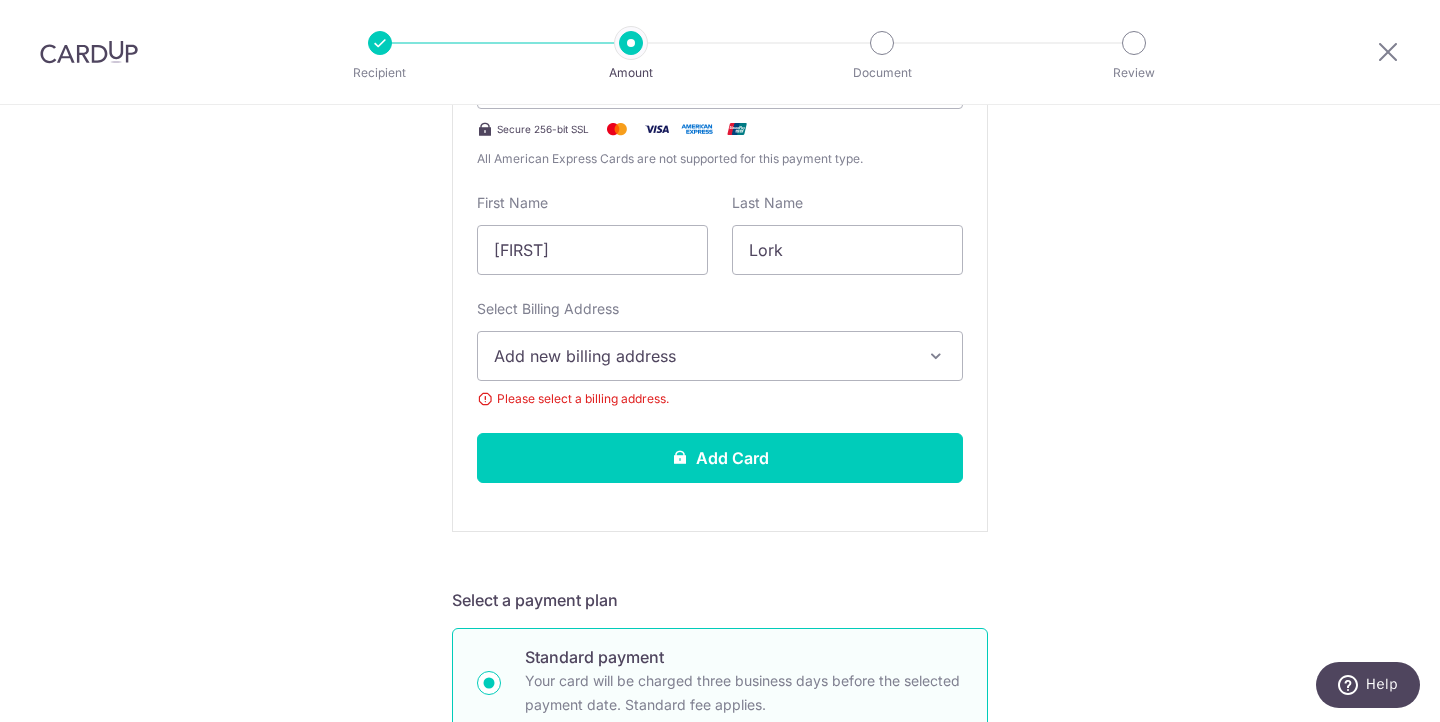 click on "Select Billing Address
Add new billing address
Add Billing Address
Please select a billing address." at bounding box center (720, 354) 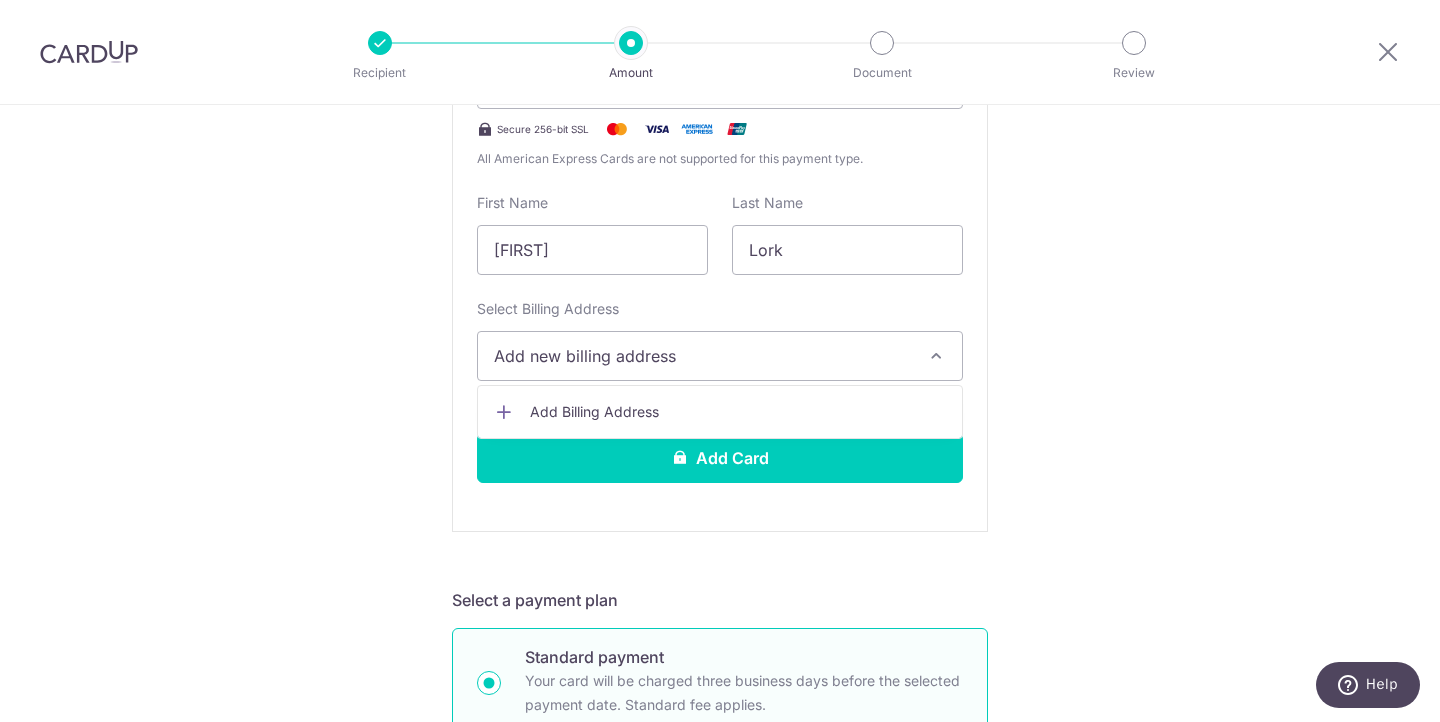 click on "Add Billing Address" at bounding box center [738, 412] 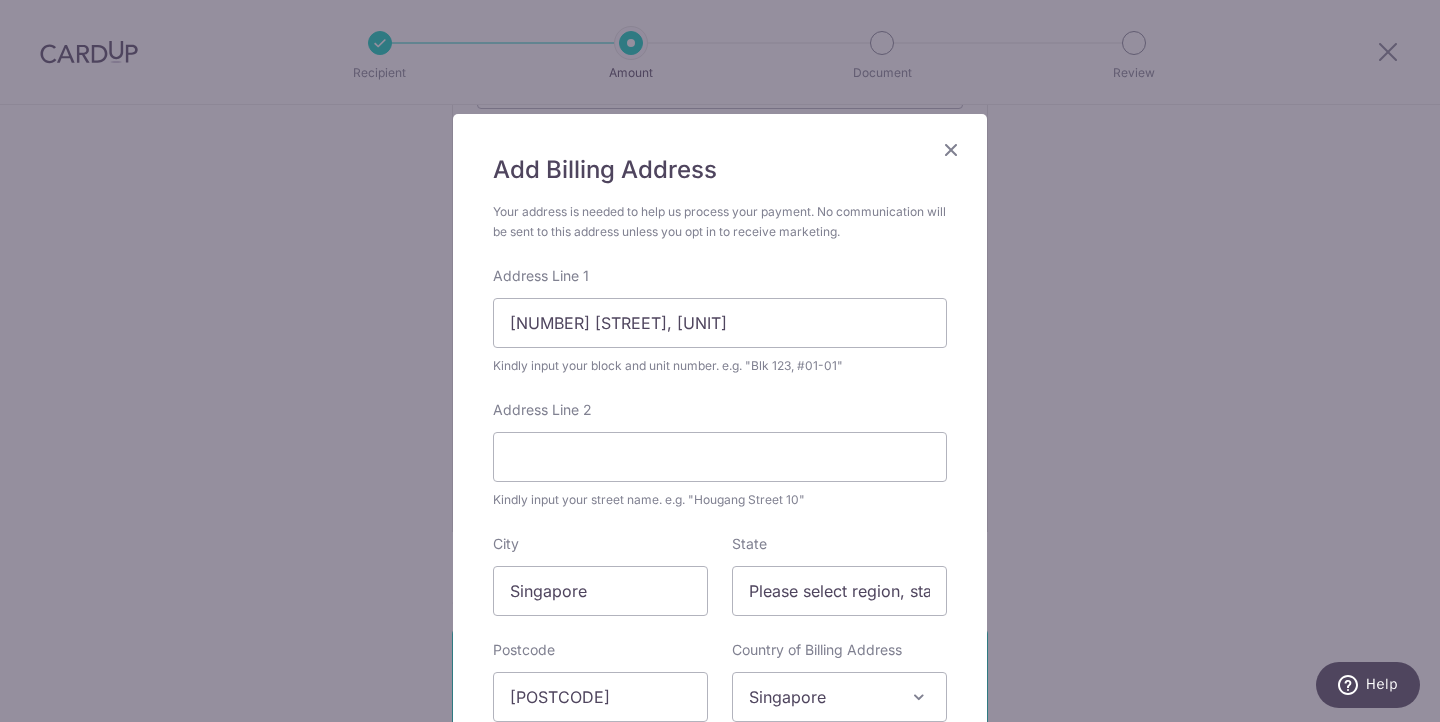 scroll, scrollTop: 0, scrollLeft: 0, axis: both 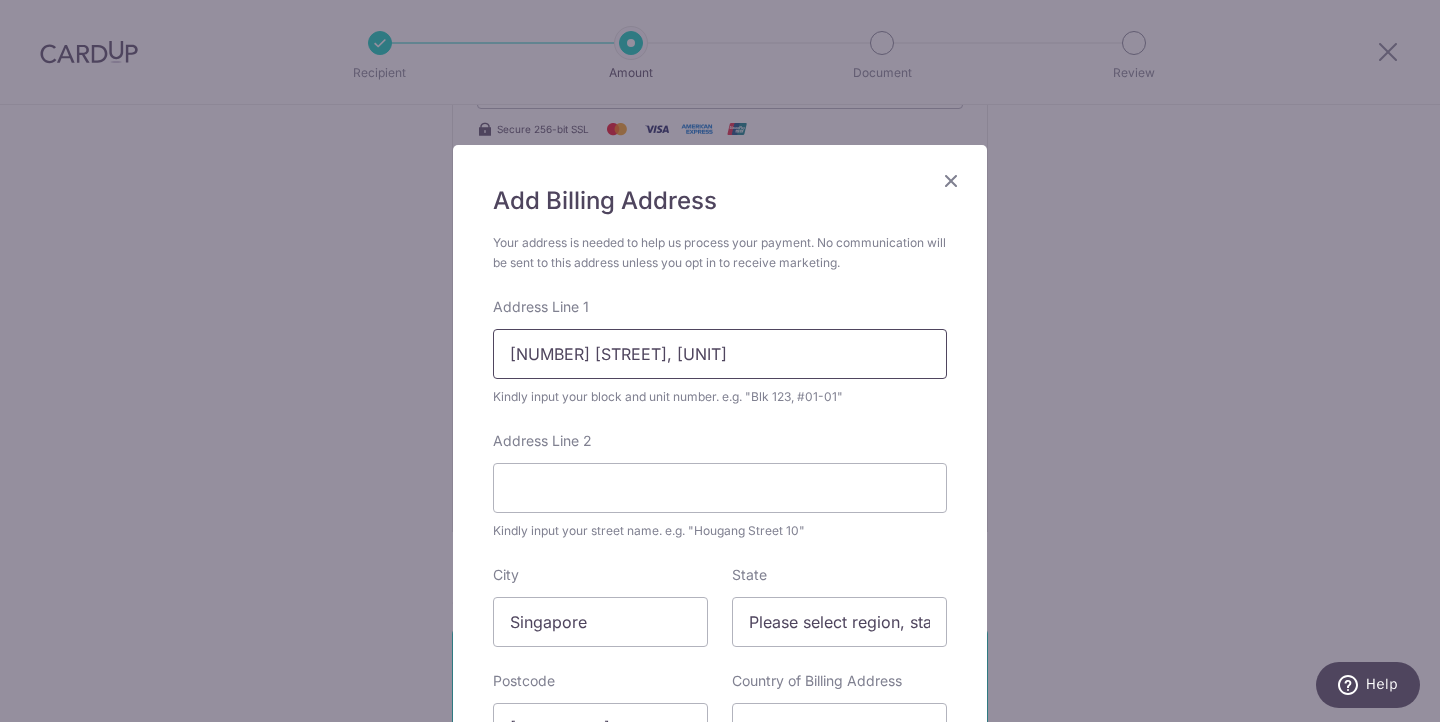 drag, startPoint x: 782, startPoint y: 355, endPoint x: 717, endPoint y: 354, distance: 65.00769 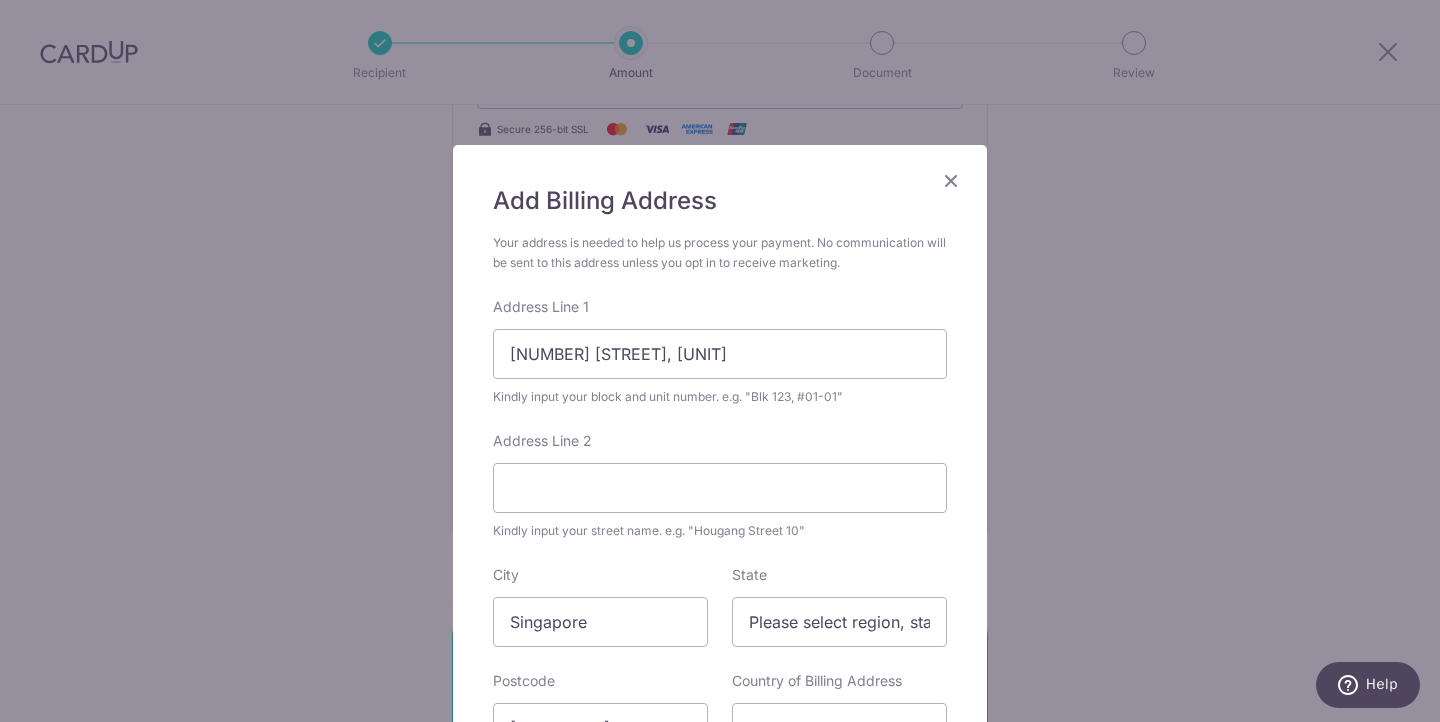 click on "Add Billing Address
Your address is needed to help us process your payment. No communication will be sent to this address unless you opt in to receive marketing.
Address Line 1
29 Terrasse Lane, #02-53
Kindly input your block and unit number. e.g. "Blk 123, #01-01"
Address Line 2
Kindly input your street name. e.g. "Hougang Street 10"
City
Singapore
State
Please select region, state or province
Postcode
544778
Country of Billing Address
Select Country Afghanistan
Aland Islands
Albania
Algeria
American Samoa
Andorra
Angola
Anguilla
Antarctica
Argentina" at bounding box center (720, 361) 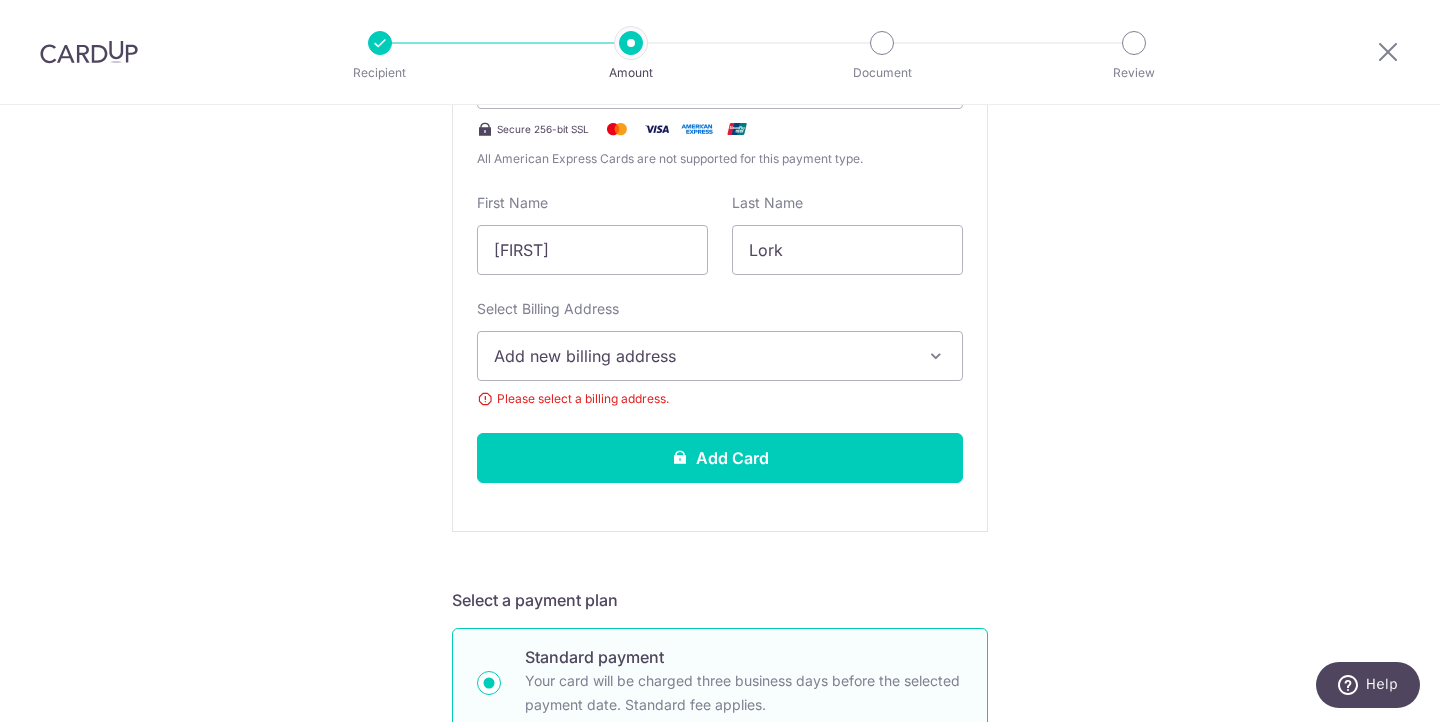 click on "Add new billing address" at bounding box center (702, 356) 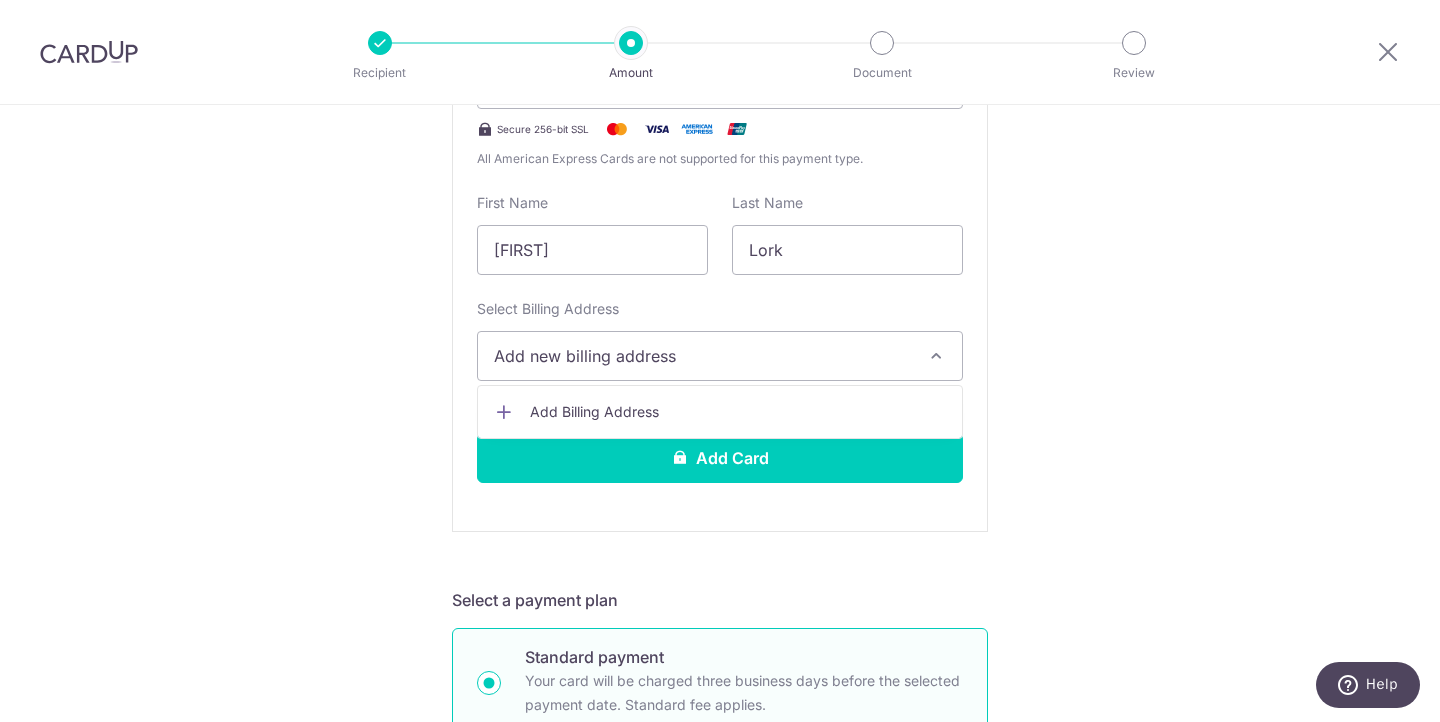 click on "Add Billing Address" at bounding box center (738, 412) 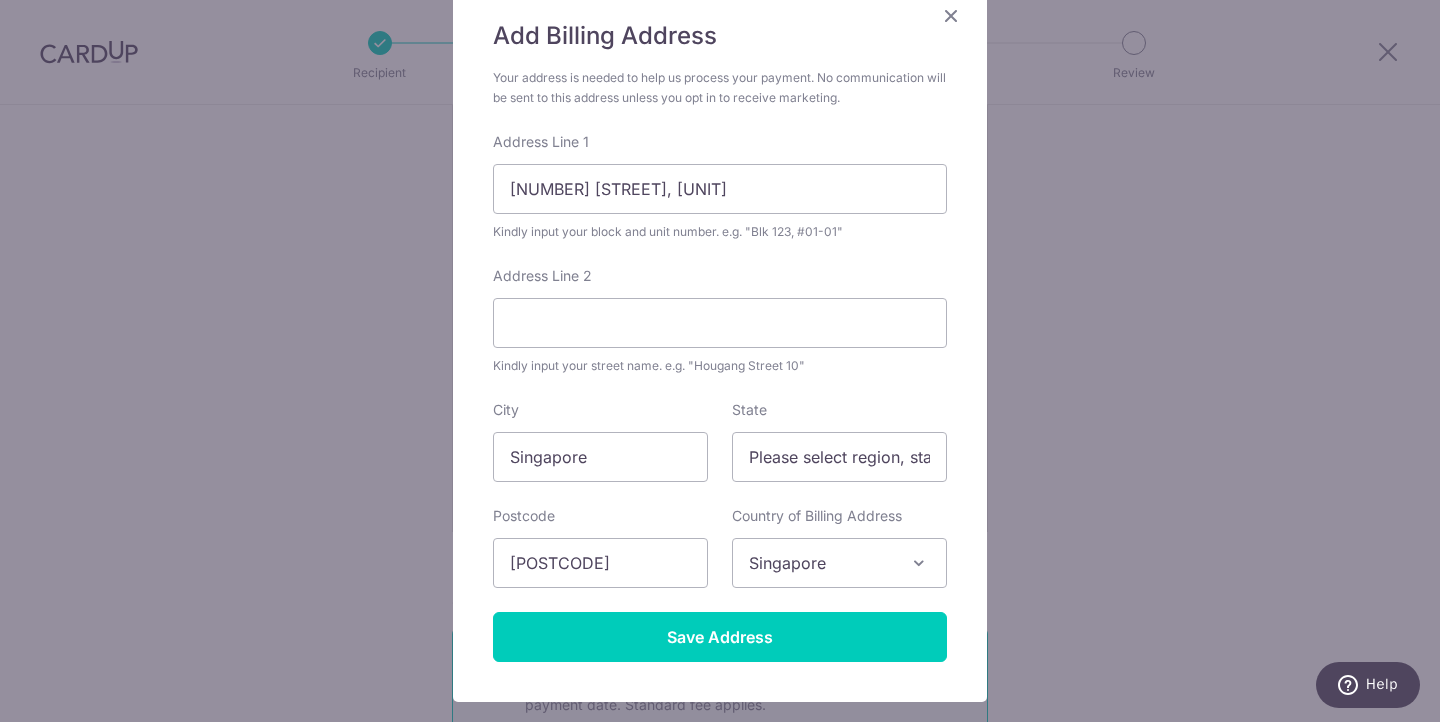 scroll, scrollTop: 167, scrollLeft: 0, axis: vertical 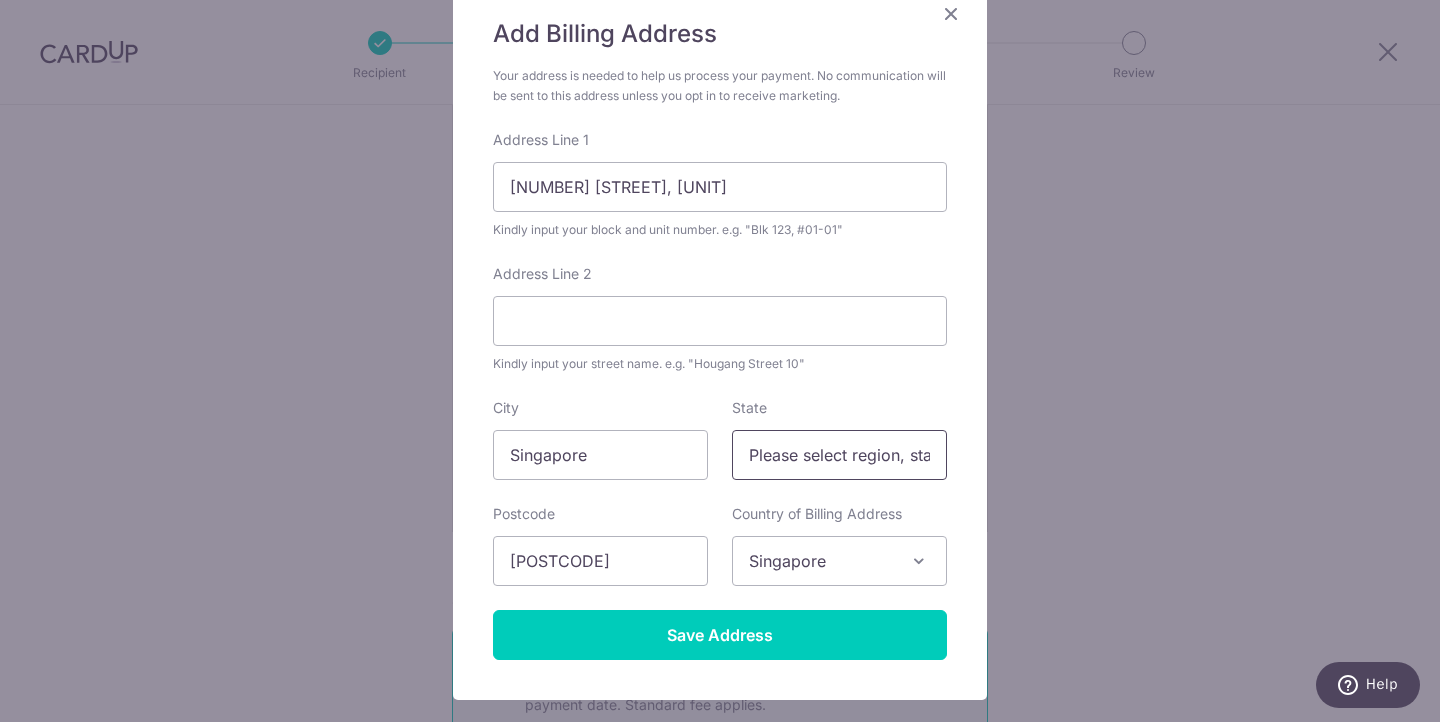 click on "Please select region, state or province" at bounding box center [839, 455] 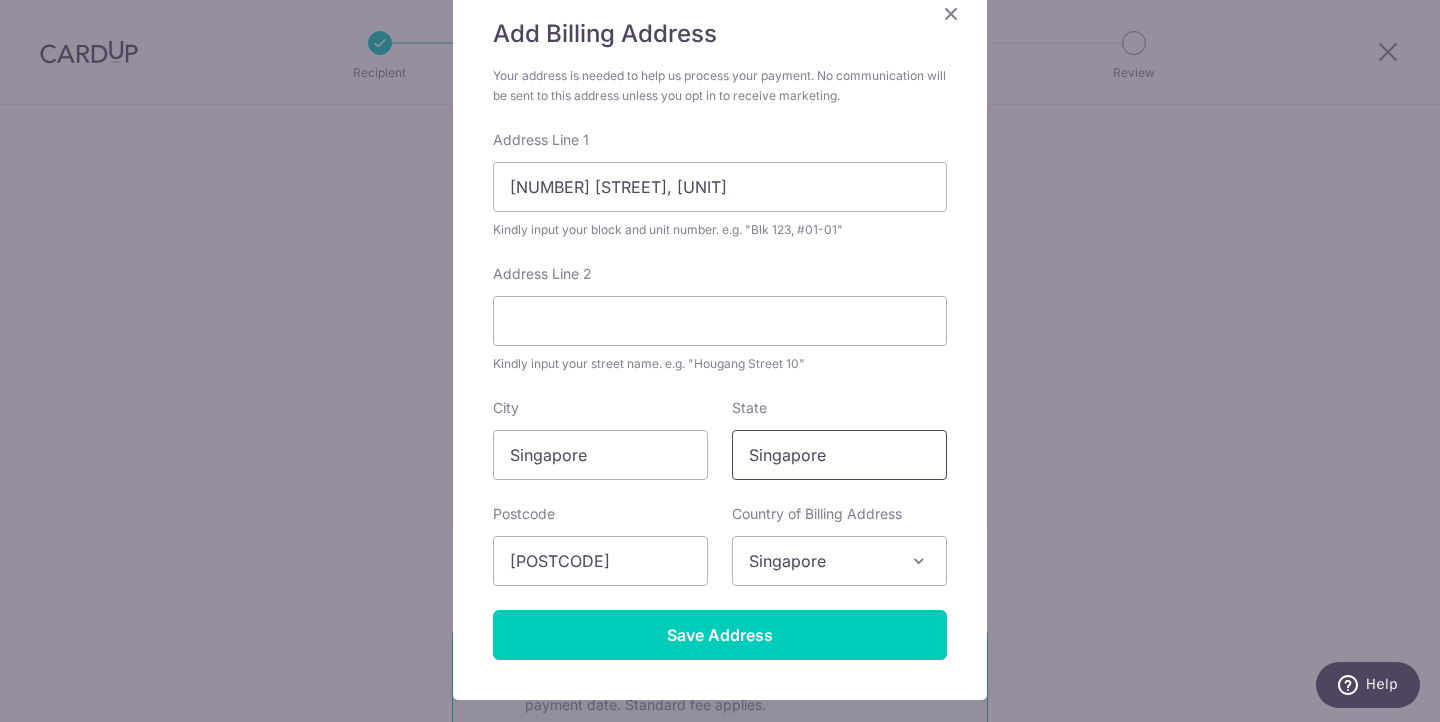 type on "Singapore" 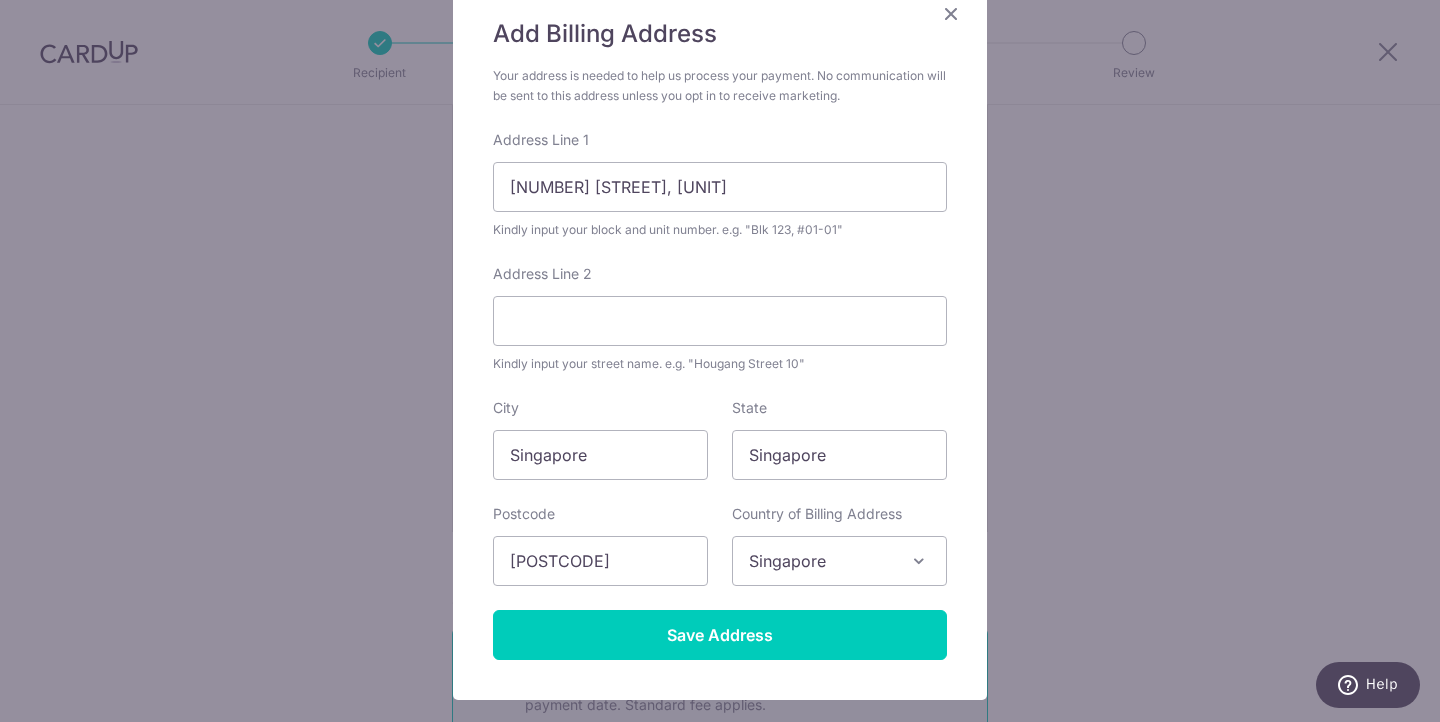 click on "Postcode
544778" at bounding box center [600, 545] 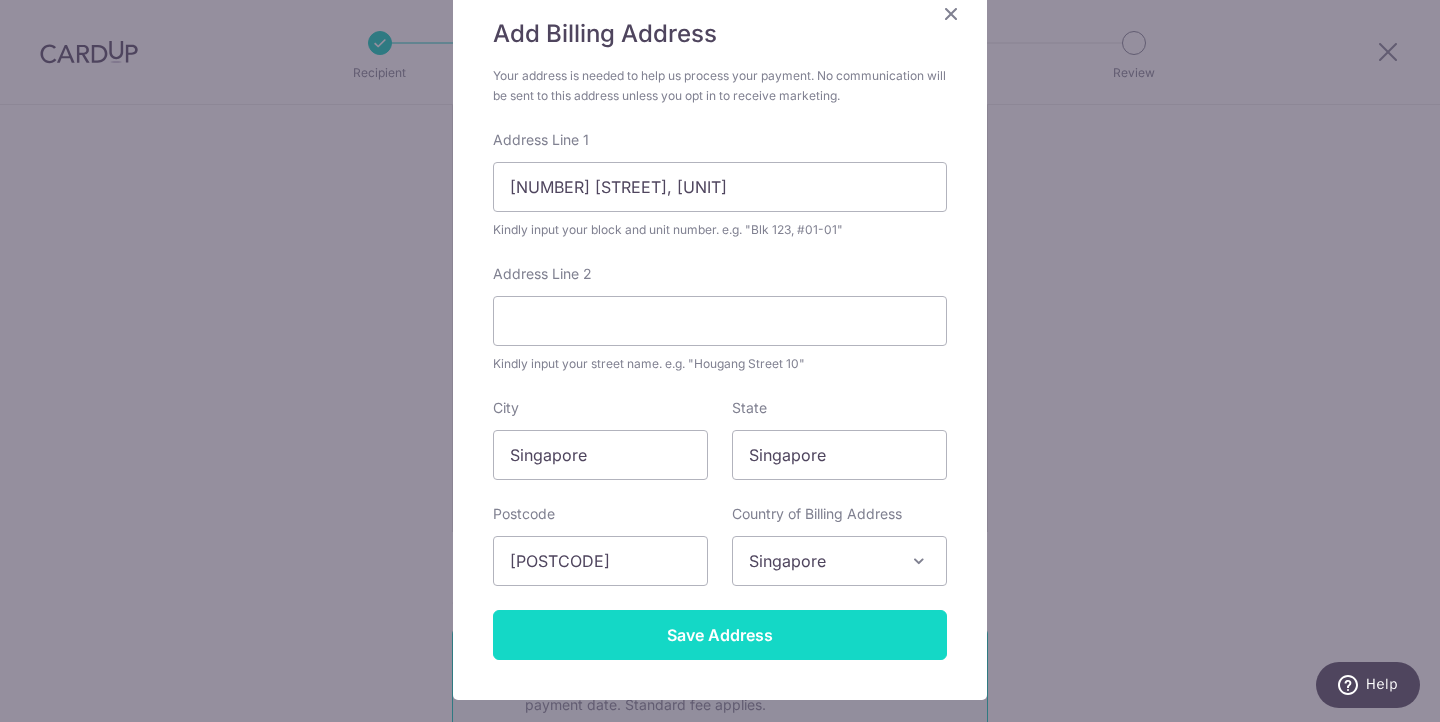 click on "Save Address" at bounding box center [720, 635] 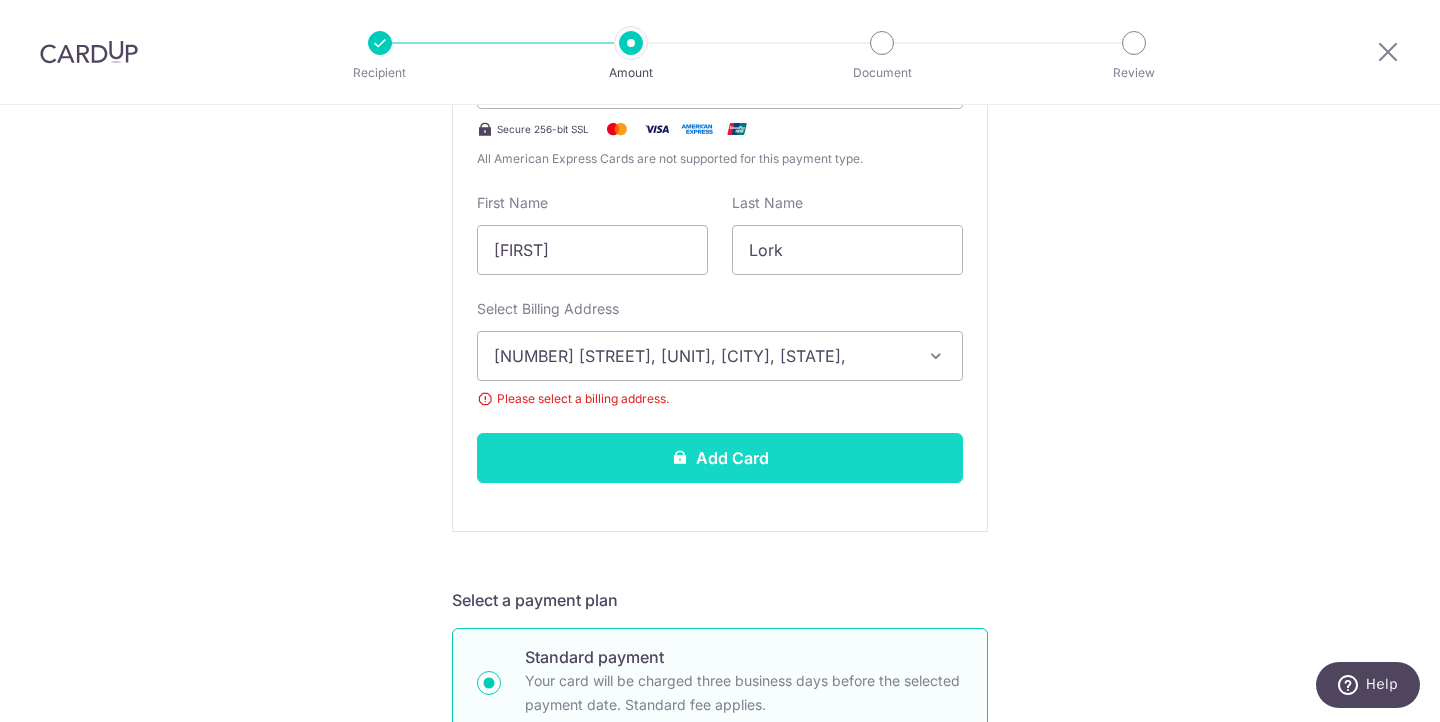 click on "Add Card" at bounding box center [720, 458] 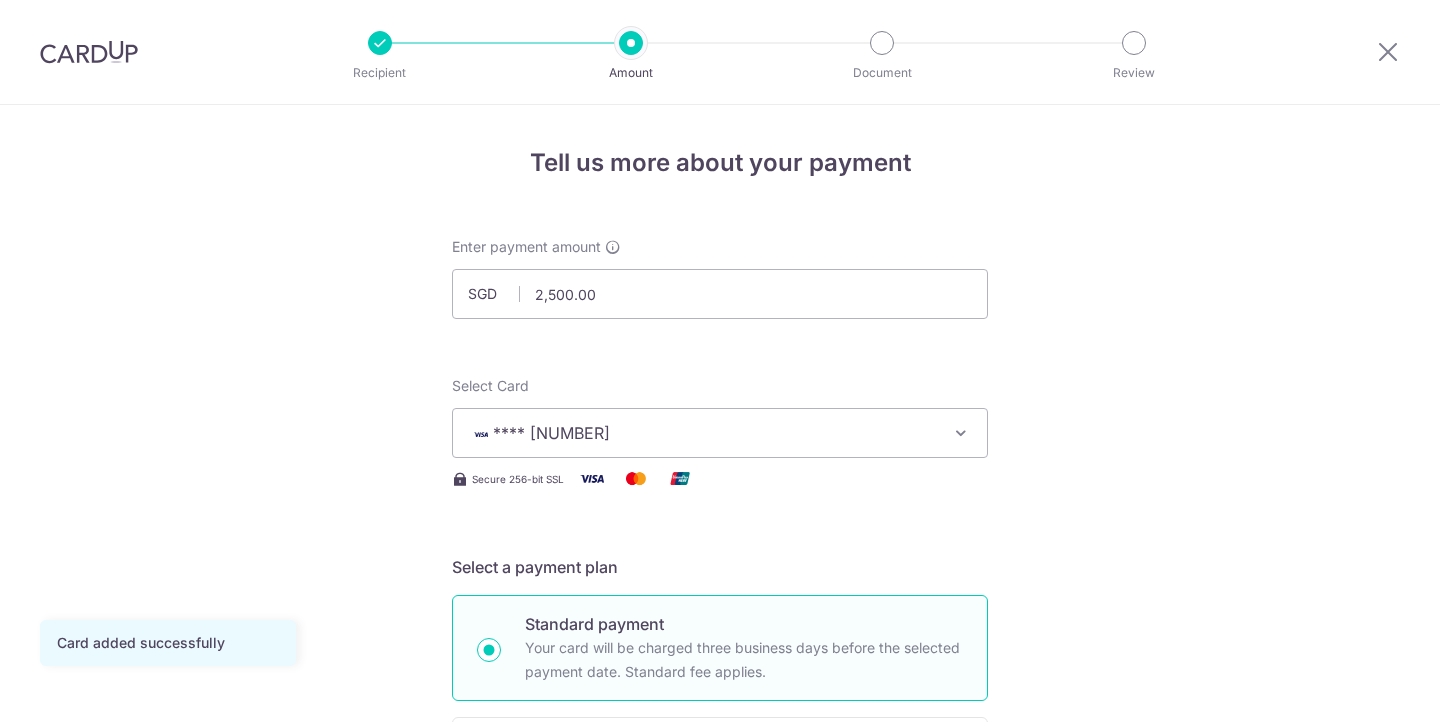 scroll, scrollTop: 0, scrollLeft: 0, axis: both 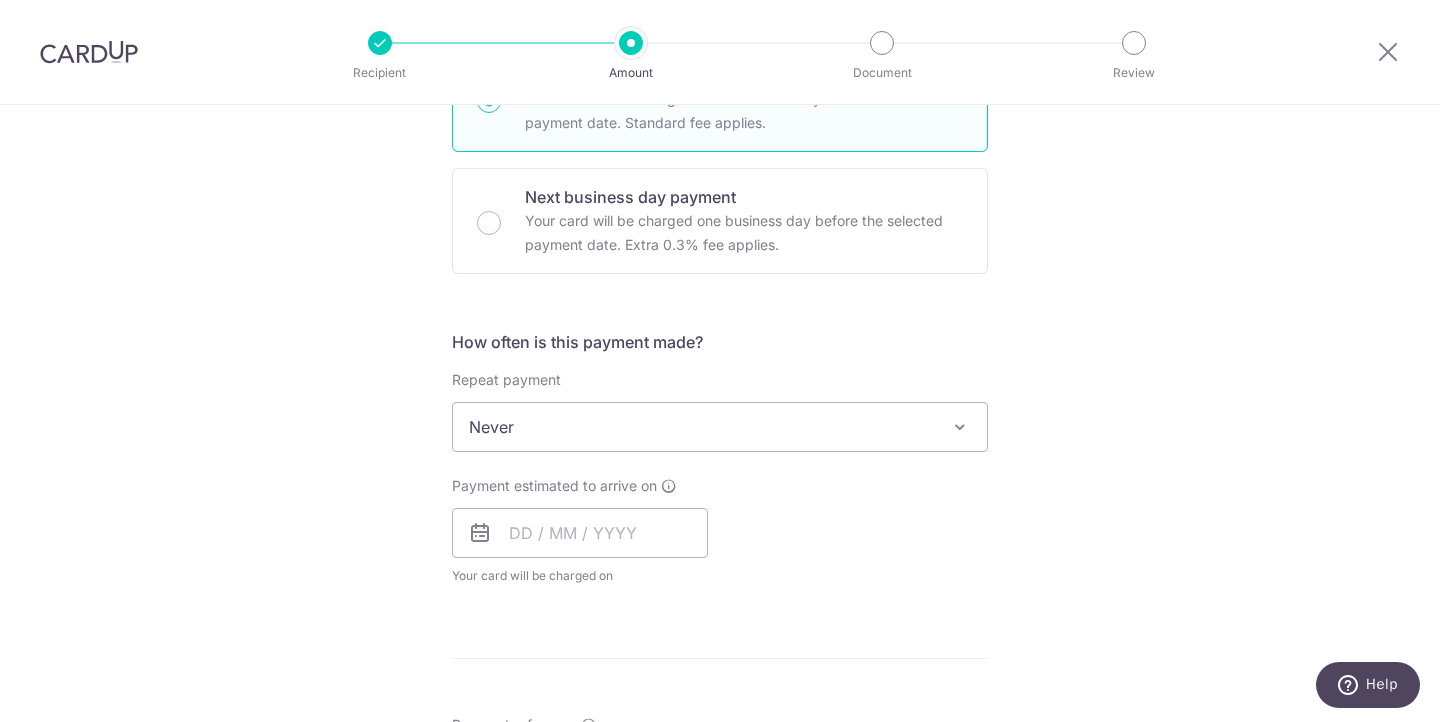 click on "Never" at bounding box center (720, 427) 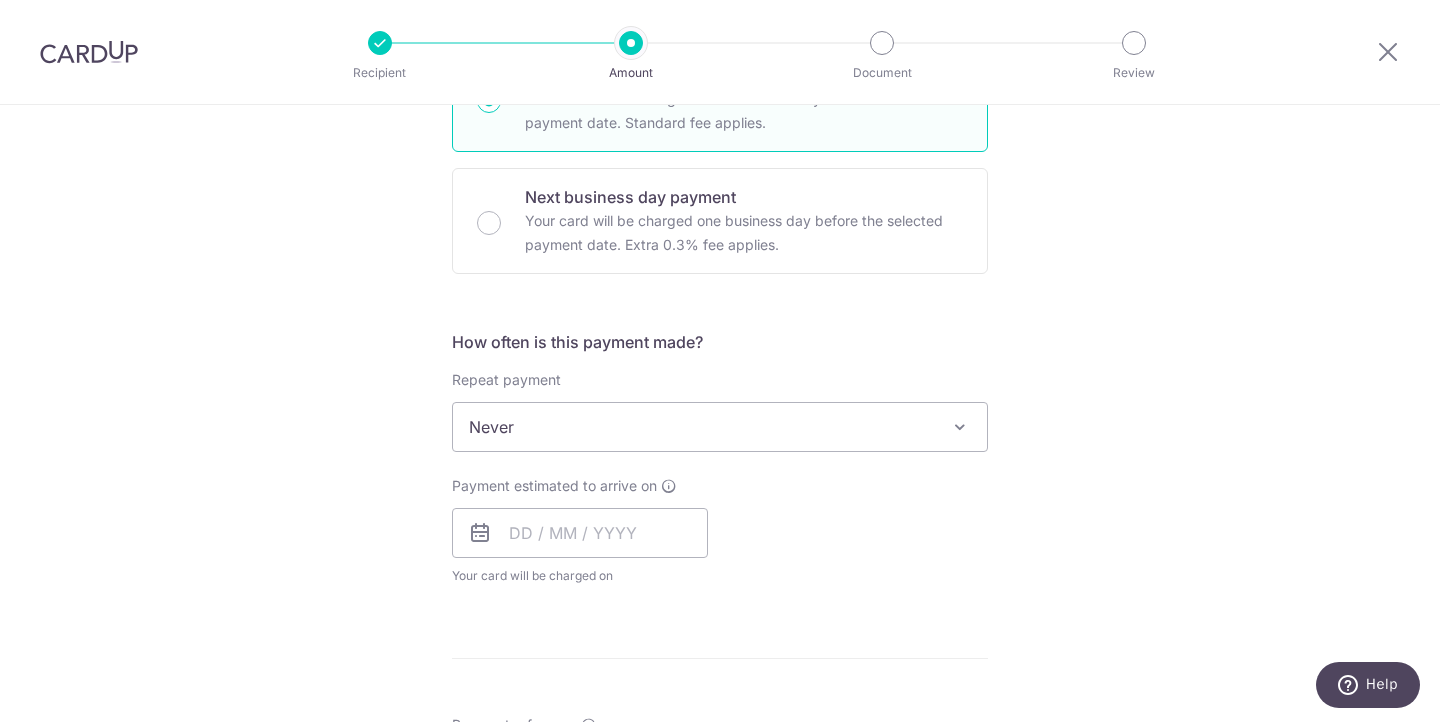 click on "Tell us more about your payment
Enter payment amount
SGD
2,500.00
2500.00
Card added successfully
Select Card
**** 2859
Add credit card
Your Cards
**** 2859
Secure 256-bit SSL
Text
New card details
Card
Secure 256-bit SSL" at bounding box center (720, 460) 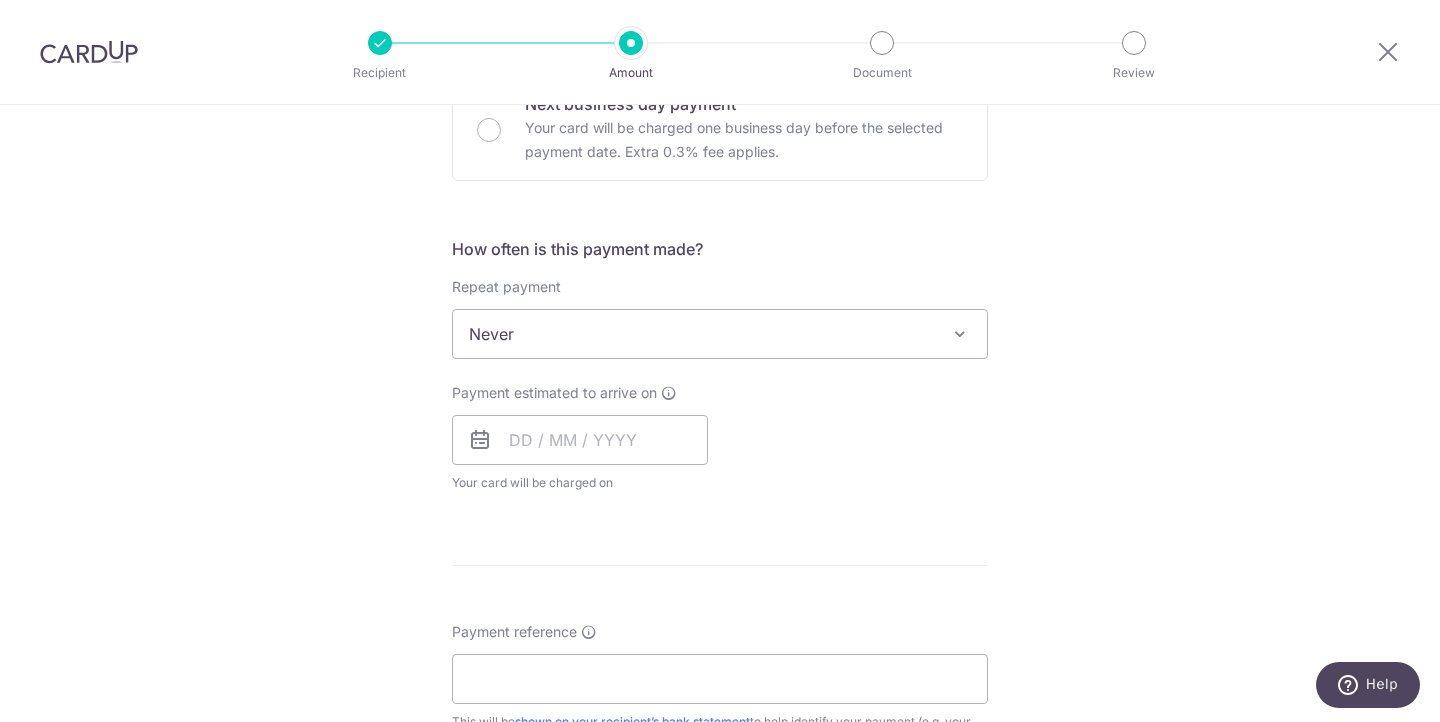 scroll, scrollTop: 643, scrollLeft: 0, axis: vertical 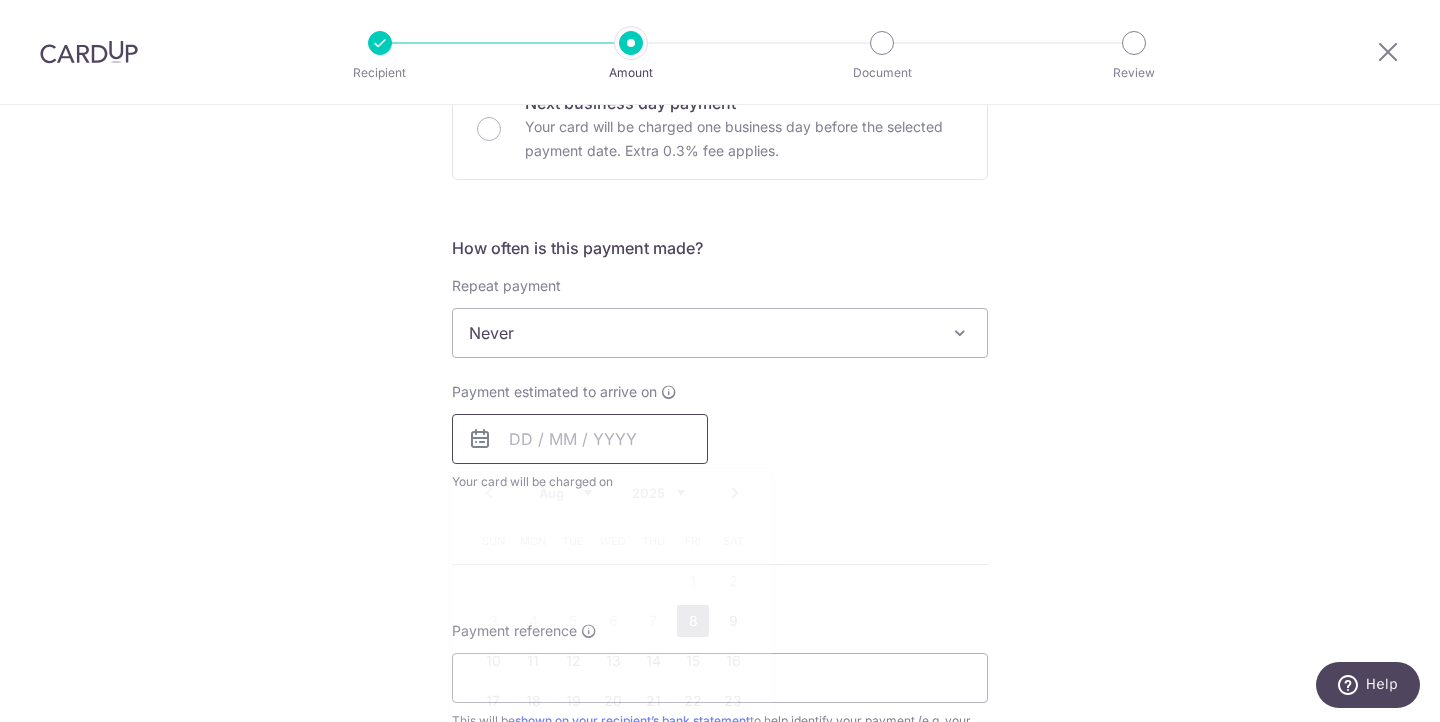 click at bounding box center [580, 439] 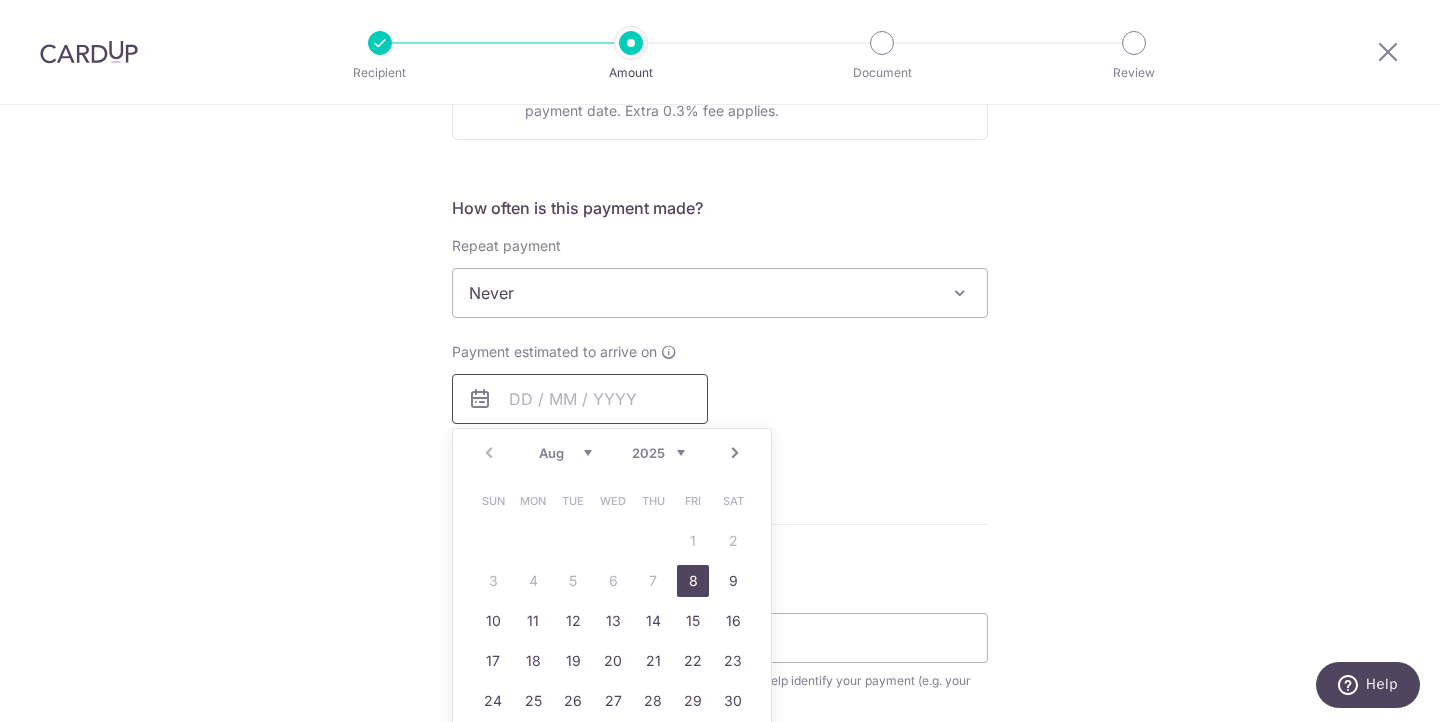 scroll, scrollTop: 684, scrollLeft: 0, axis: vertical 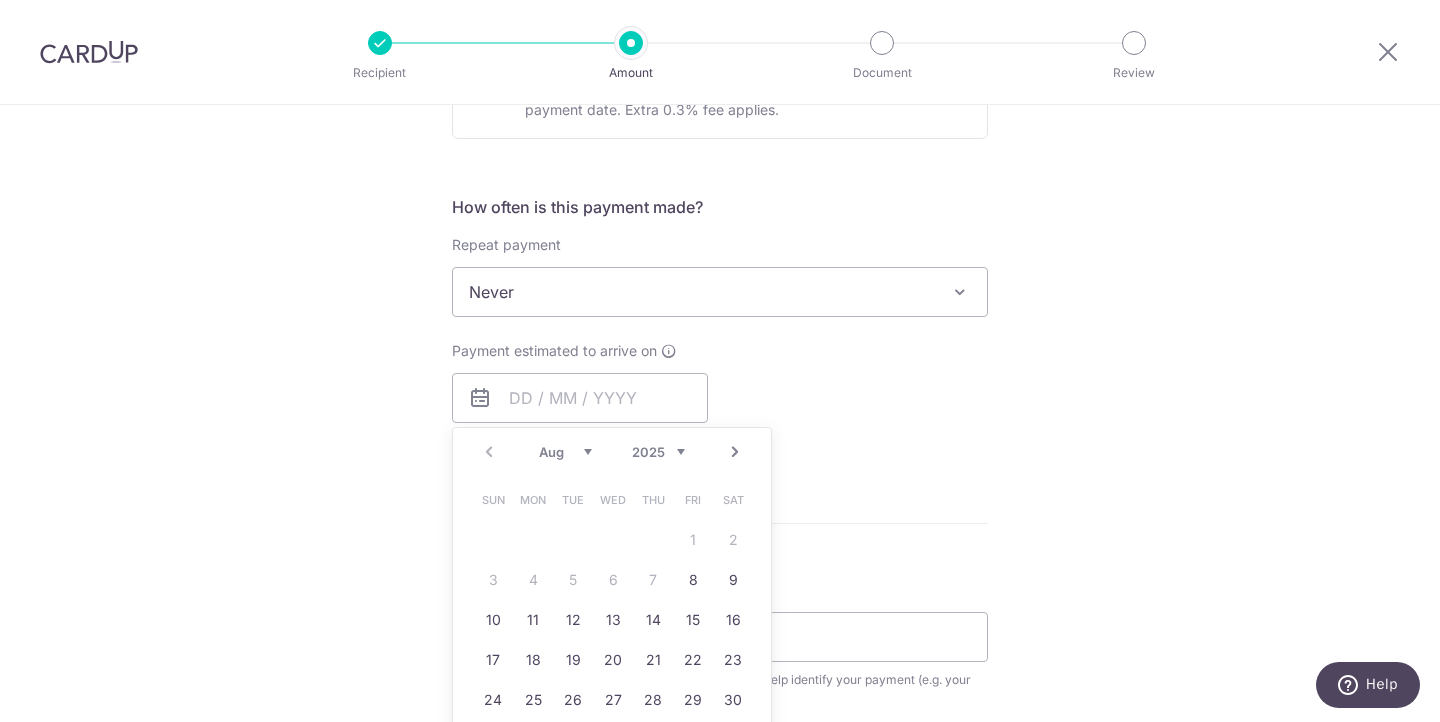 click on "Tell us more about your payment
Enter payment amount
SGD
2,500.00
2500.00
Card added successfully
Select Card
**** 2859
Add credit card
Your Cards
**** 2859
Secure 256-bit SSL
Text
New card details
Card
Secure 256-bit SSL" at bounding box center (720, 325) 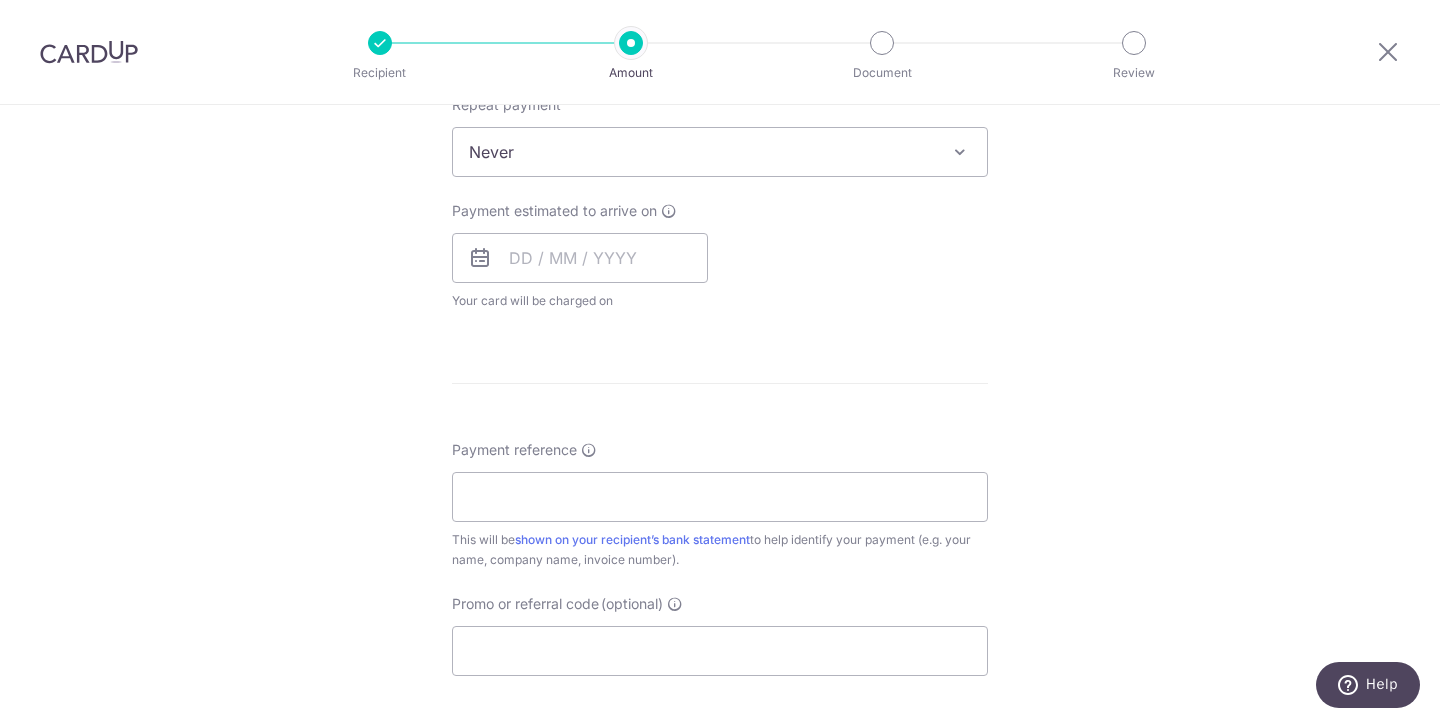 scroll, scrollTop: 826, scrollLeft: 0, axis: vertical 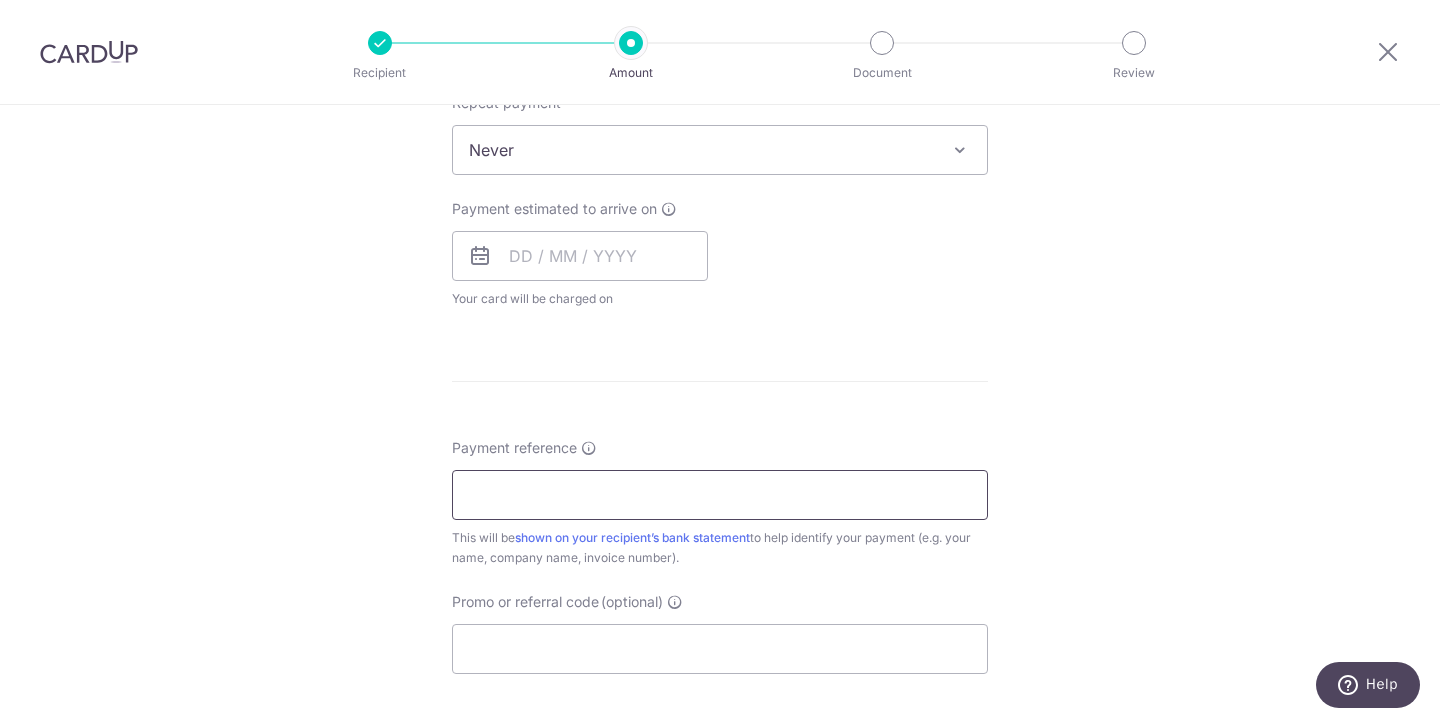 click on "Payment reference" at bounding box center (720, 495) 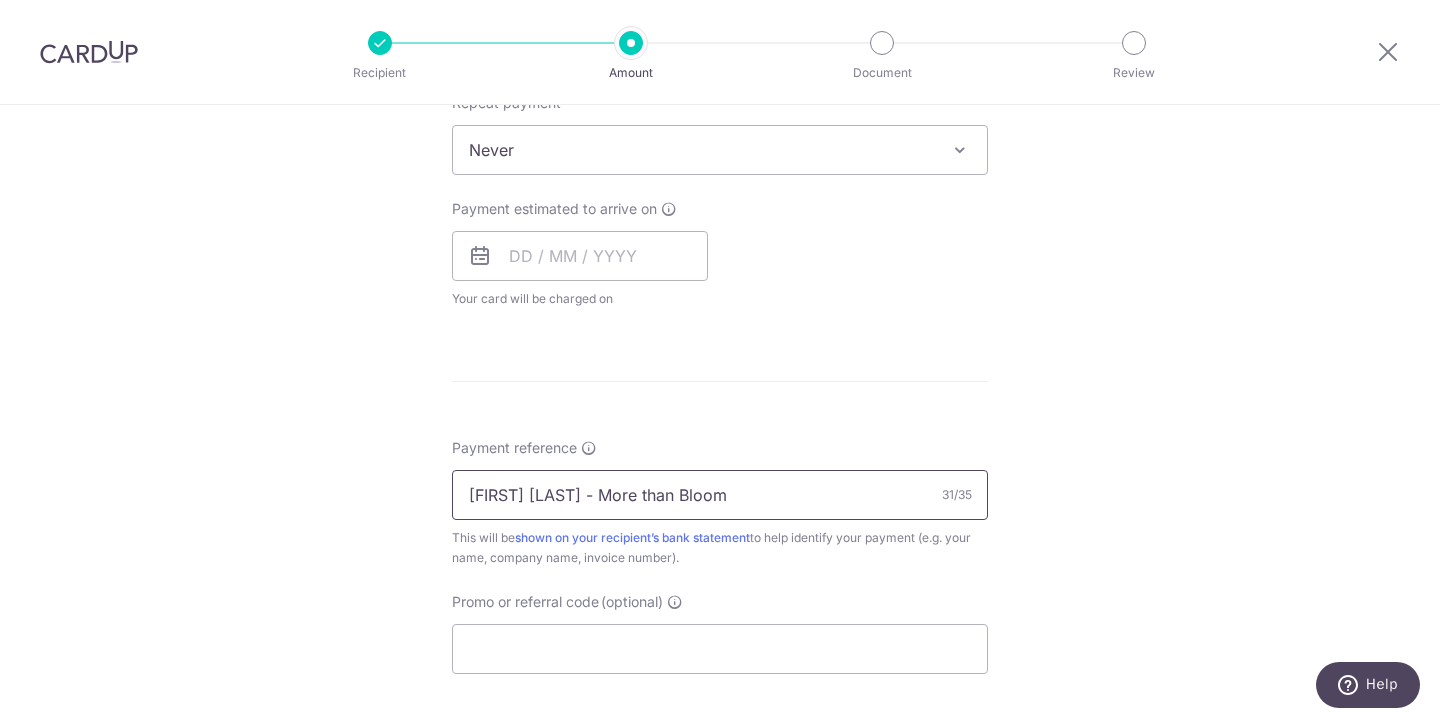 type on "[FIRST] [LAST] - More than Bloom" 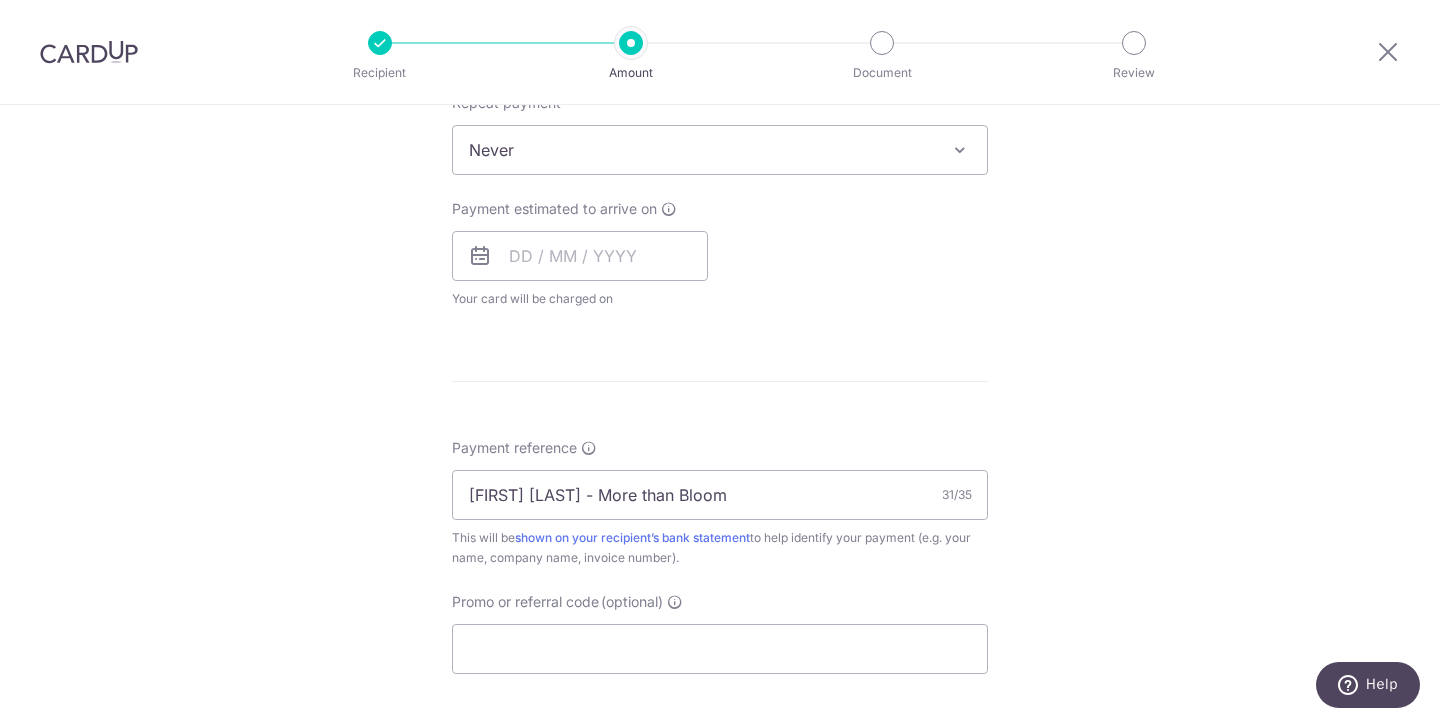 click on "Tell us more about your payment
Enter payment amount
SGD
2,500.00
2500.00
Card added successfully
Select Card
**** 2859
Add credit card
Your Cards
**** 2859
Secure 256-bit SSL
Text
New card details
Card
Secure 256-bit SSL" at bounding box center (720, 183) 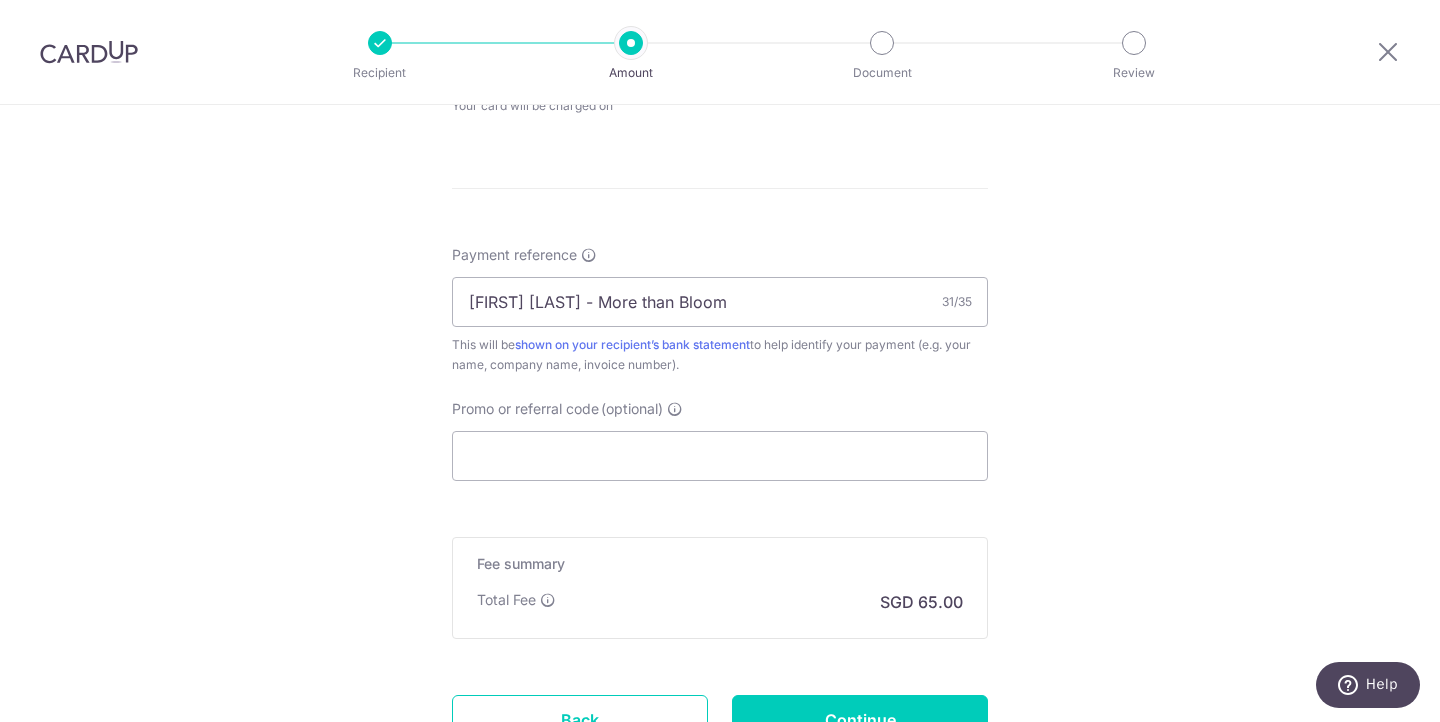 scroll, scrollTop: 1107, scrollLeft: 0, axis: vertical 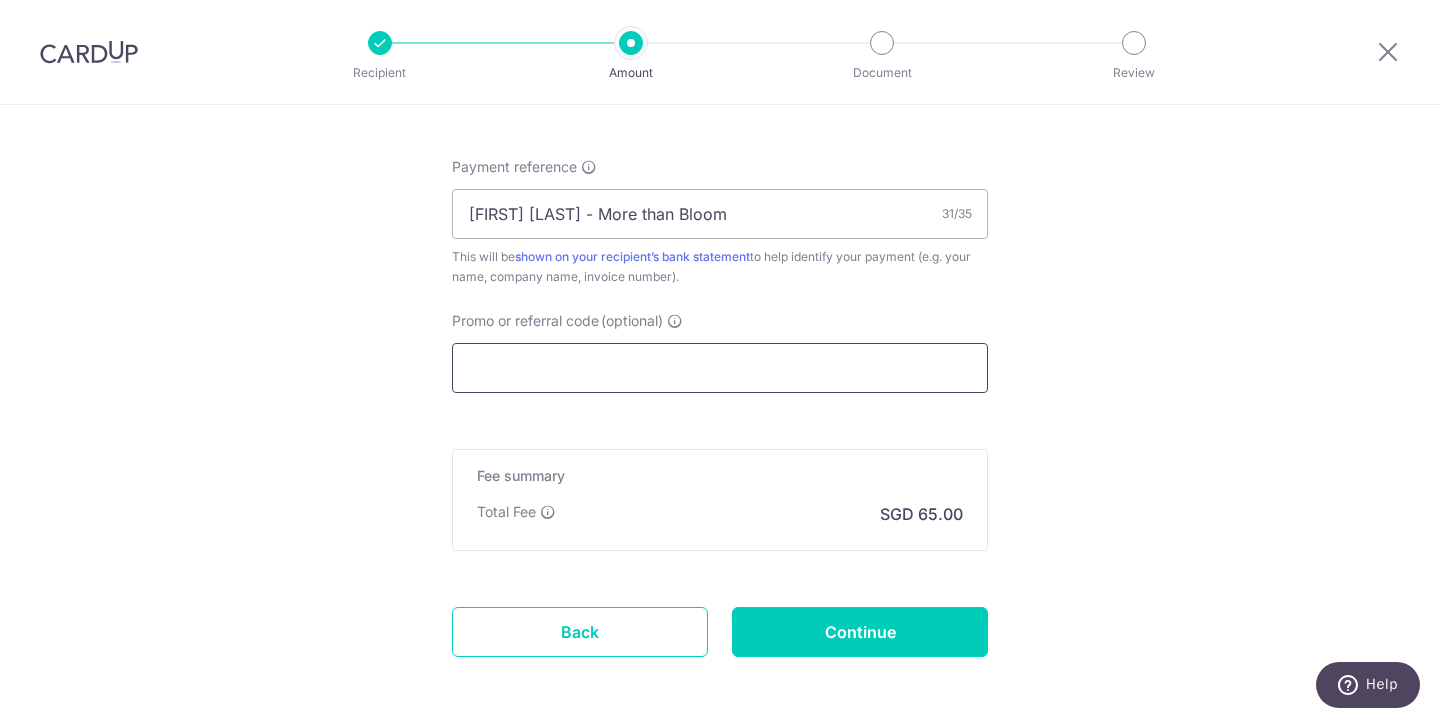 click on "Promo or referral code
(optional)" at bounding box center (720, 368) 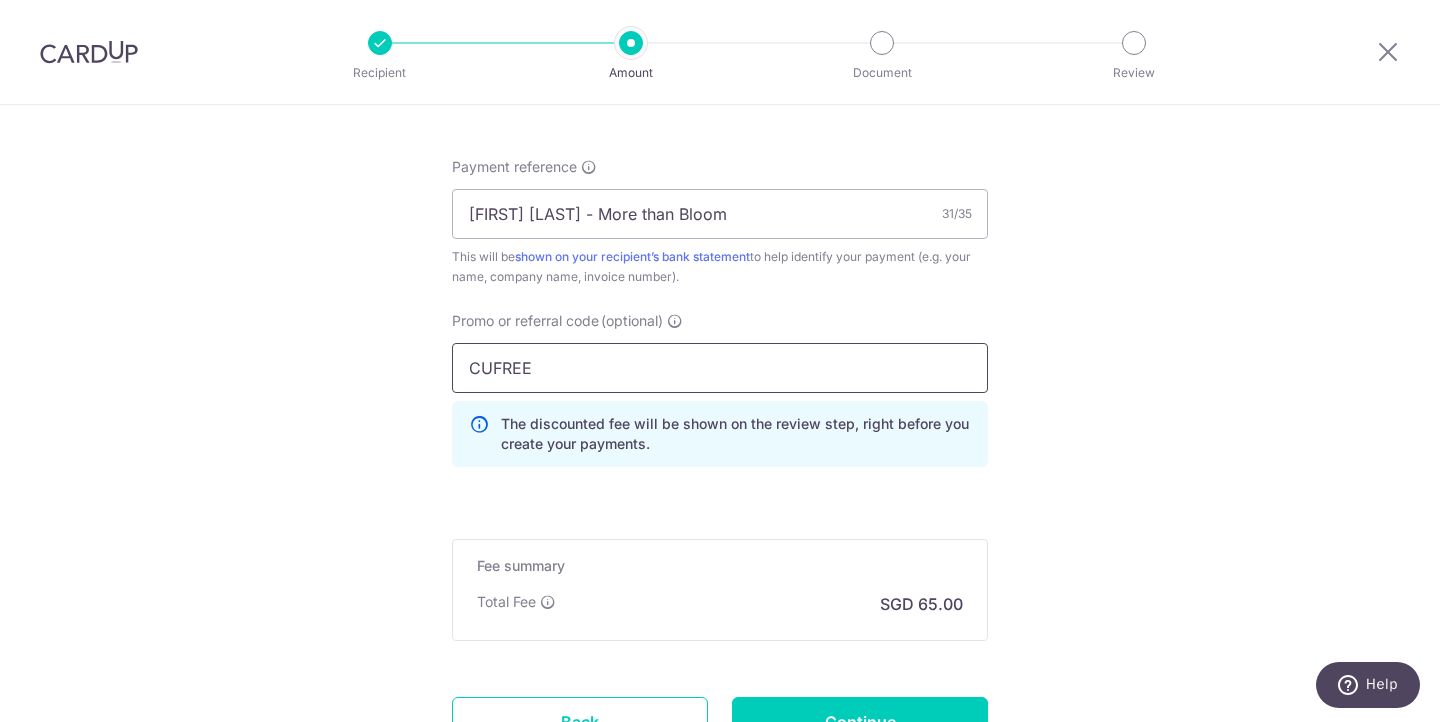 type on "CUFREE" 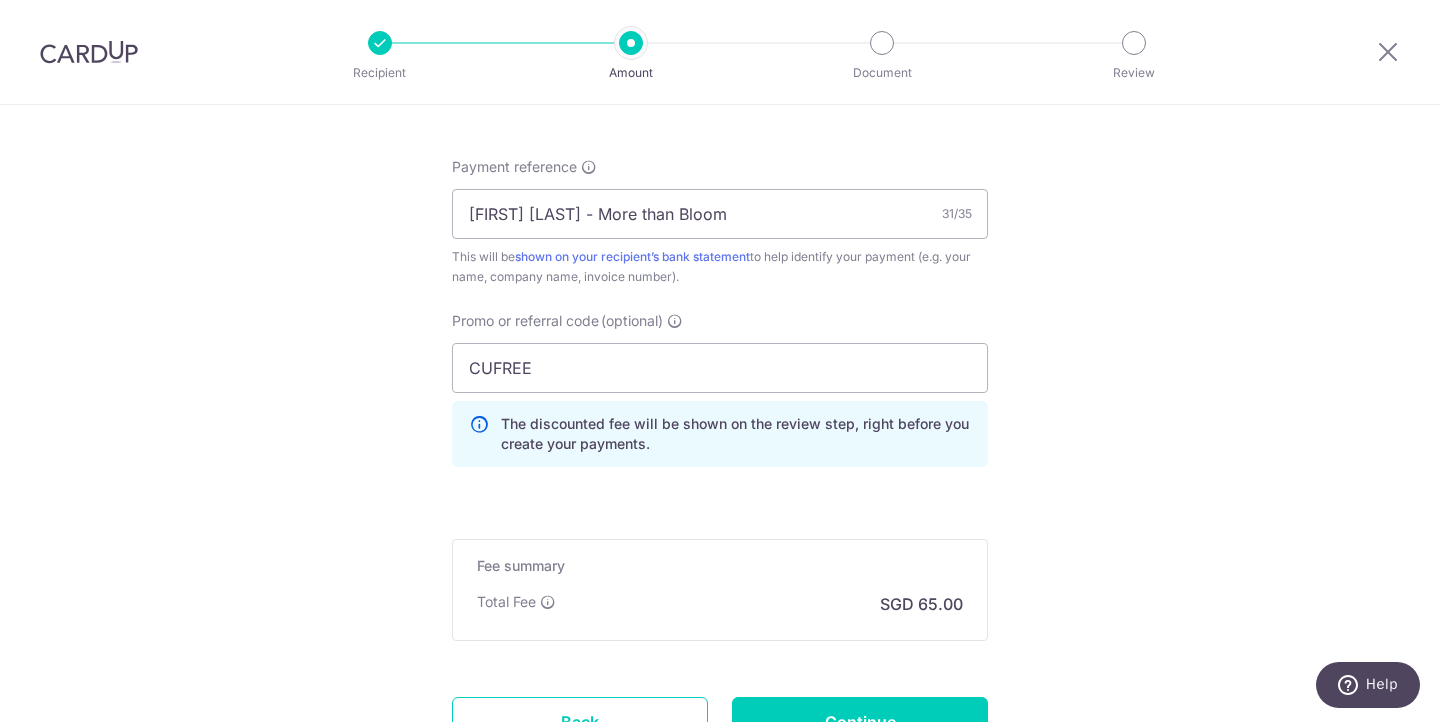 click on "Tell us more about your payment
Enter payment amount
SGD
2,500.00
2500.00
Card added successfully
Select Card
**** 2859
Add credit card
Your Cards
**** 2859
Secure 256-bit SSL
Text
New card details
Card
Secure 256-bit SSL" at bounding box center [720, -53] 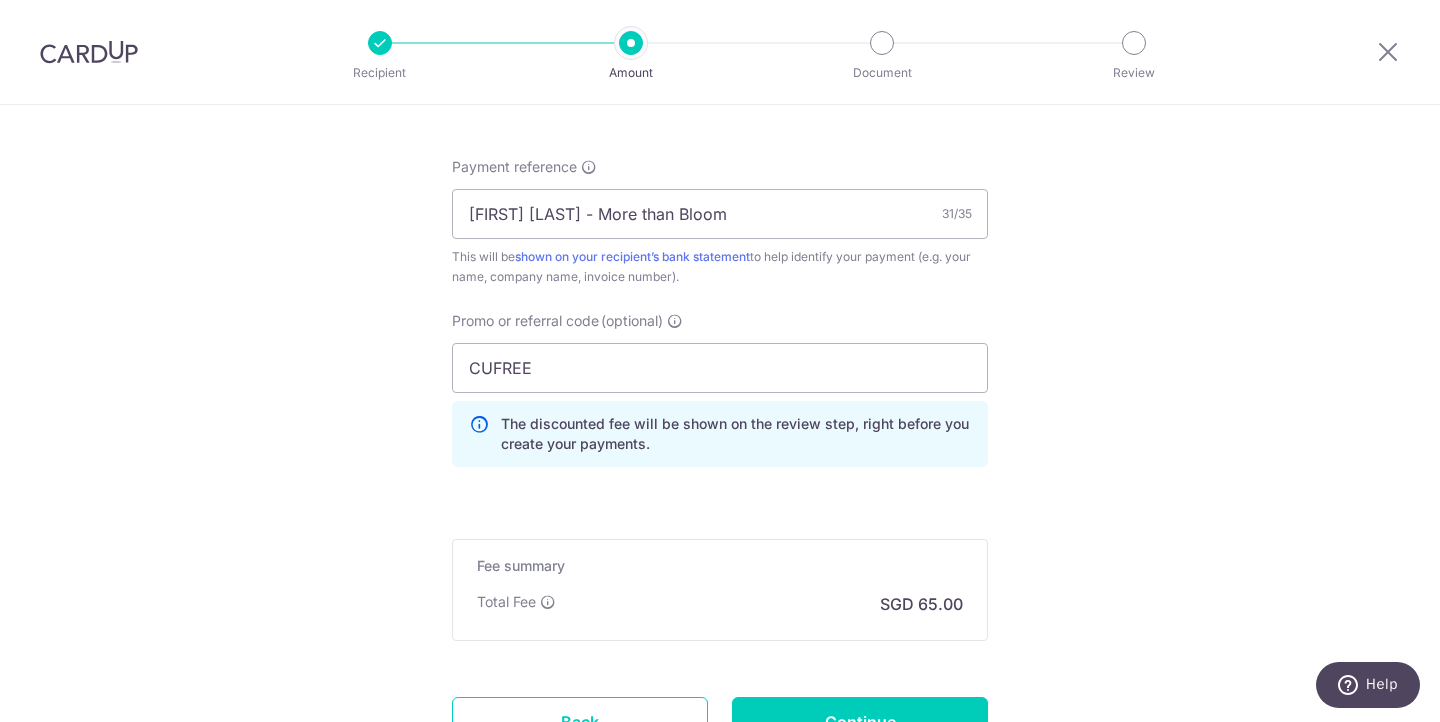 scroll, scrollTop: 1241, scrollLeft: 0, axis: vertical 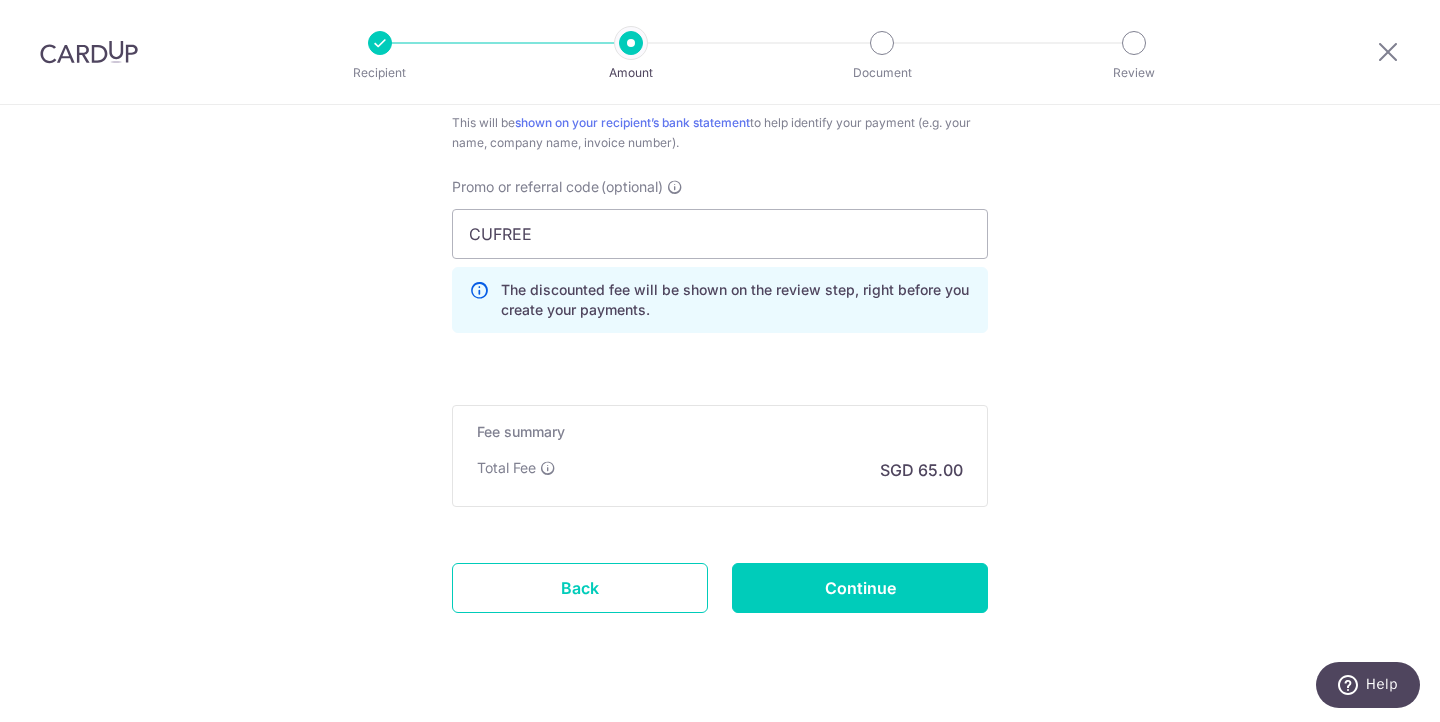 click on "Tell us more about your payment
Enter payment amount
SGD
2,500.00
2500.00
Card added successfully
Select Card
**** 2859
Add credit card
Your Cards
**** 2859
Secure 256-bit SSL
Text
New card details
Card
Secure 256-bit SSL" at bounding box center [720, -187] 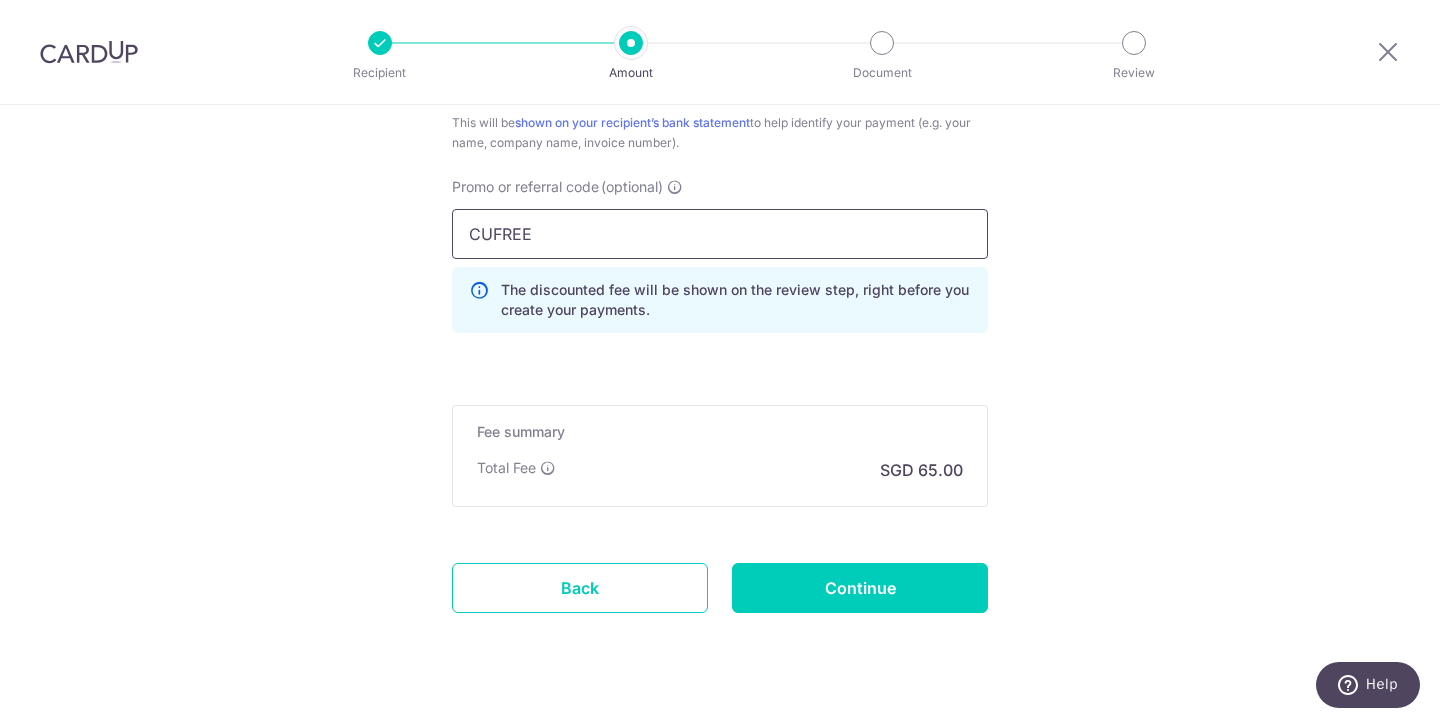 click on "CUFREE" at bounding box center [720, 234] 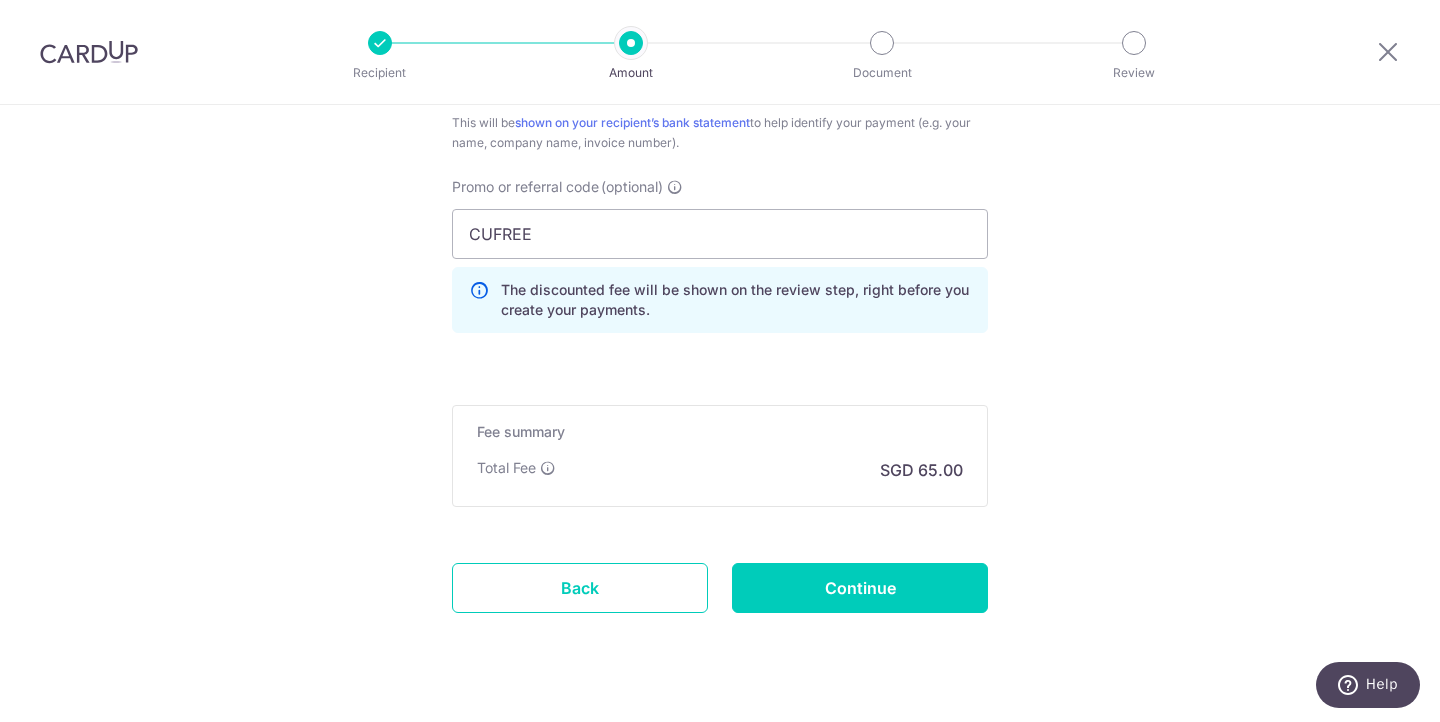 click on "Tell us more about your payment
Enter payment amount
SGD
2,500.00
2500.00
Card added successfully
Select Card
**** 2859
Add credit card
Your Cards
**** 2859
Secure 256-bit SSL
Text
New card details
Card
Secure 256-bit SSL" at bounding box center (720, -187) 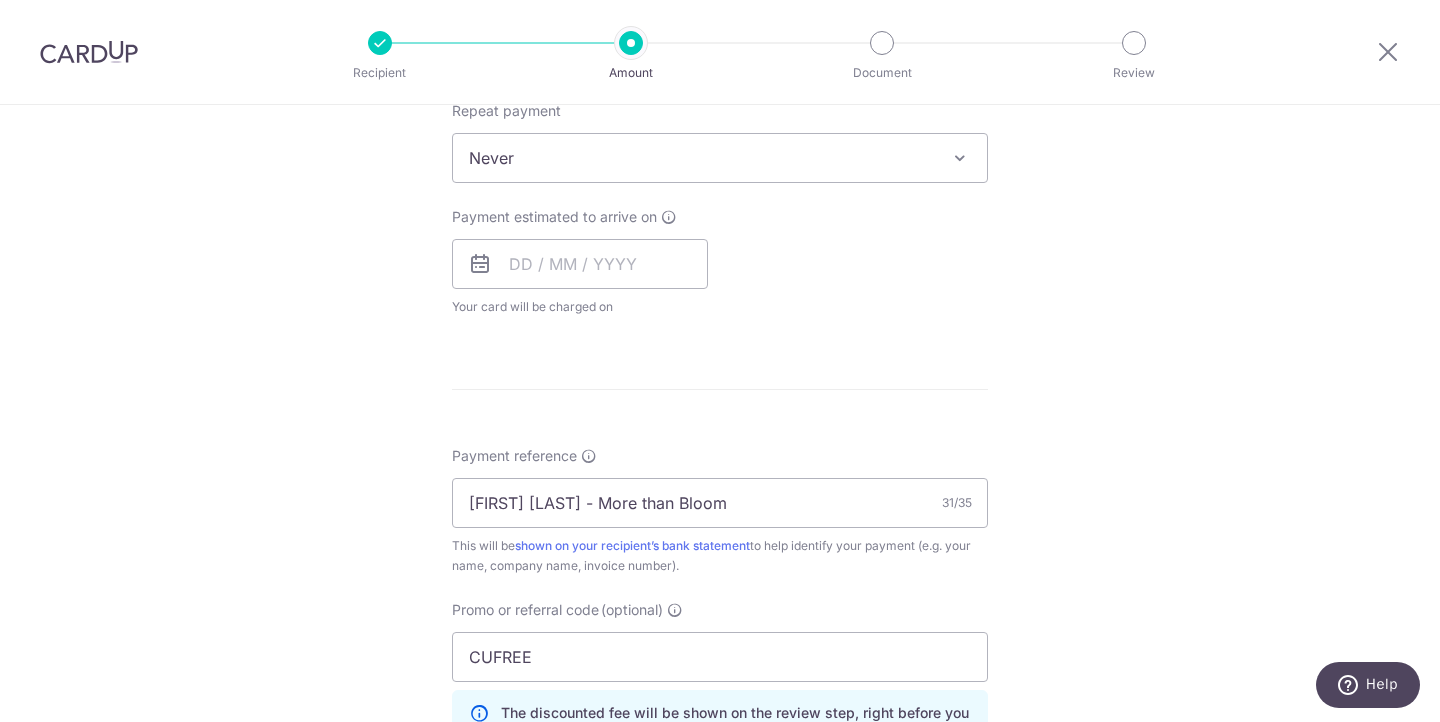 scroll, scrollTop: 1282, scrollLeft: 0, axis: vertical 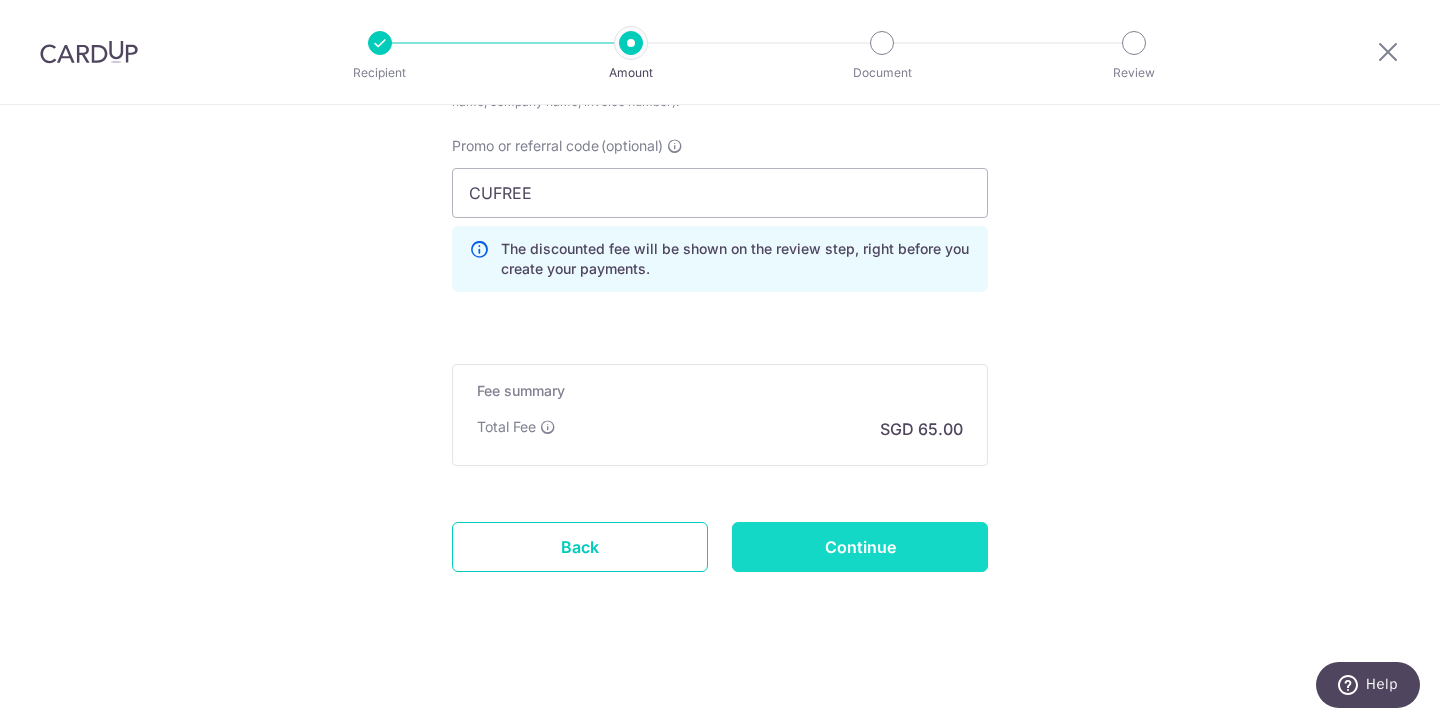 click on "Continue" at bounding box center [860, 547] 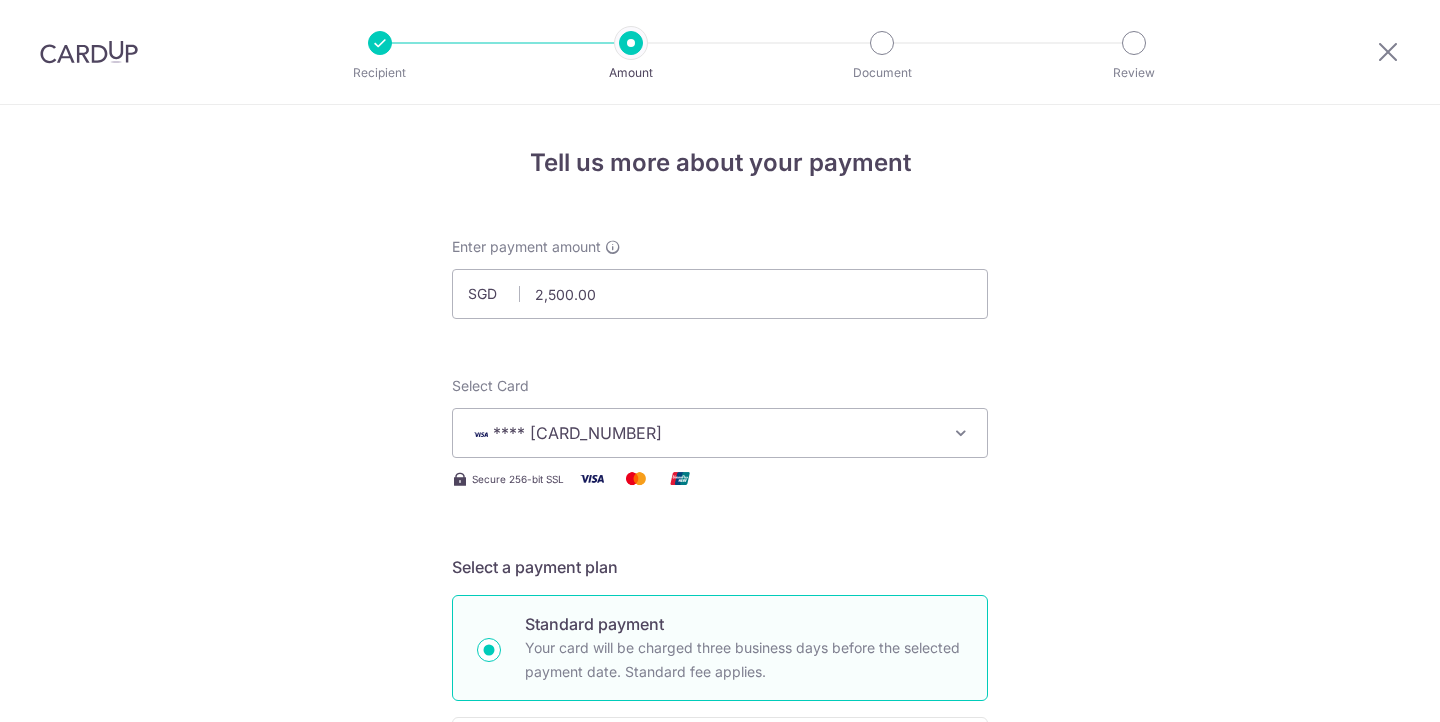 scroll, scrollTop: 0, scrollLeft: 0, axis: both 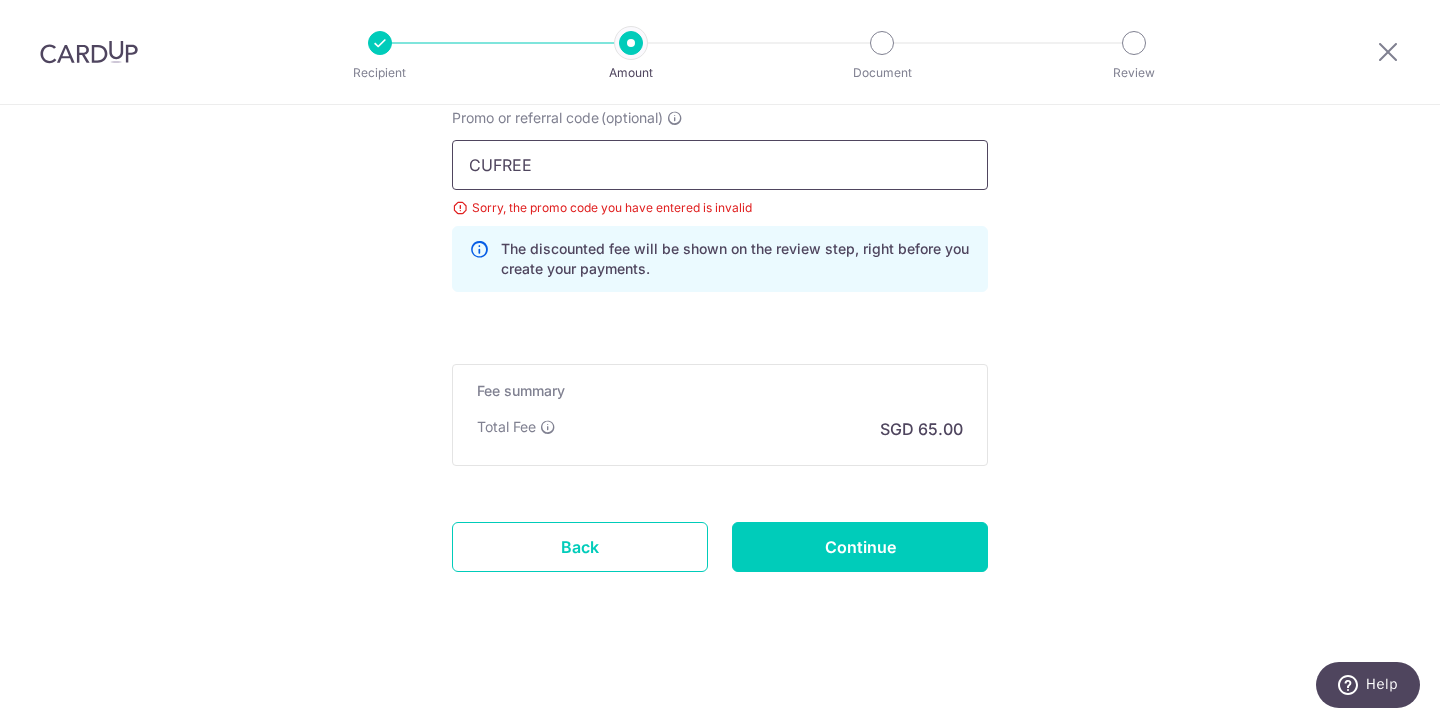 drag, startPoint x: 626, startPoint y: 170, endPoint x: 272, endPoint y: 170, distance: 354 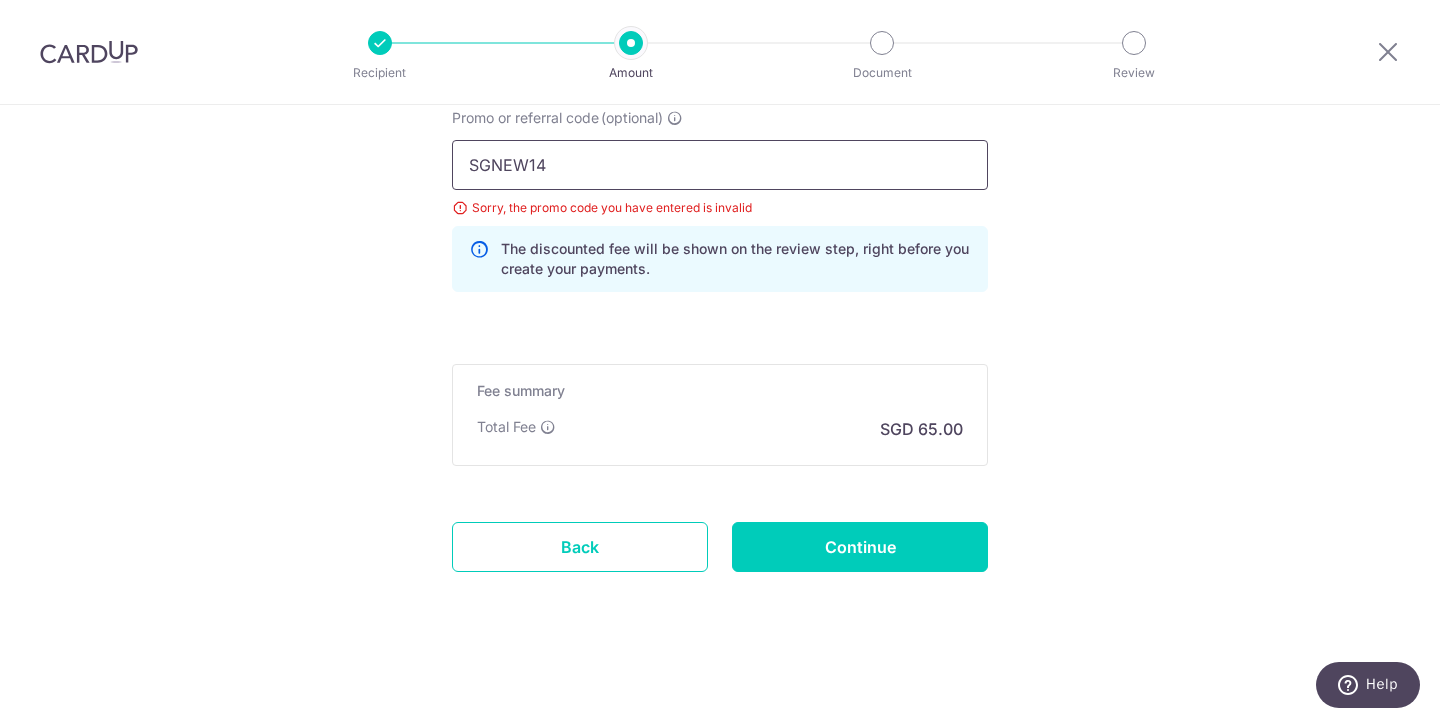 type on "SGNEW14" 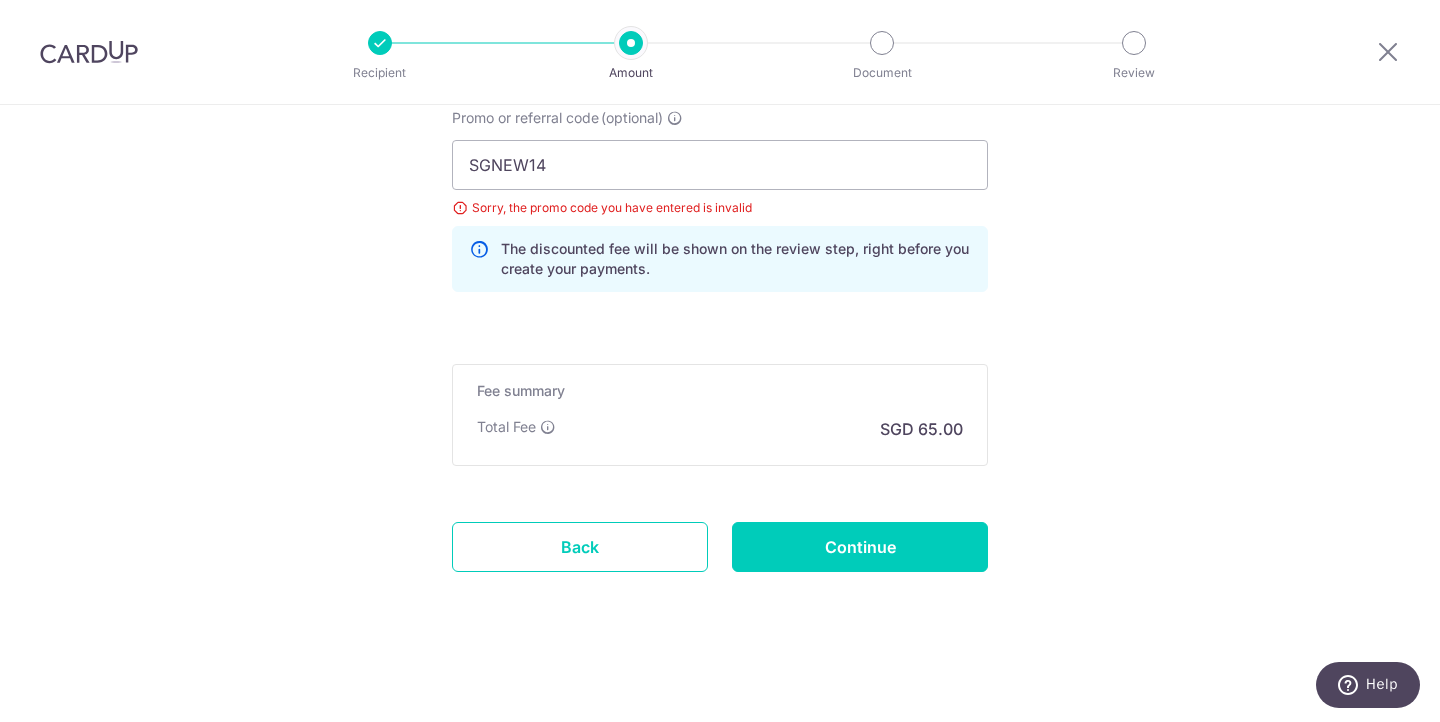 click on "Tell us more about your payment
Enter payment amount
SGD
2,500.00
2500.00
Select Card
**** [CARD_NUMBER]
Add credit card
Your Cards
**** [CARD_NUMBER]
Secure 256-bit SSL
Text
New card details
Card
Secure 256-bit SSL" at bounding box center [720, -266] 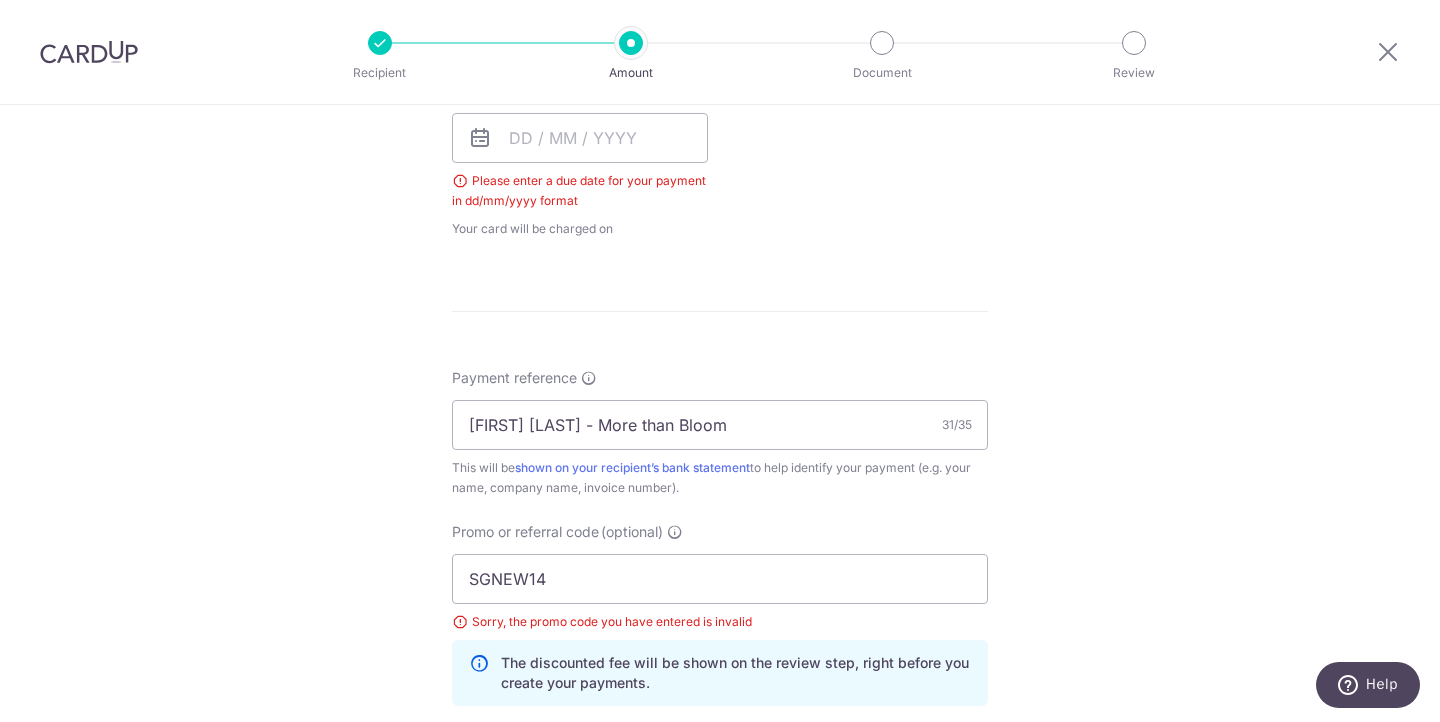 scroll, scrollTop: 900, scrollLeft: 0, axis: vertical 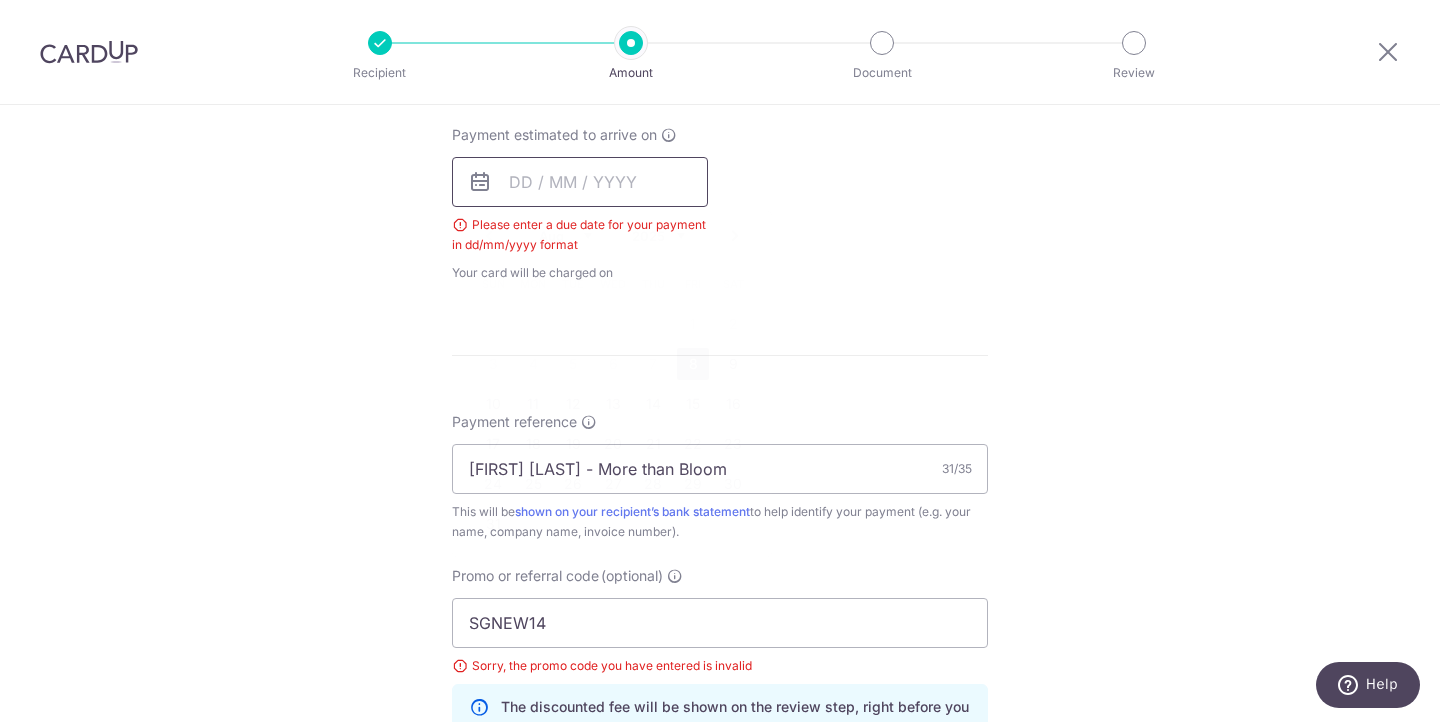 click at bounding box center (580, 182) 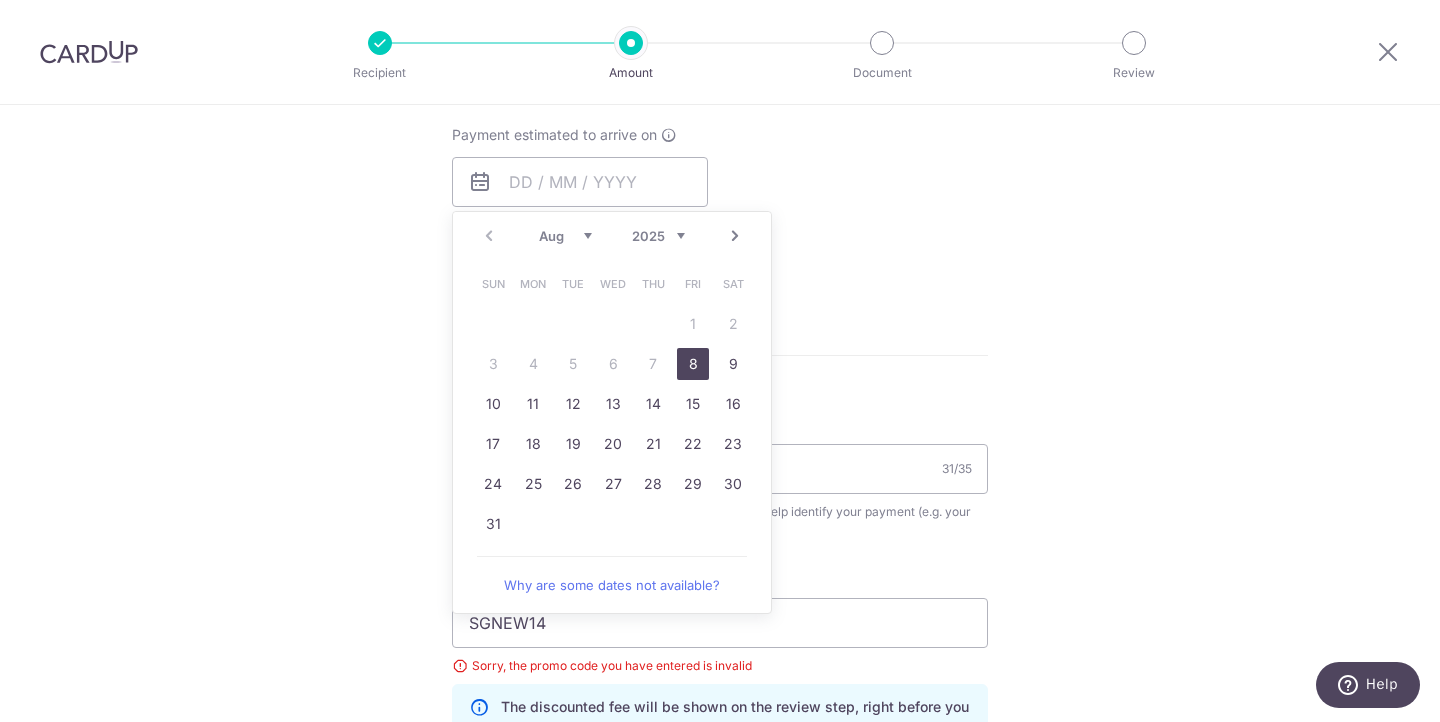 click on "8" at bounding box center (693, 364) 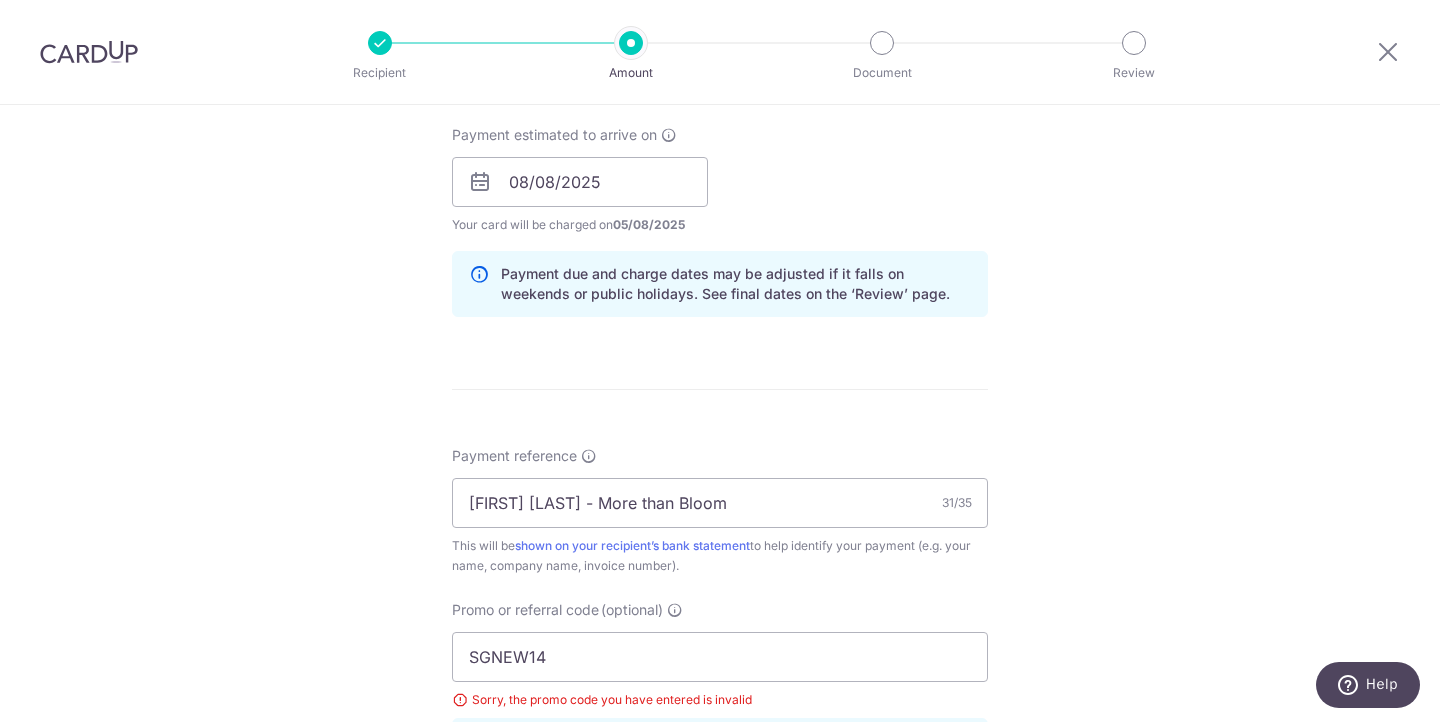 click on "Tell us more about your payment
Enter payment amount
SGD
2,500.00
2500.00
Select Card
**** [CARD_NUMBER]
Add credit card
Your Cards
**** [CARD_NUMBER]
Secure 256-bit SSL
Text
New card details
Card
Secure 256-bit SSL" at bounding box center (720, 209) 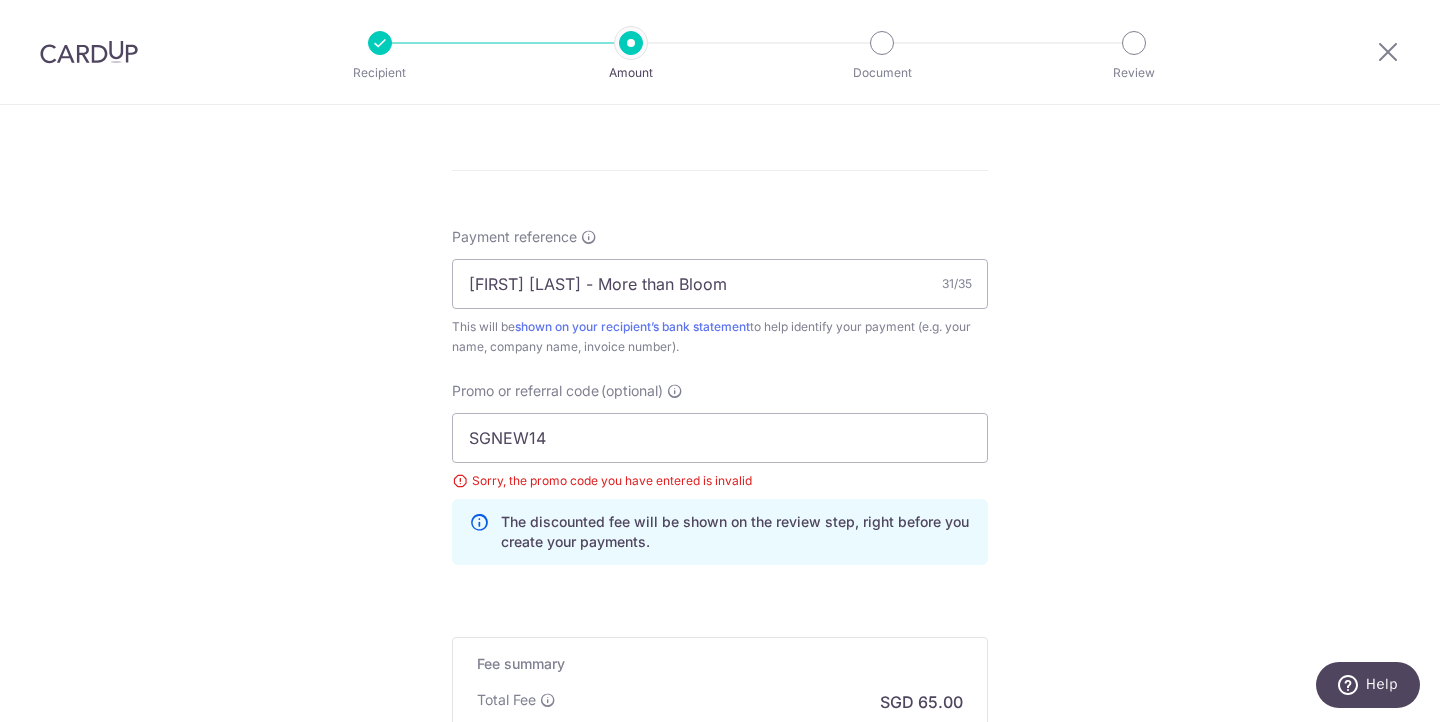 scroll, scrollTop: 1392, scrollLeft: 0, axis: vertical 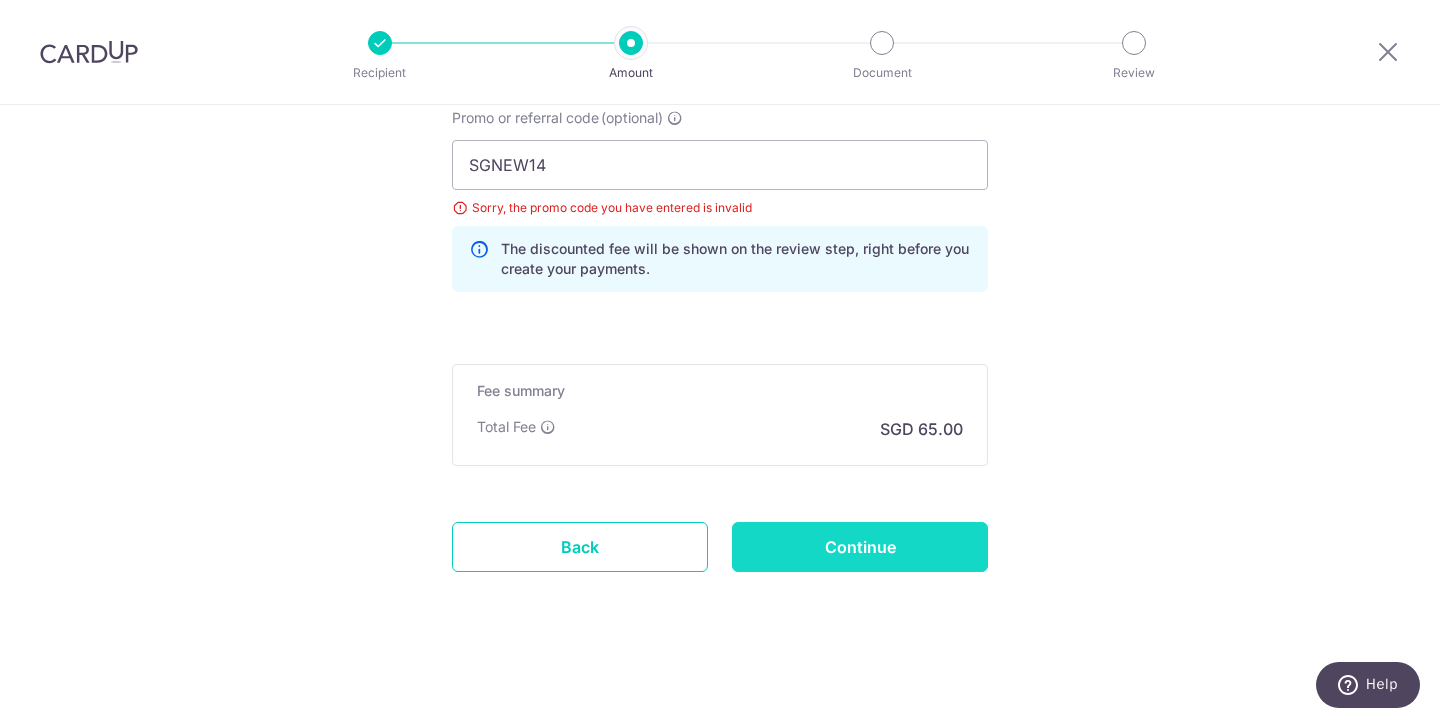 click on "Continue" at bounding box center [860, 547] 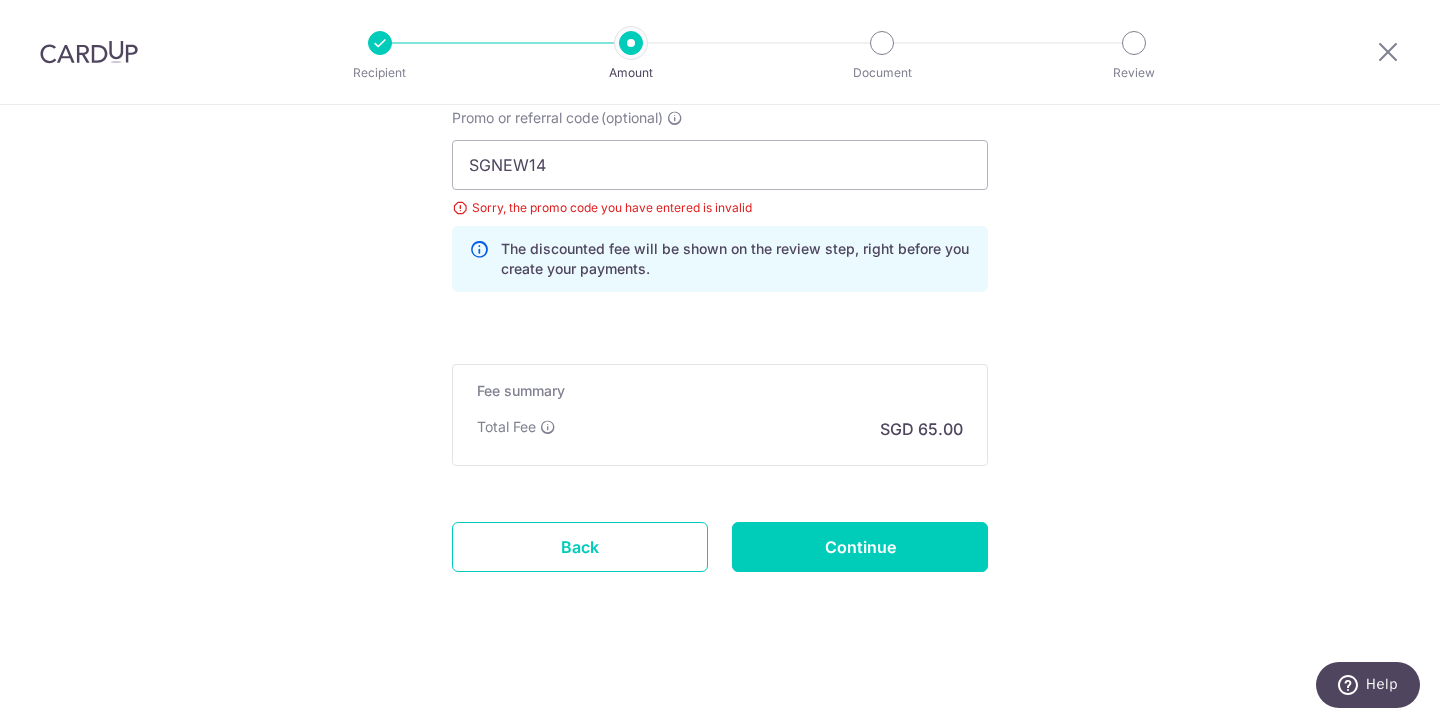 type on "Create Schedule" 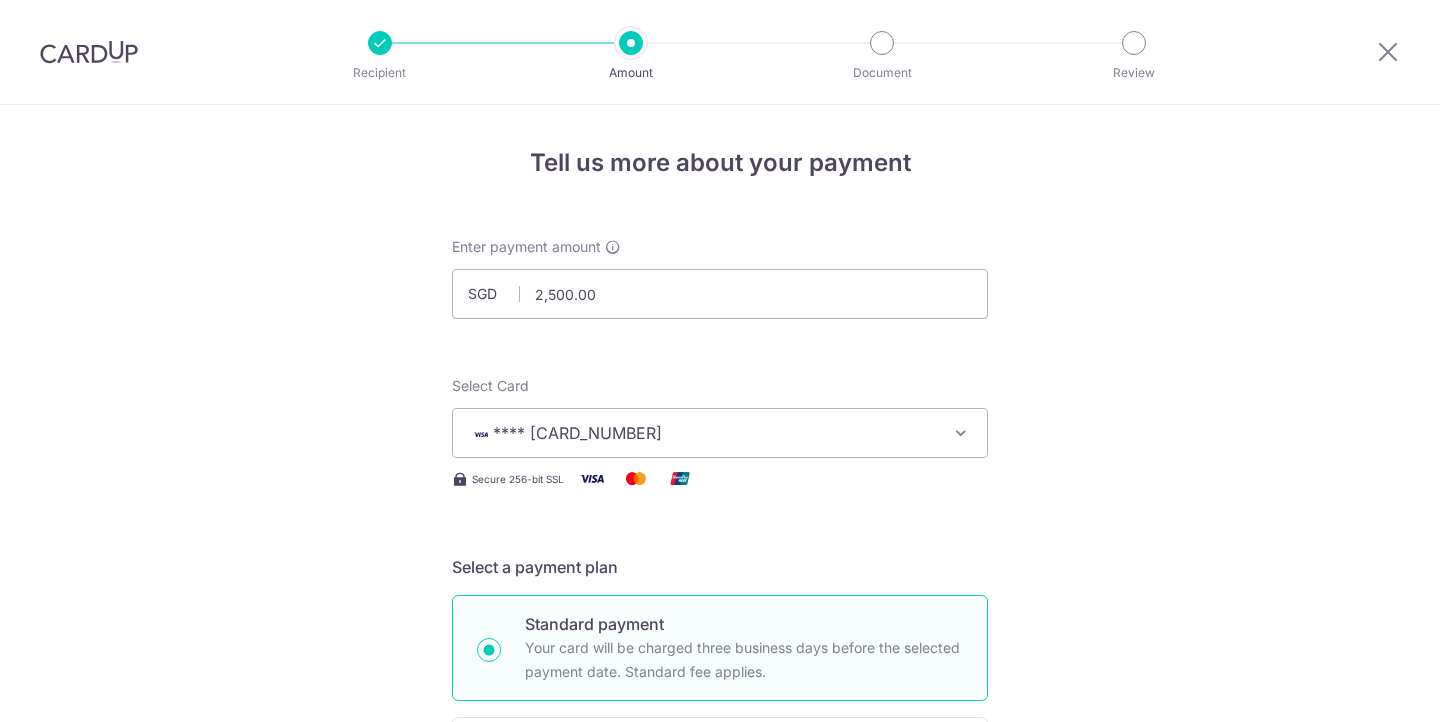 scroll, scrollTop: 0, scrollLeft: 0, axis: both 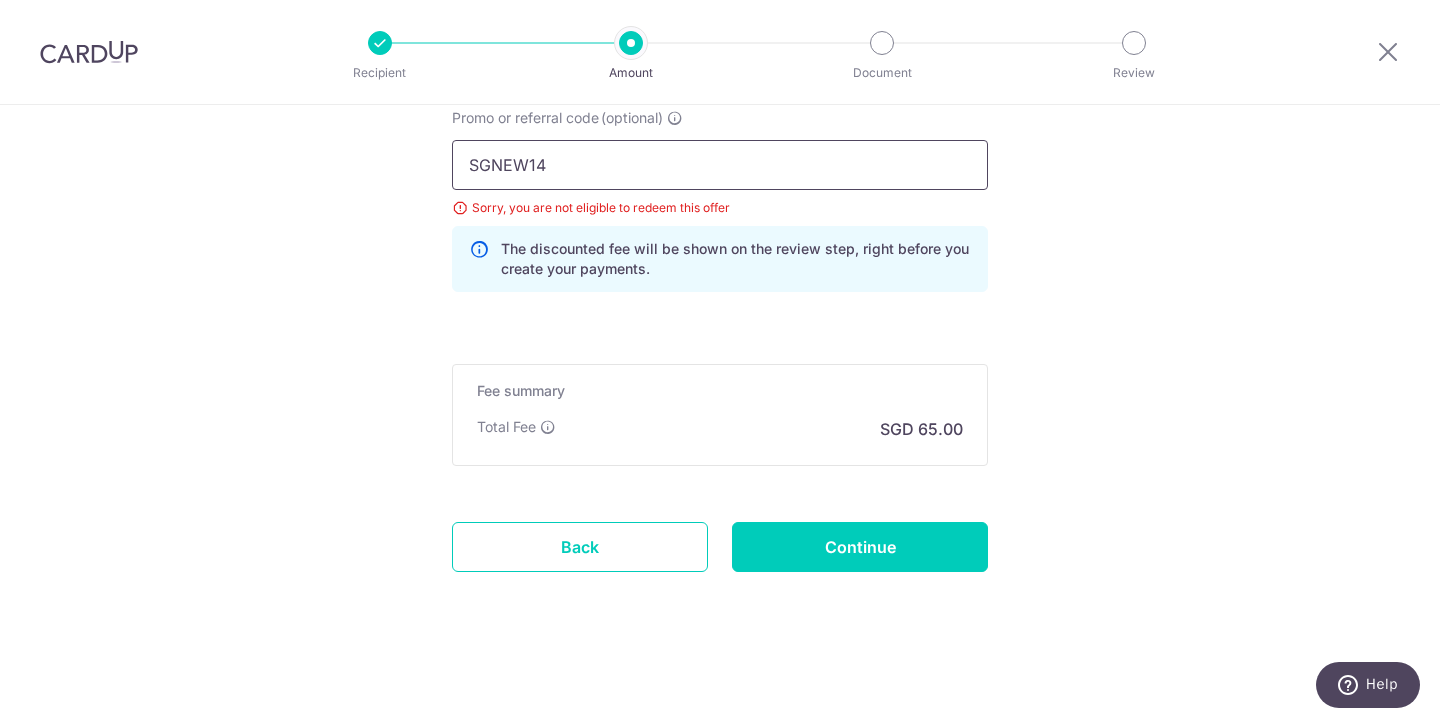 drag, startPoint x: 589, startPoint y: 157, endPoint x: 229, endPoint y: 156, distance: 360.0014 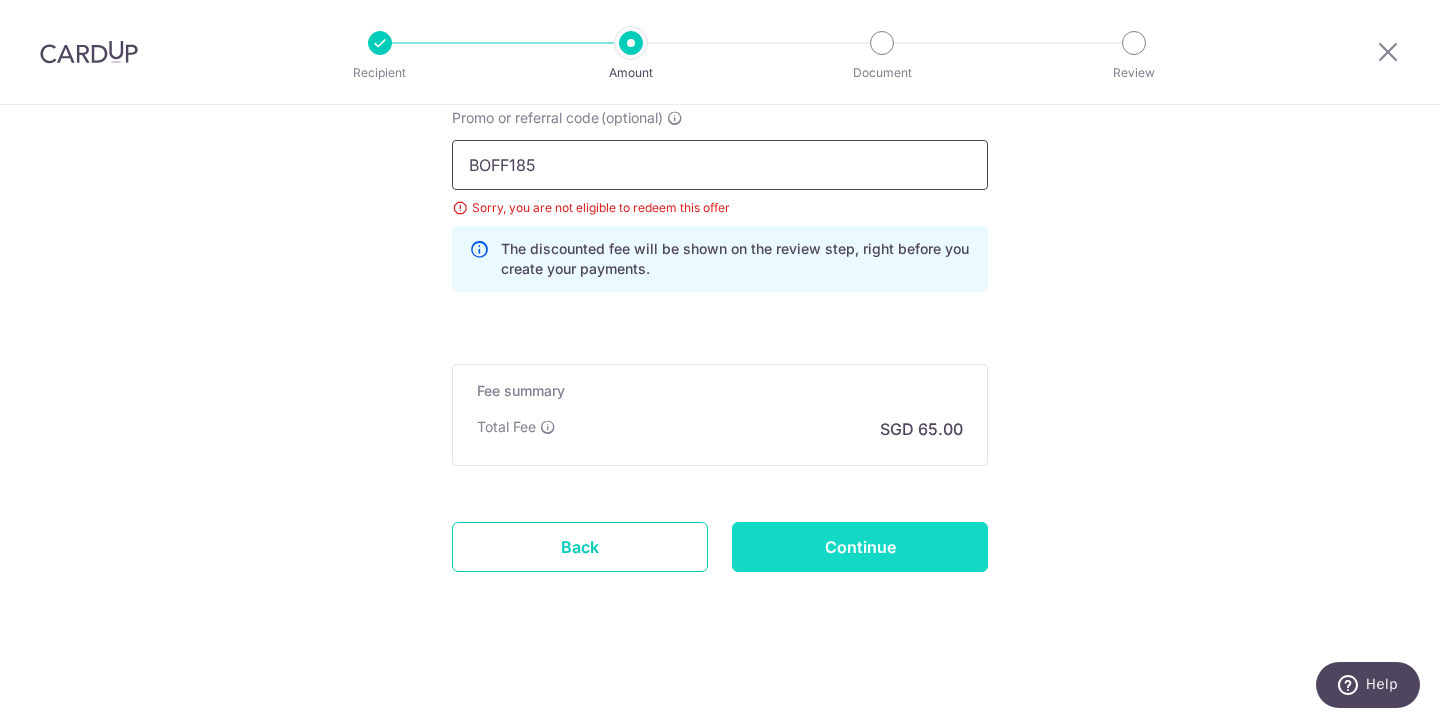 type on "BOFF185" 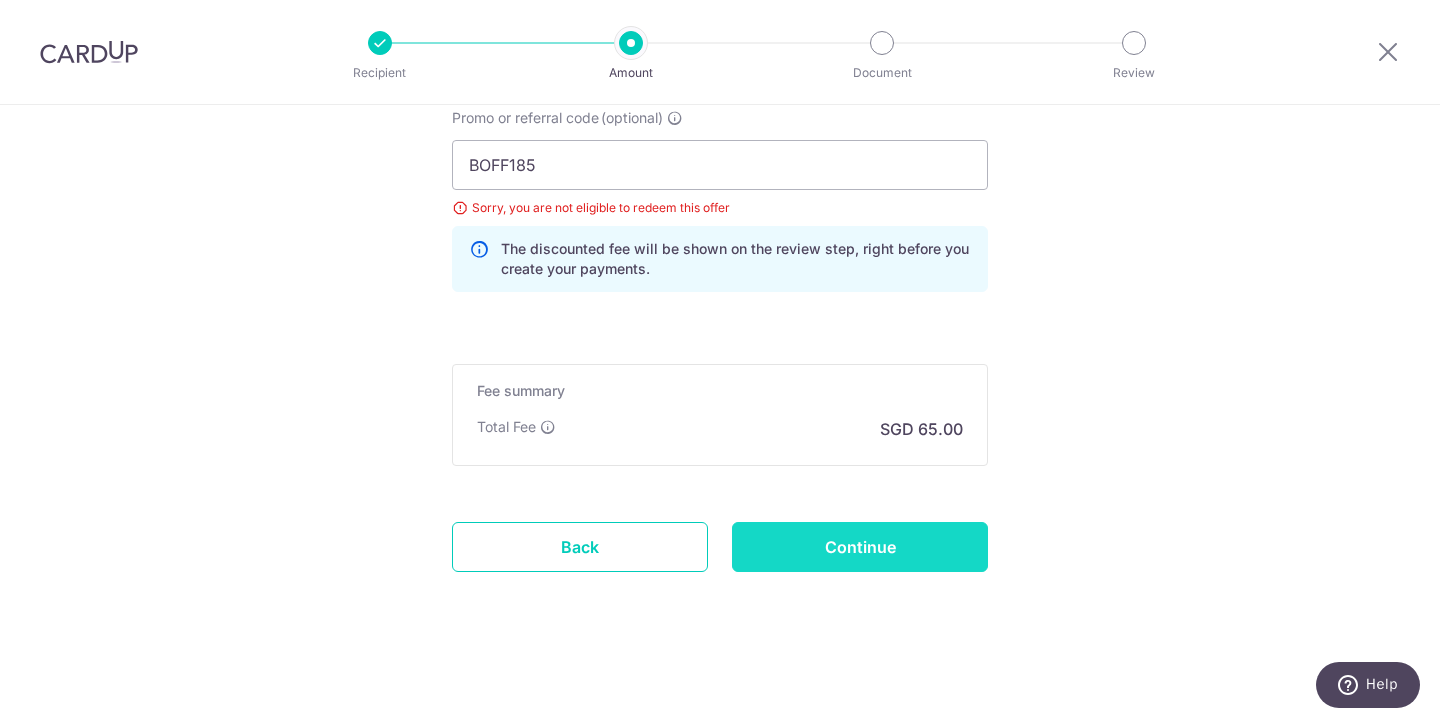 click on "Continue" at bounding box center (860, 547) 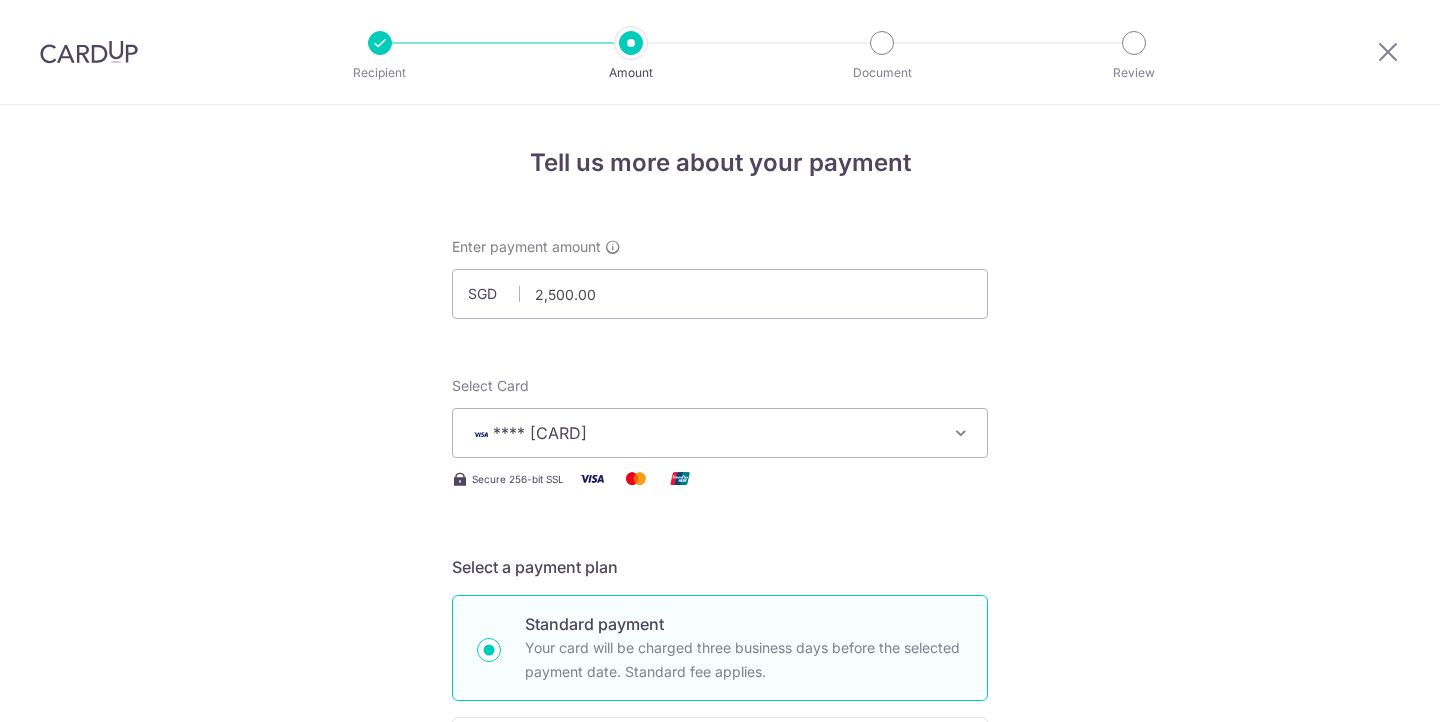 scroll, scrollTop: 0, scrollLeft: 0, axis: both 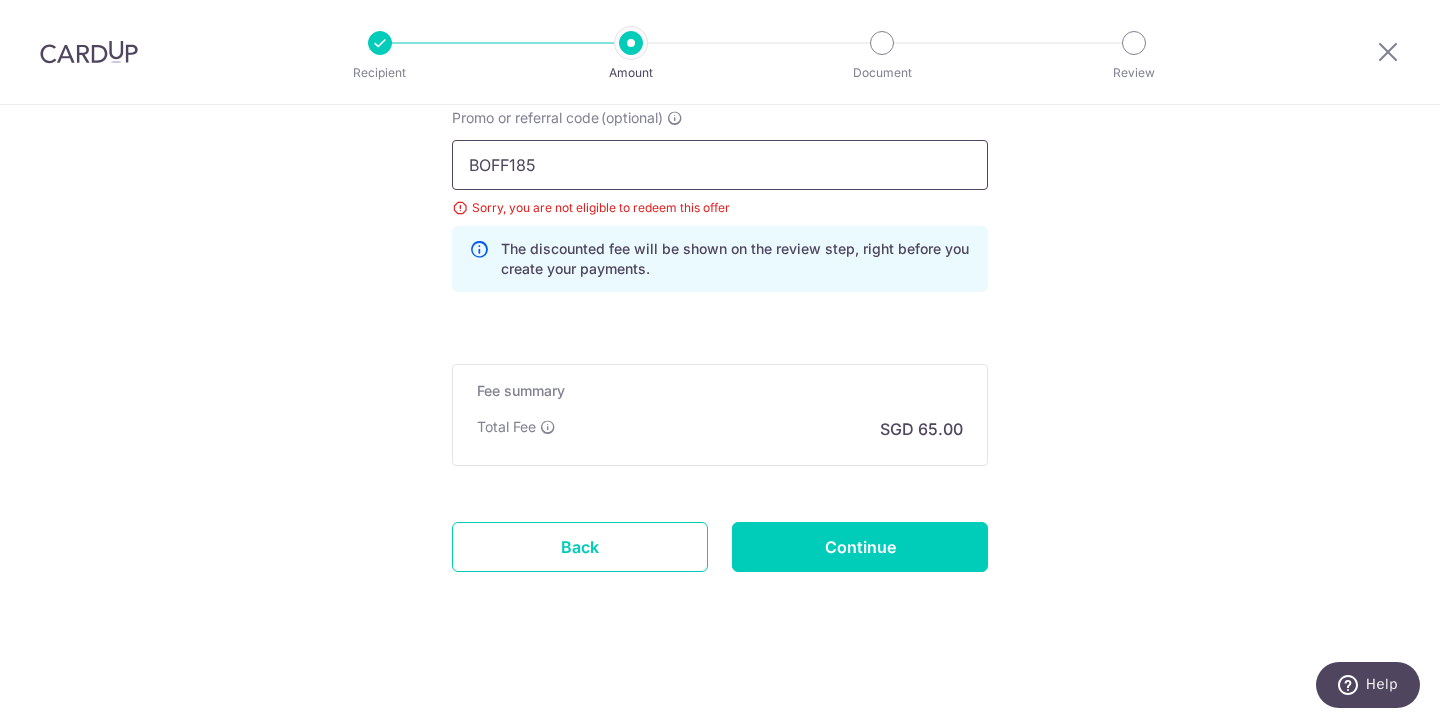click on "BOFF185" at bounding box center (720, 165) 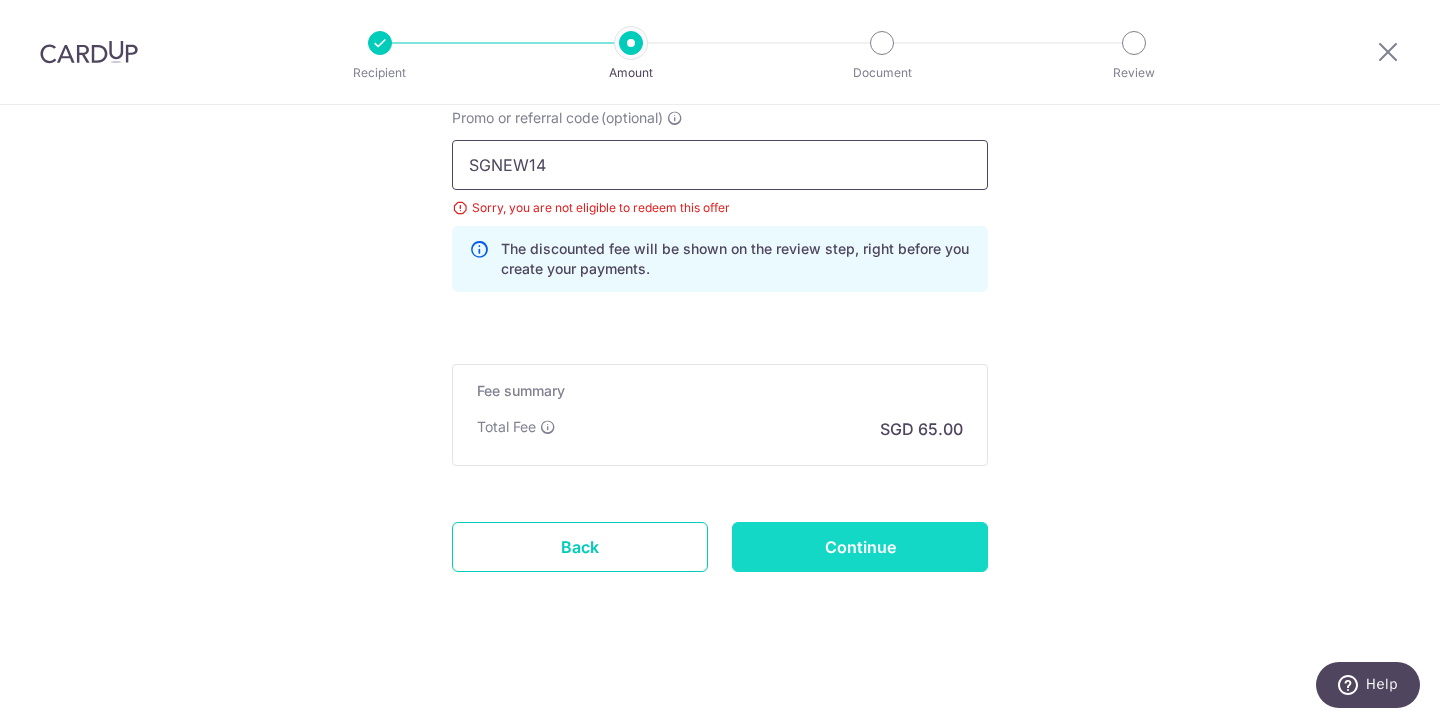 type on "SGNEW14" 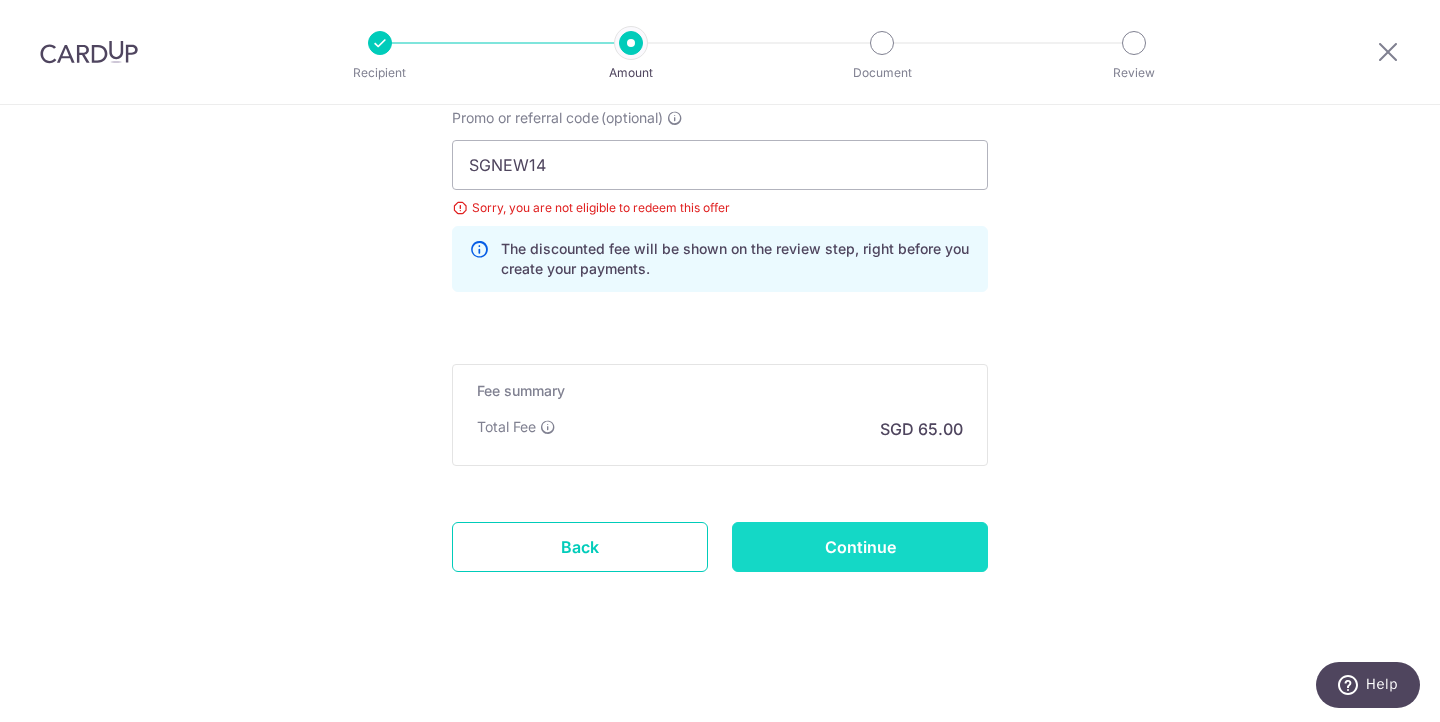 click on "Continue" at bounding box center [860, 547] 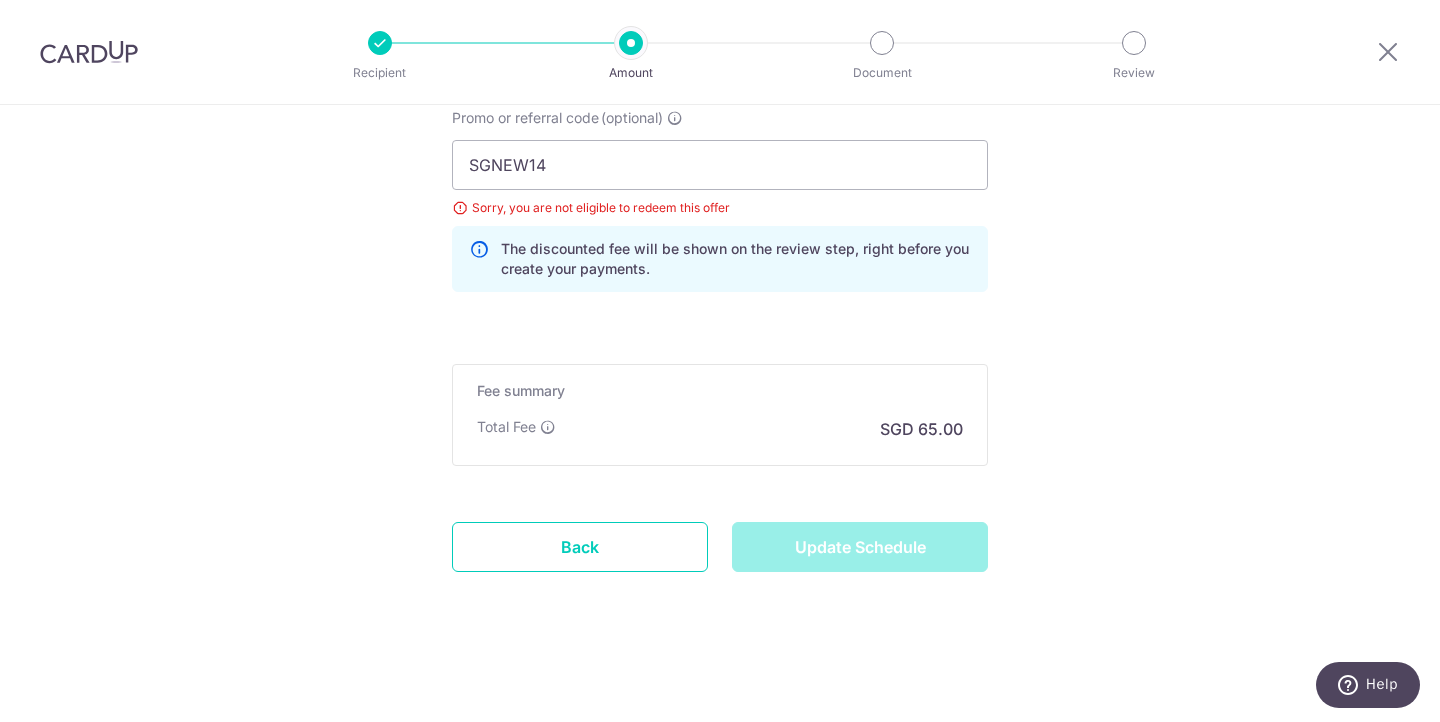 type on "Update Schedule" 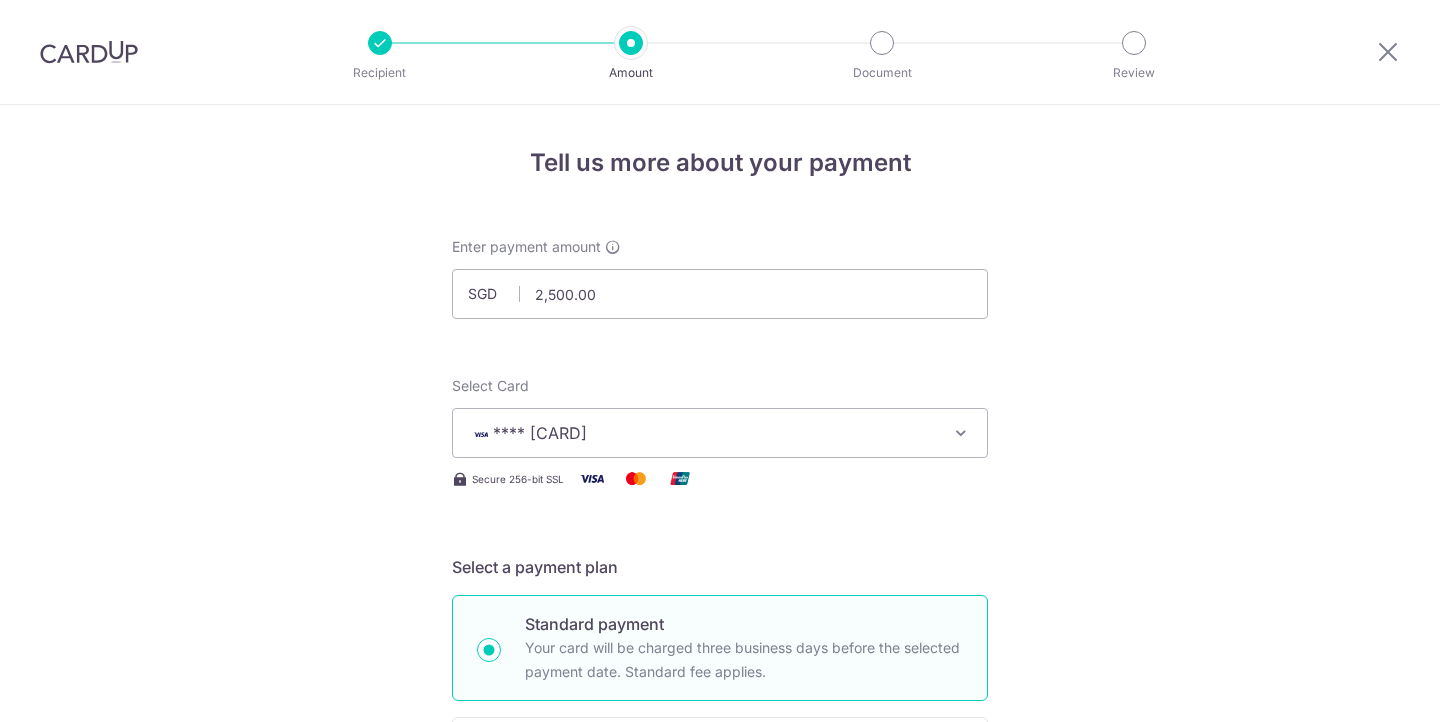 scroll, scrollTop: 0, scrollLeft: 0, axis: both 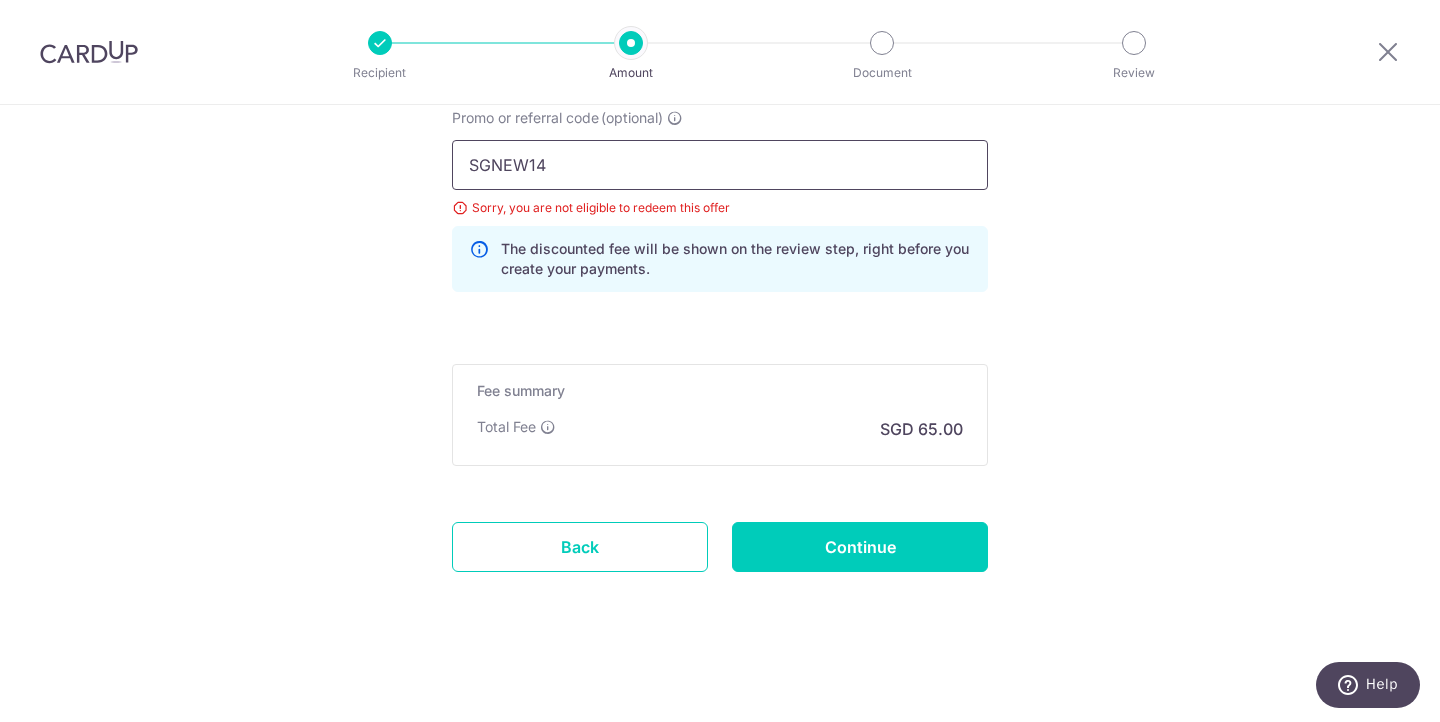 drag, startPoint x: 563, startPoint y: 170, endPoint x: 372, endPoint y: 170, distance: 191 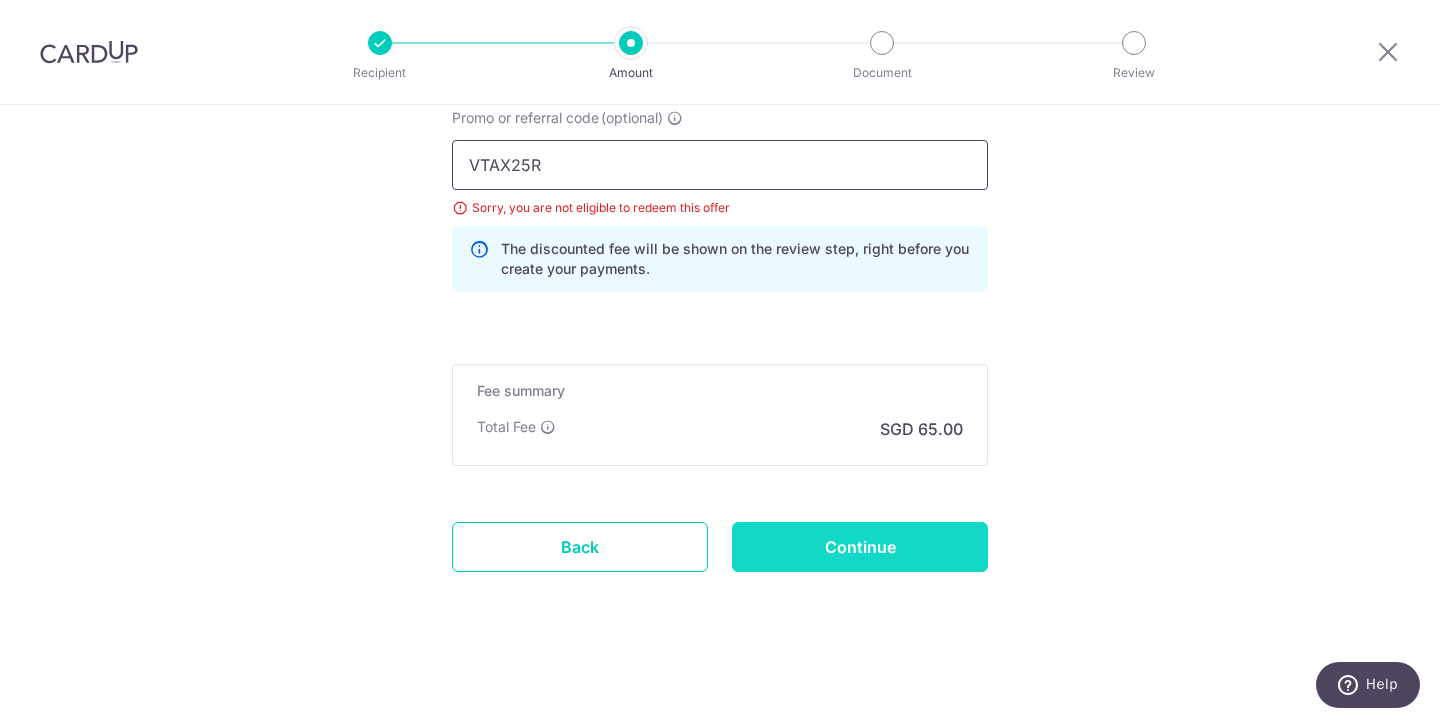 type on "VTAX25R" 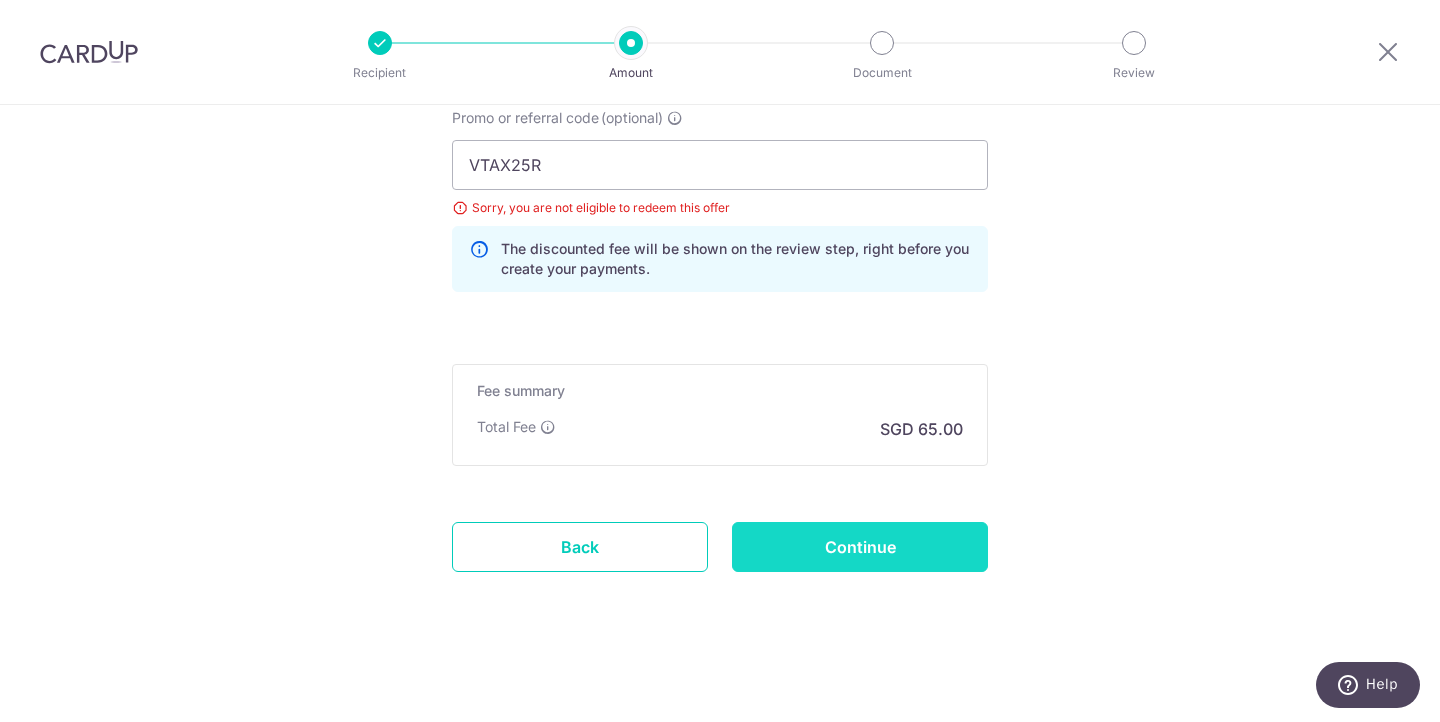 click on "Continue" at bounding box center (860, 547) 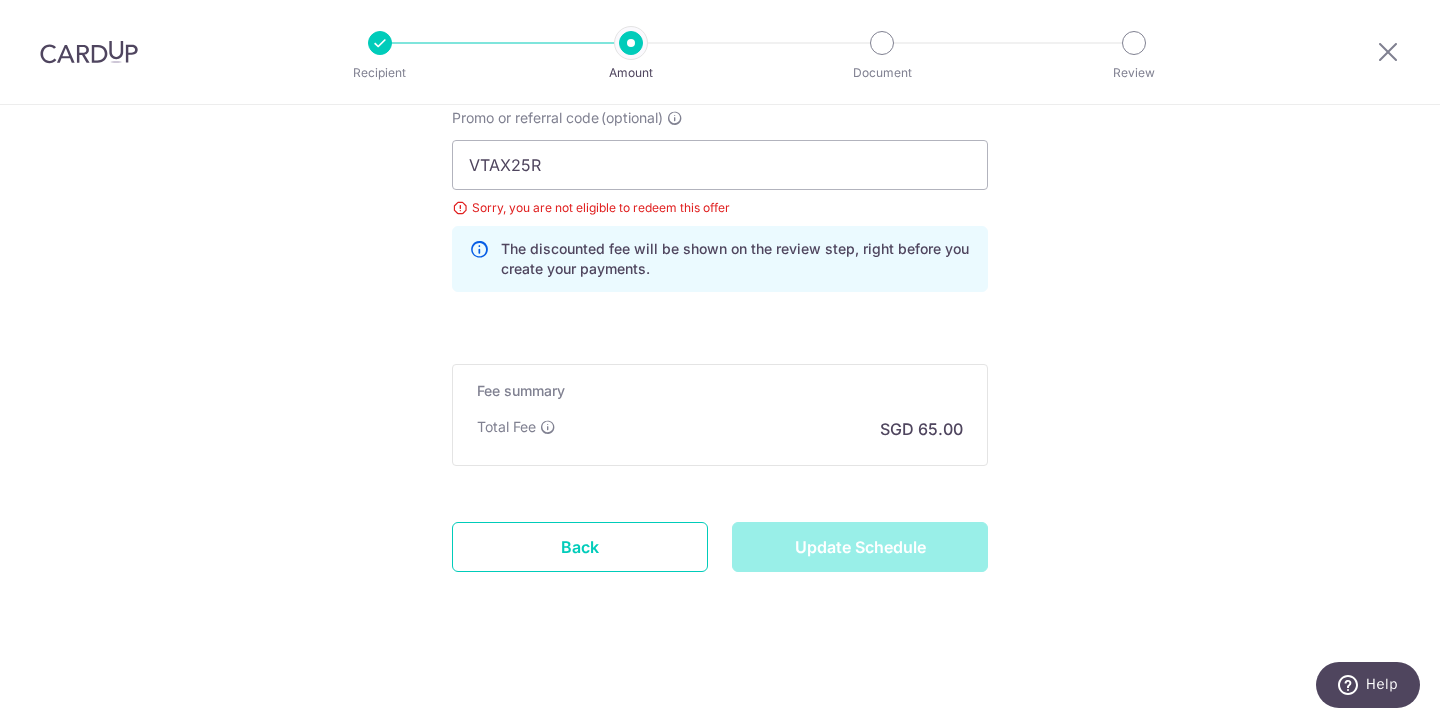 type on "Update Schedule" 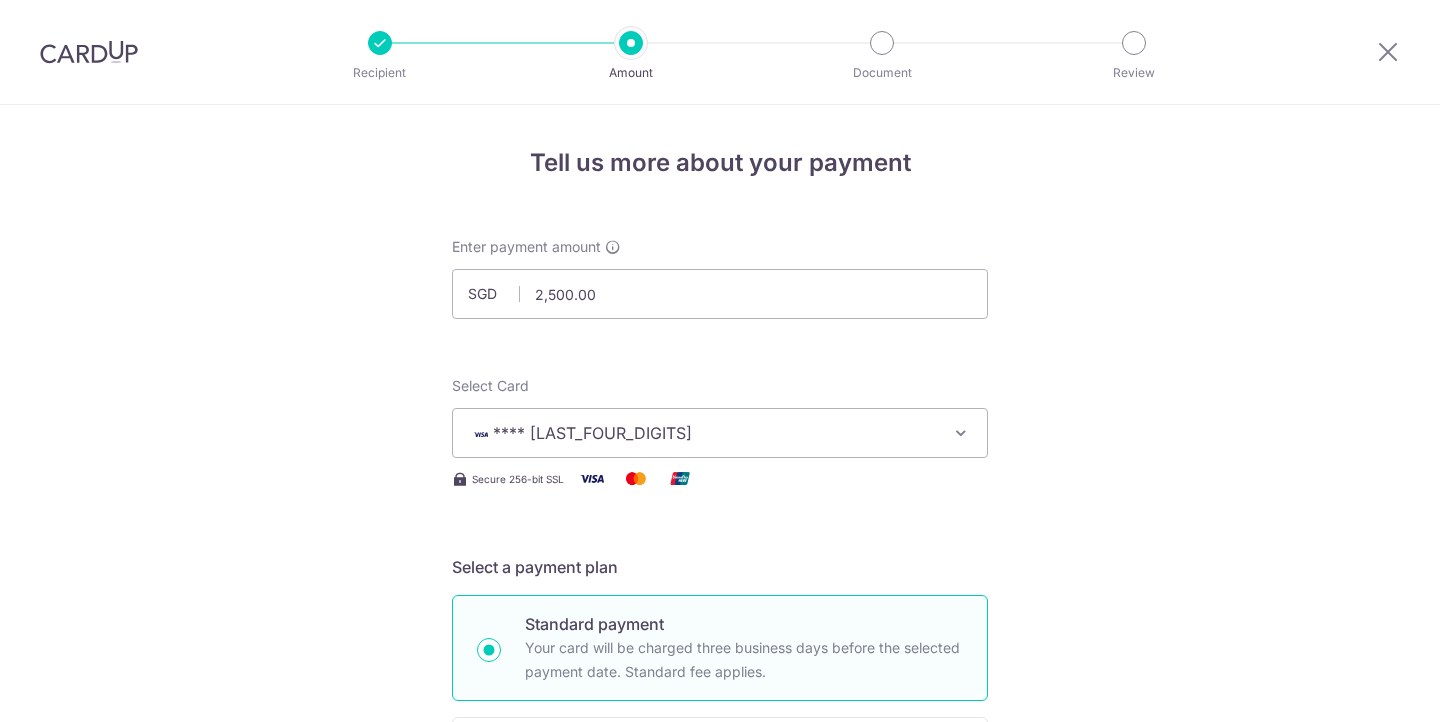 scroll, scrollTop: 0, scrollLeft: 0, axis: both 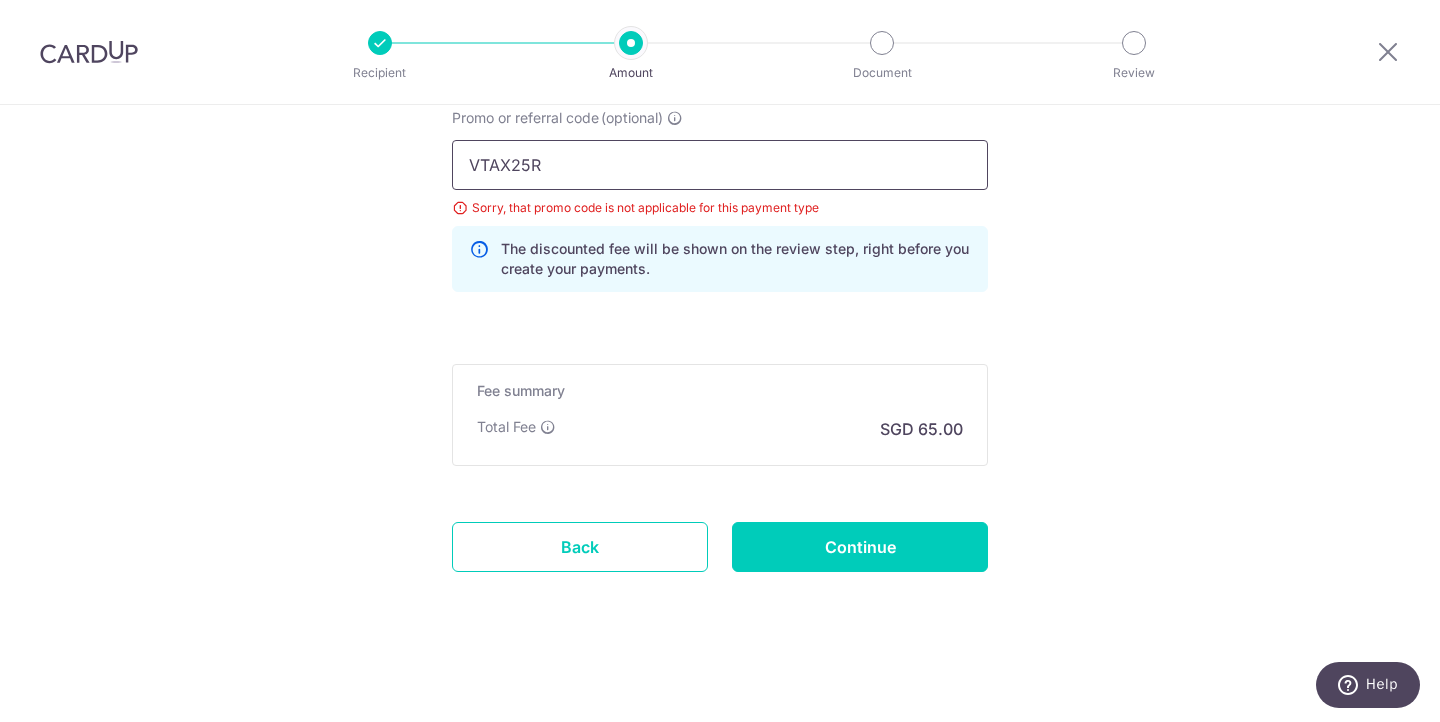 drag, startPoint x: 585, startPoint y: 174, endPoint x: 300, endPoint y: 173, distance: 285.00174 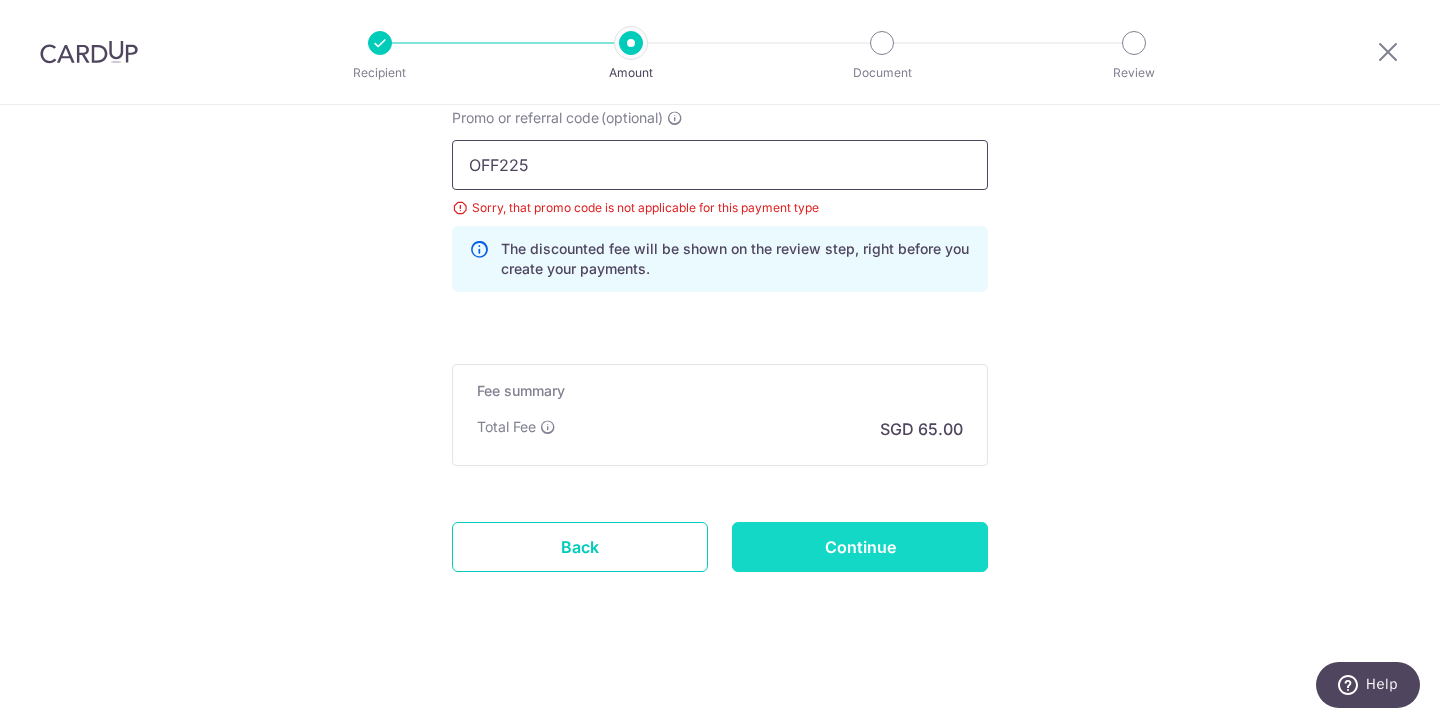 type on "OFF225" 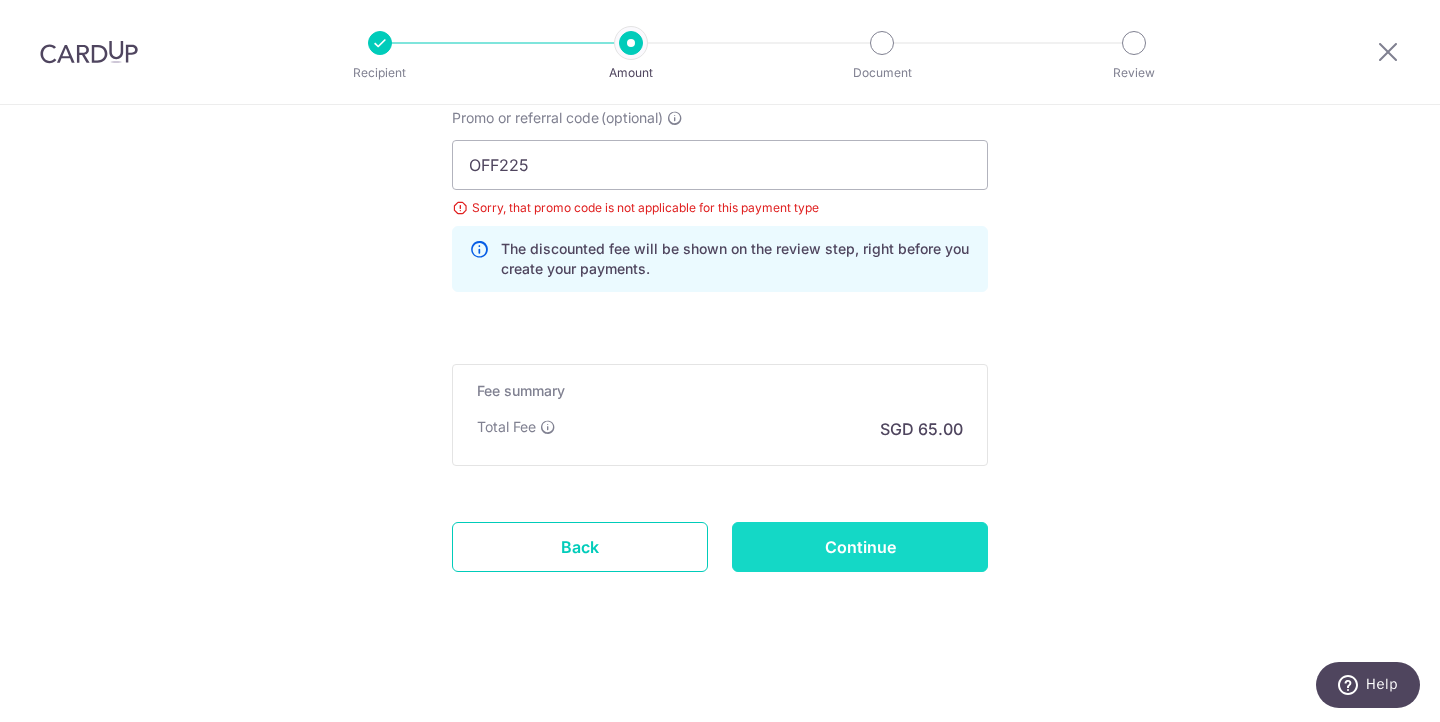 click on "Continue" at bounding box center [860, 547] 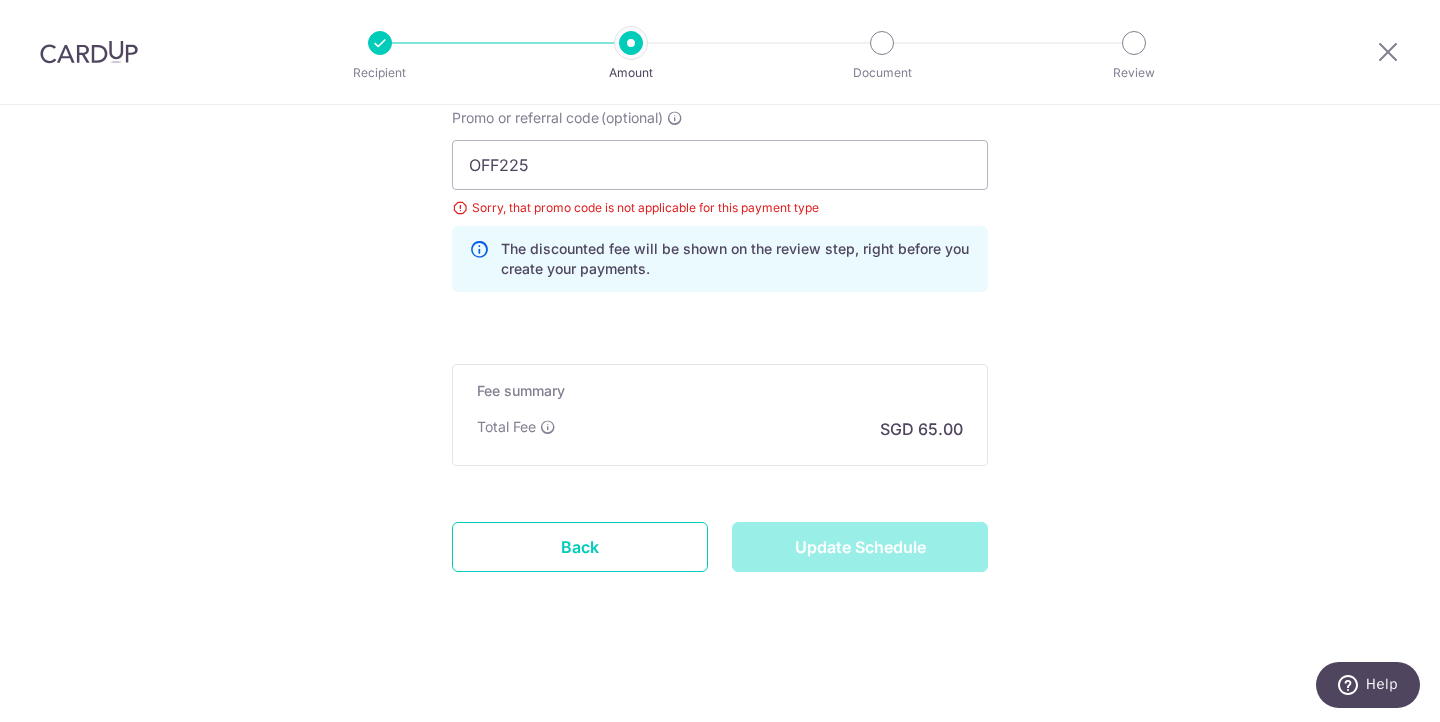 type on "Update Schedule" 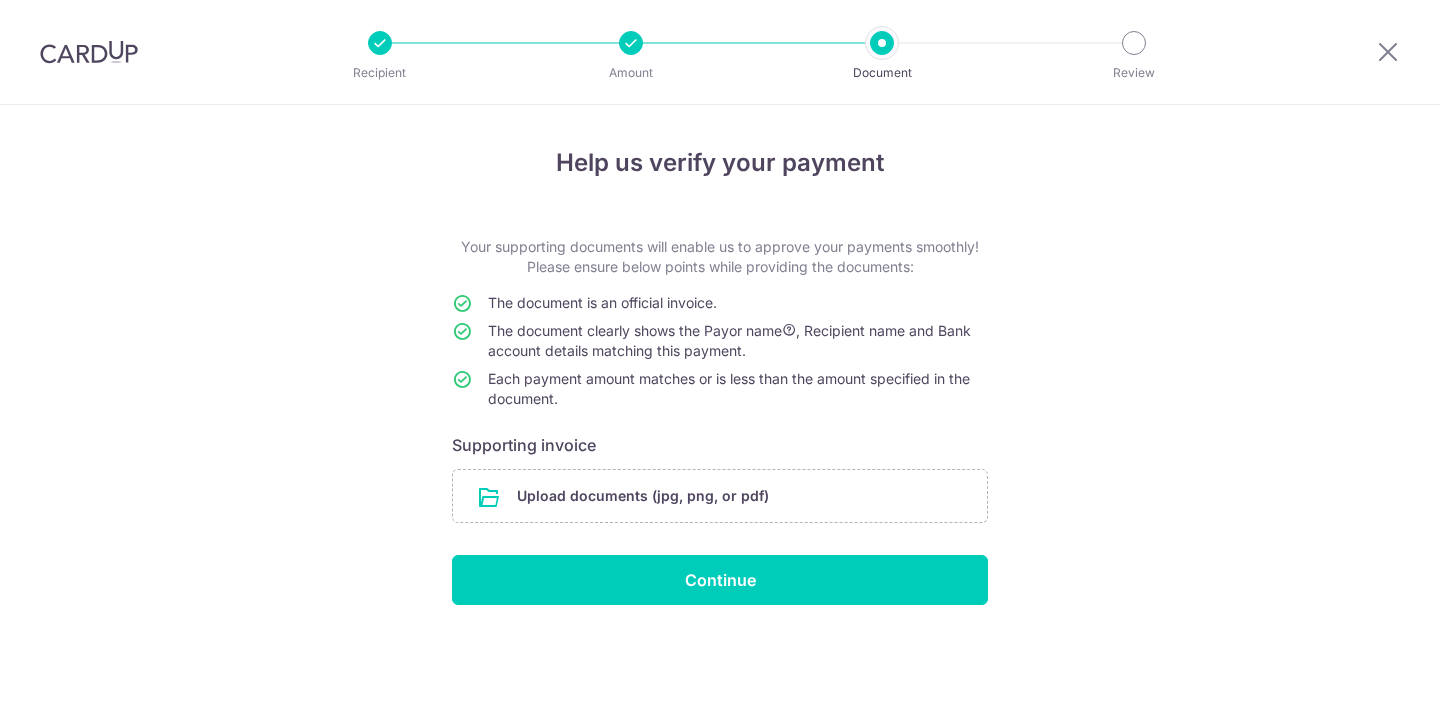 scroll, scrollTop: 0, scrollLeft: 0, axis: both 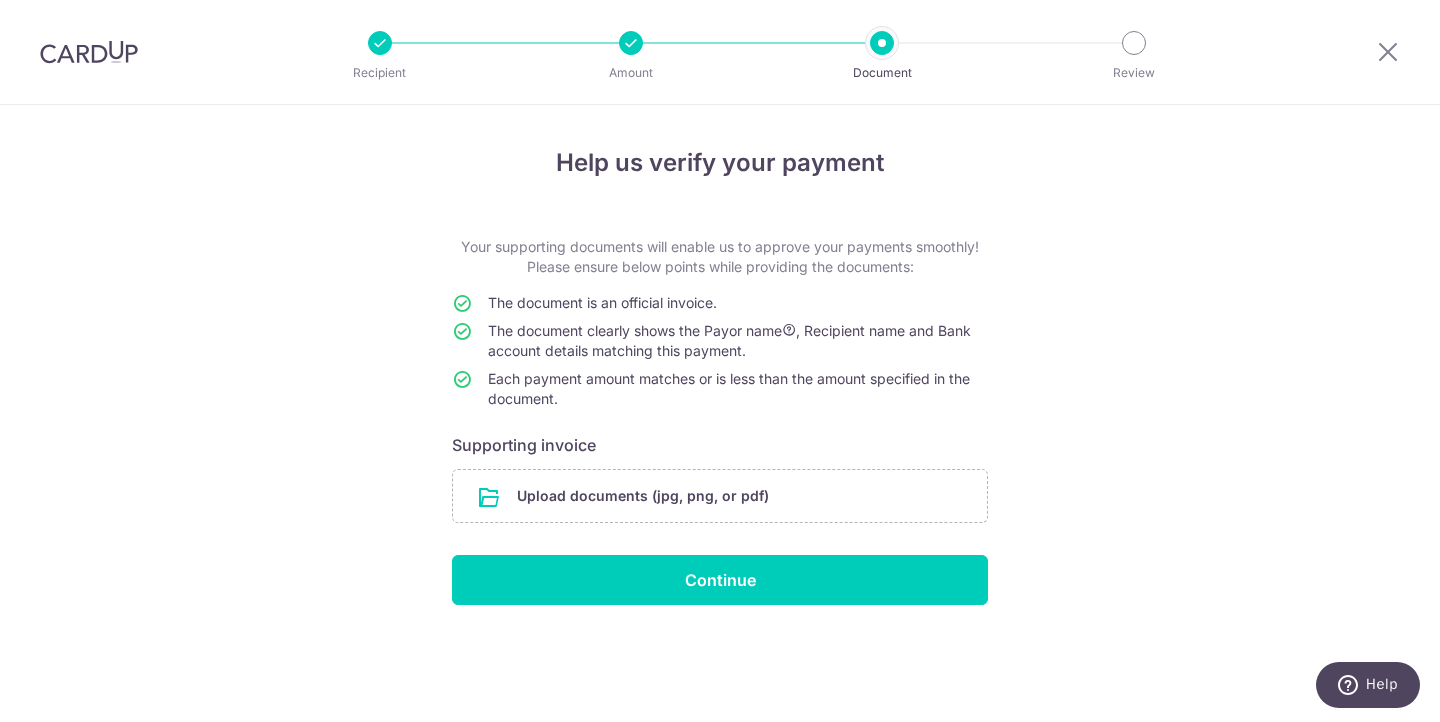 click at bounding box center [631, 43] 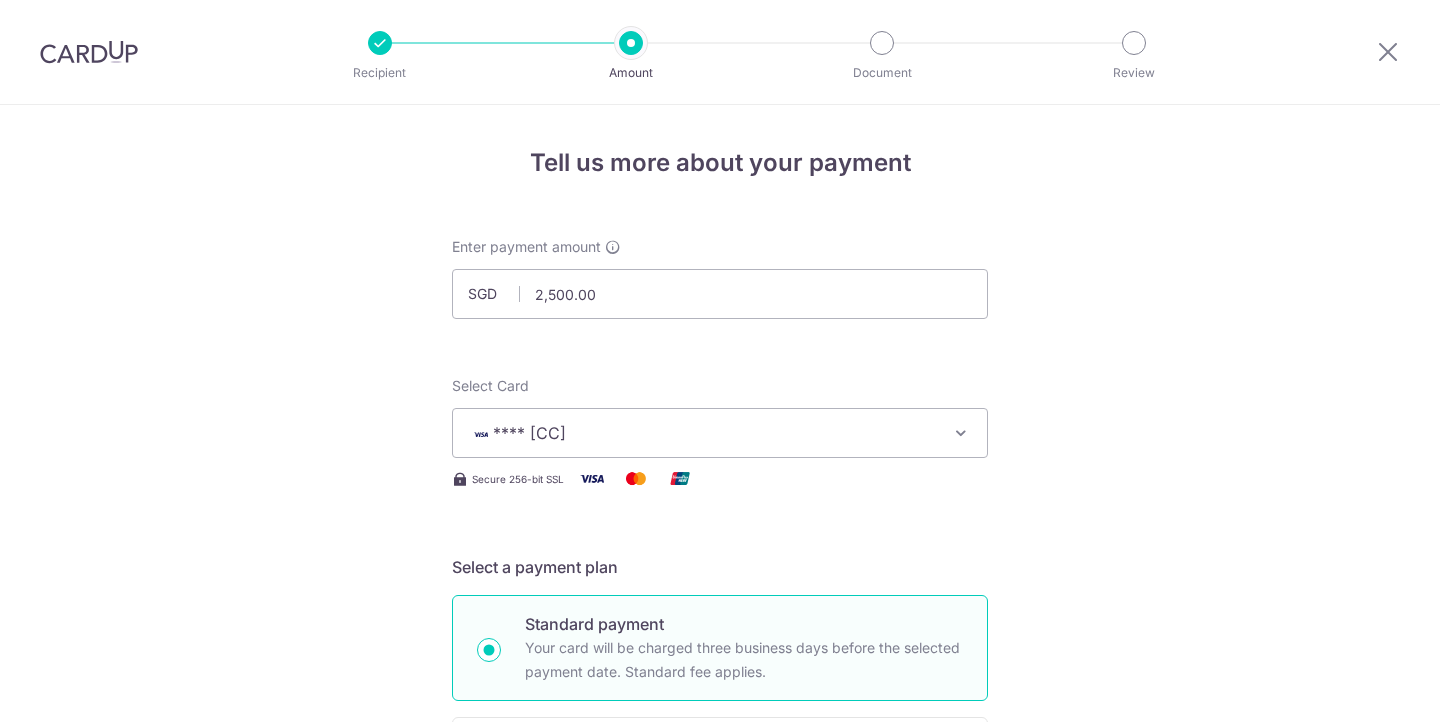scroll, scrollTop: 0, scrollLeft: 0, axis: both 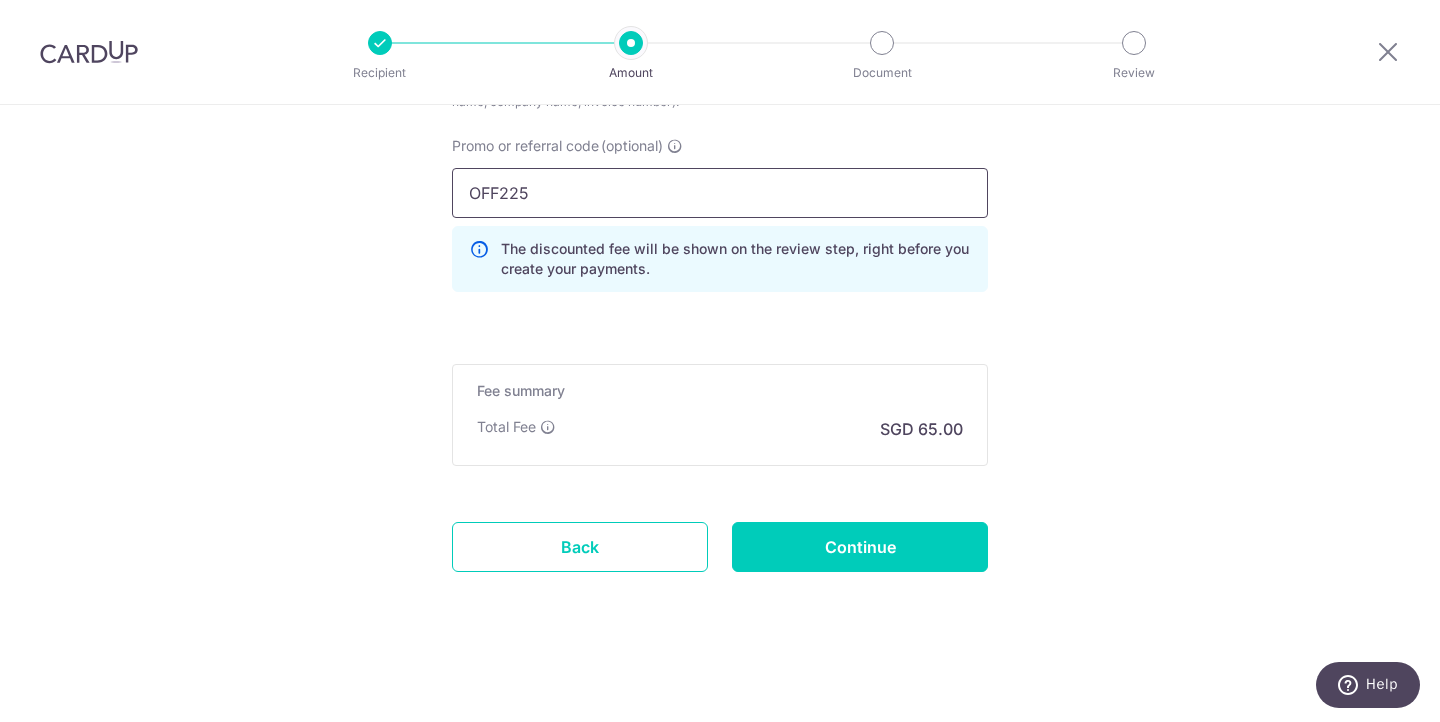 drag, startPoint x: 555, startPoint y: 201, endPoint x: 352, endPoint y: 201, distance: 203 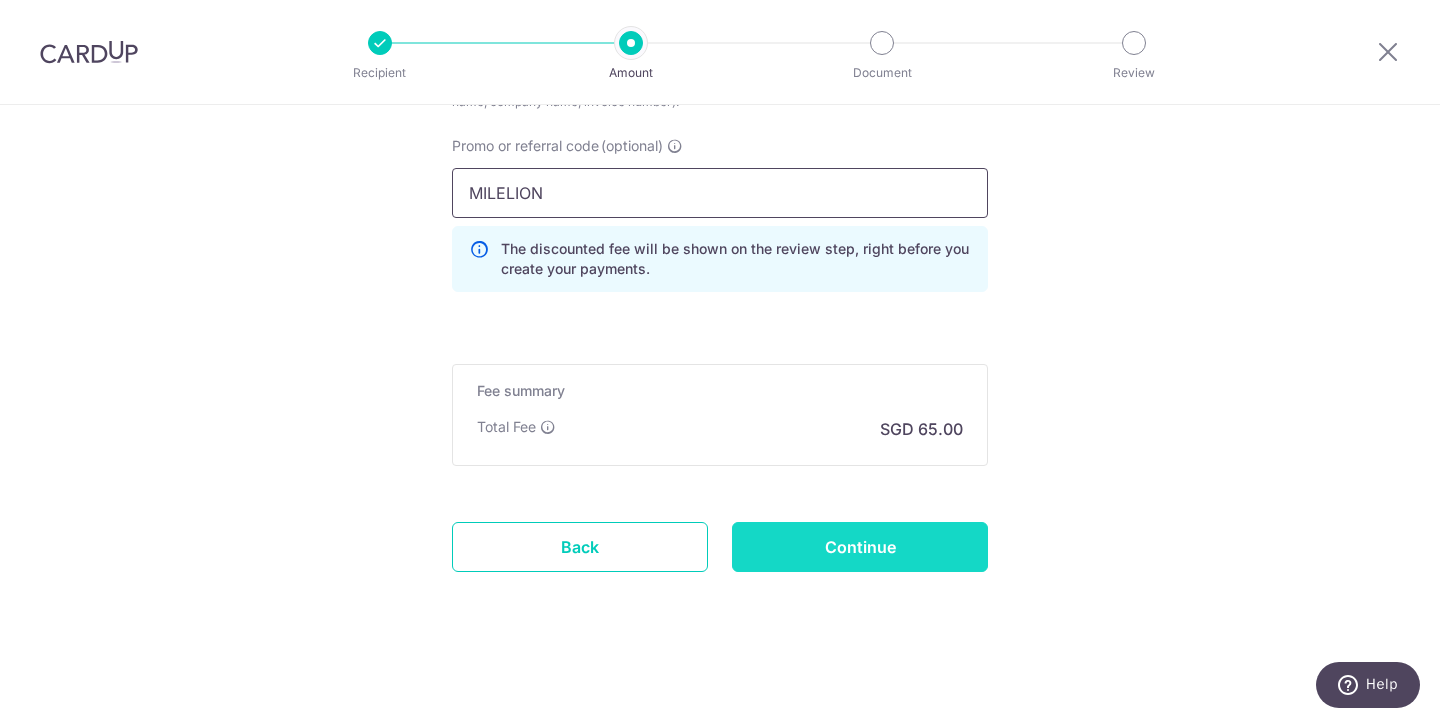 type on "MILELION" 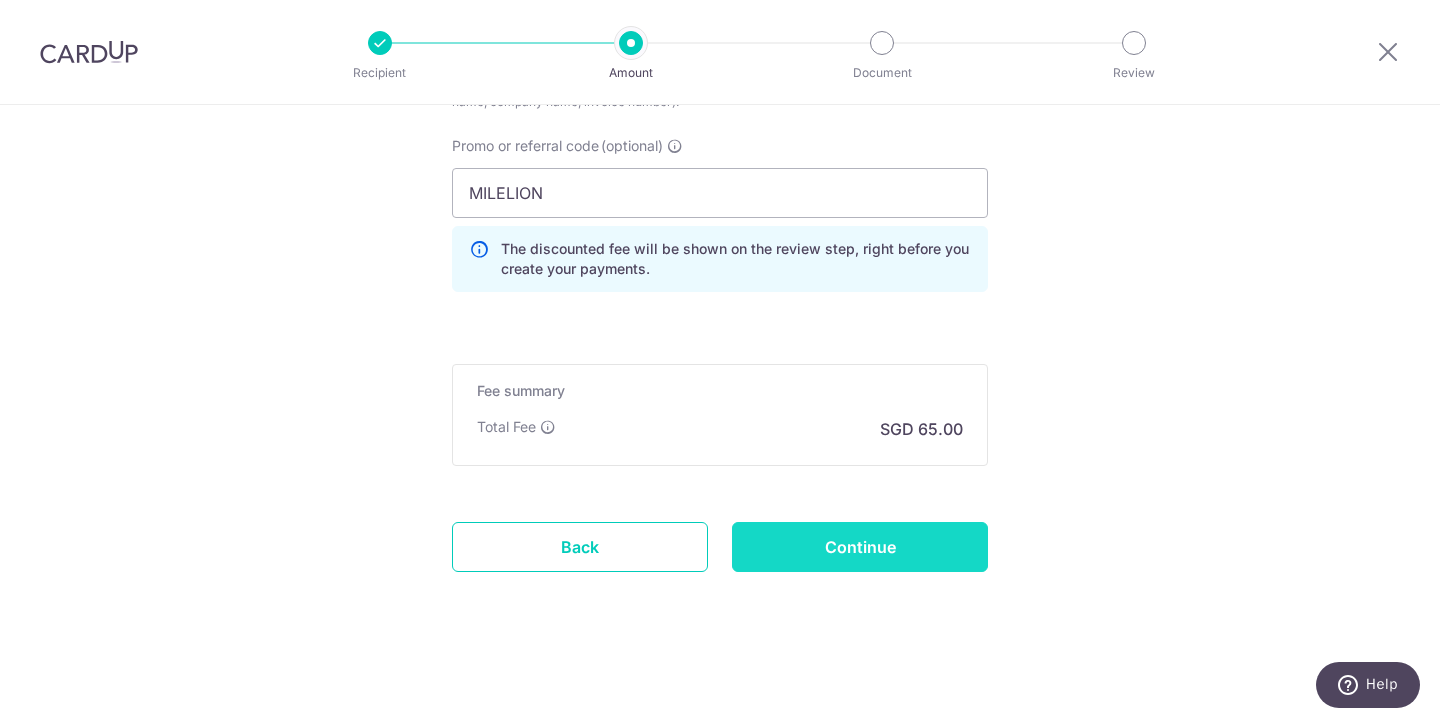 click on "Continue" at bounding box center [860, 547] 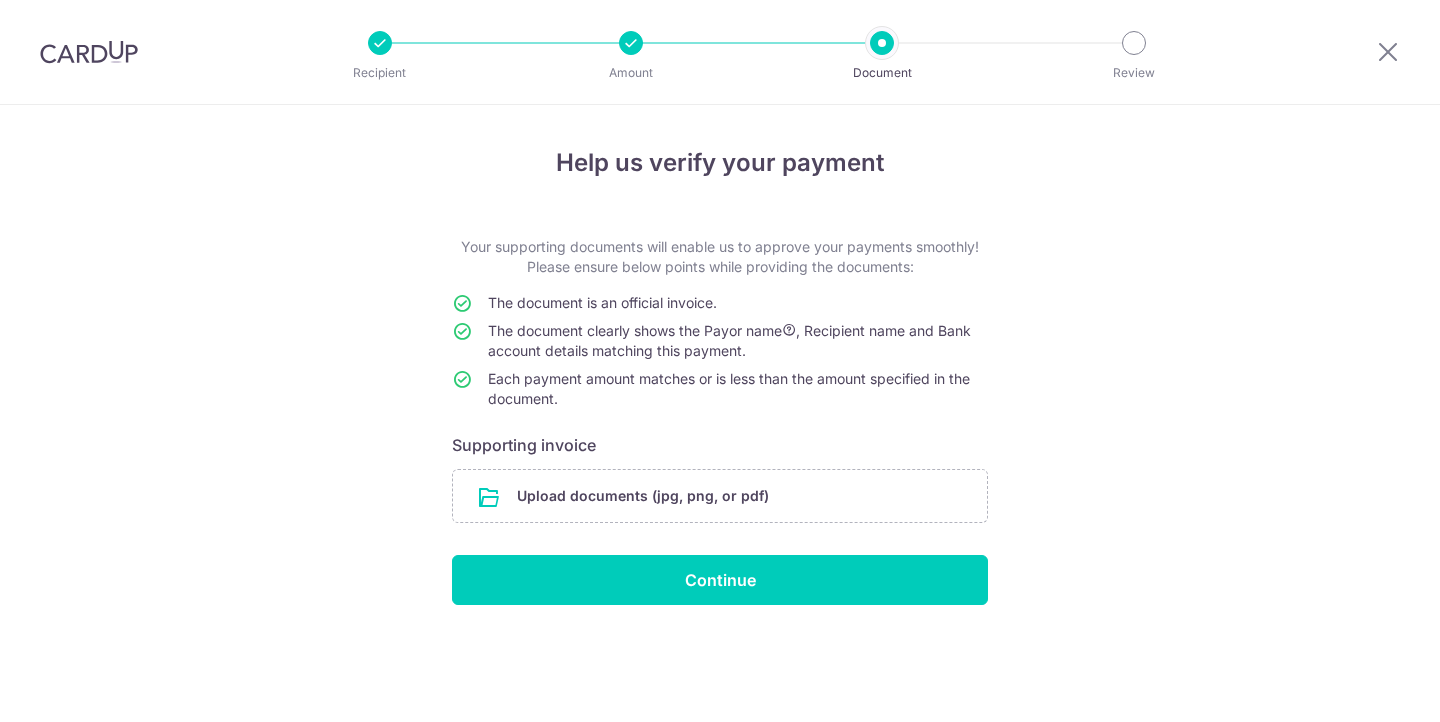 scroll, scrollTop: 0, scrollLeft: 0, axis: both 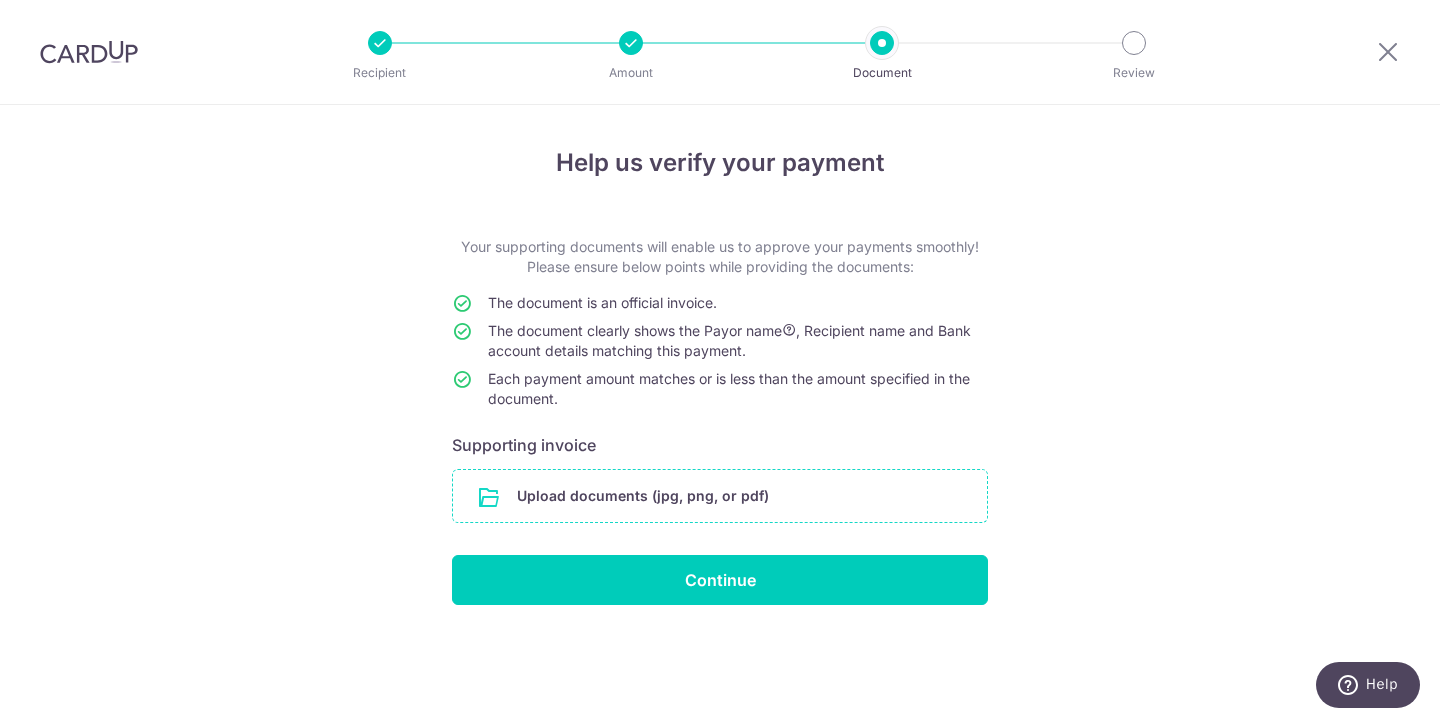 click at bounding box center [720, 496] 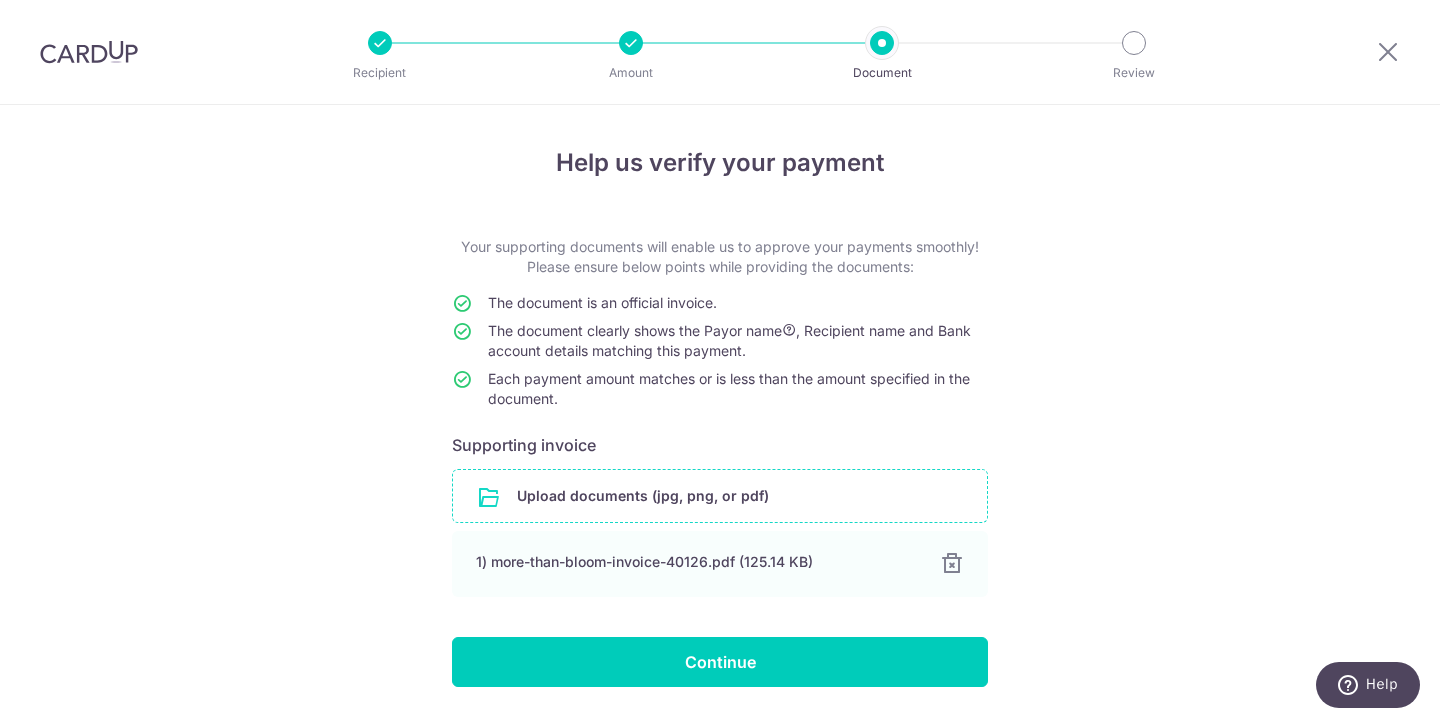 scroll, scrollTop: 59, scrollLeft: 0, axis: vertical 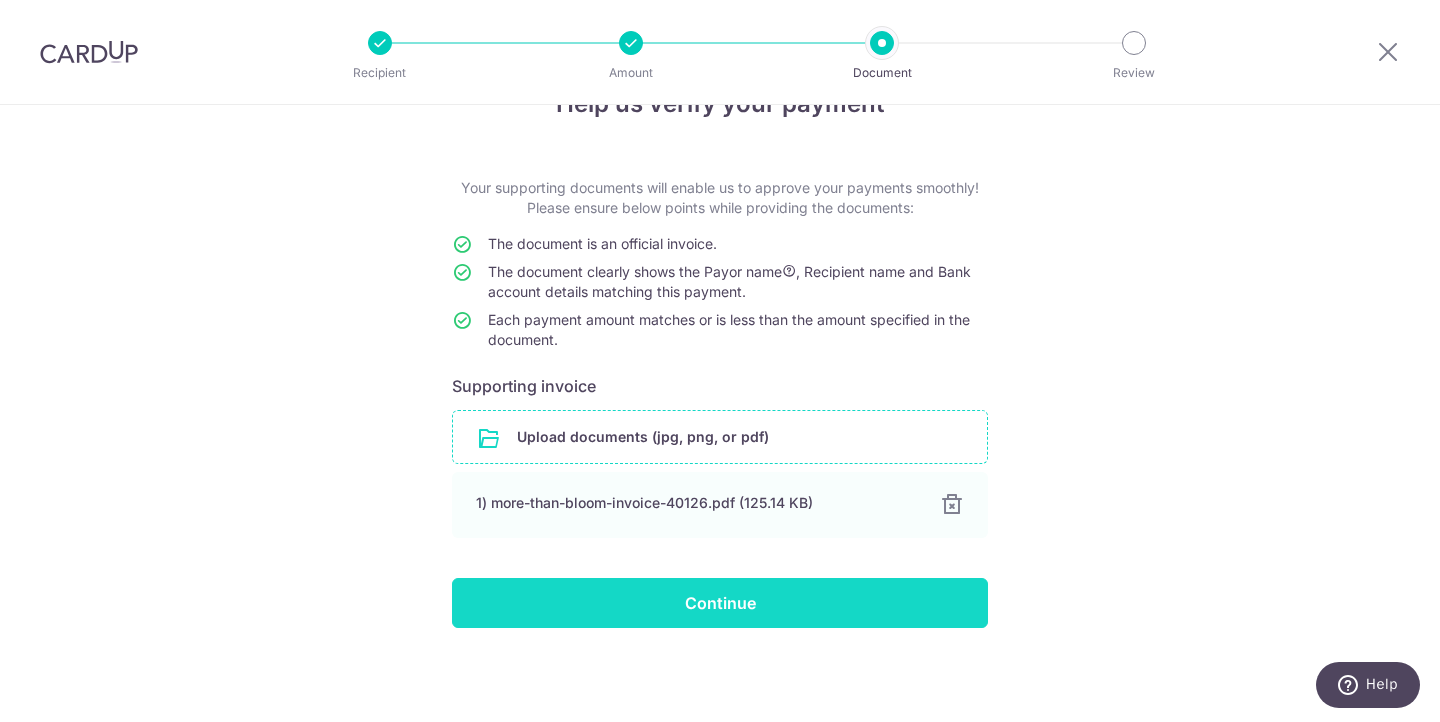 click on "Continue" at bounding box center (720, 603) 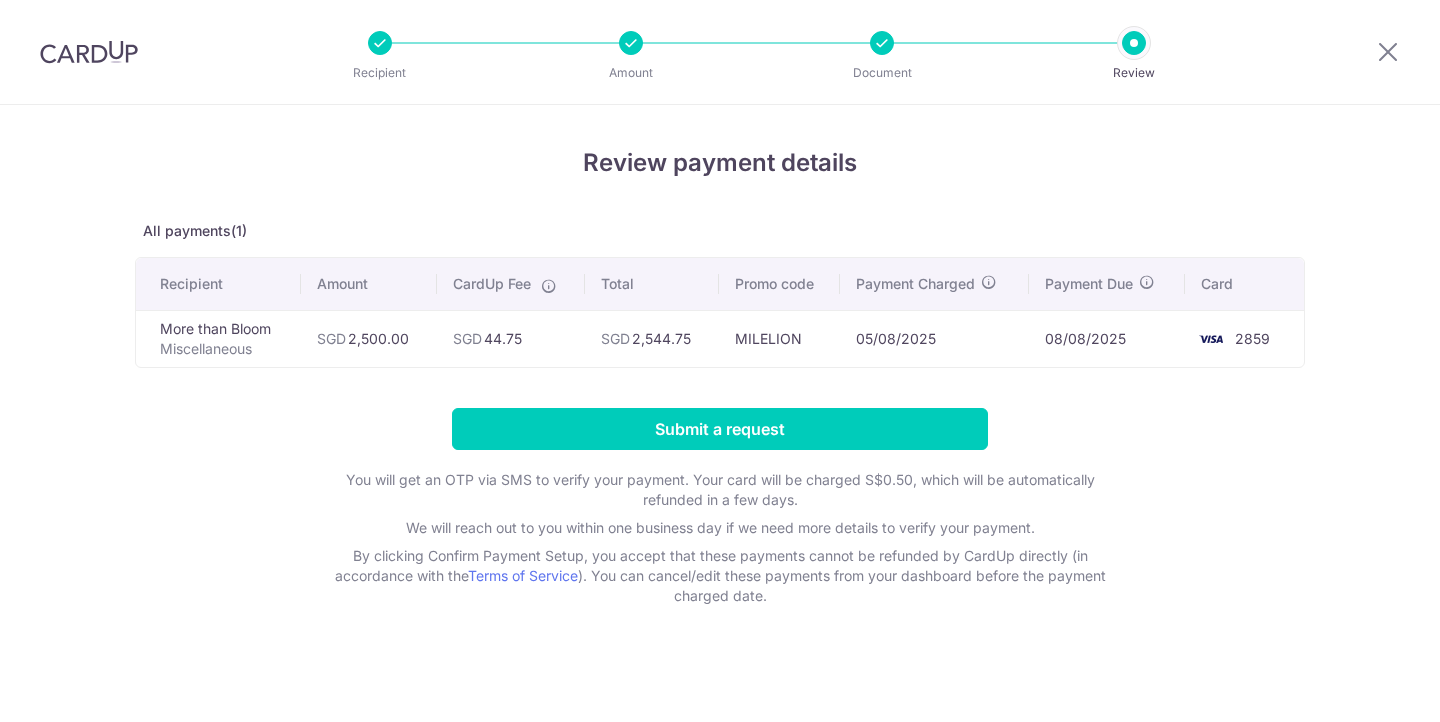 scroll, scrollTop: 0, scrollLeft: 0, axis: both 